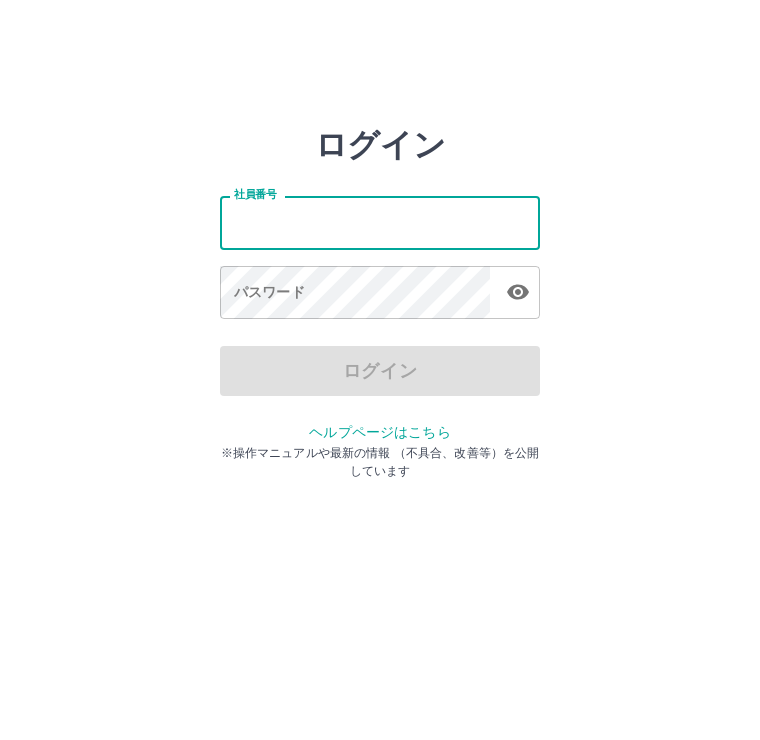 scroll, scrollTop: 0, scrollLeft: 0, axis: both 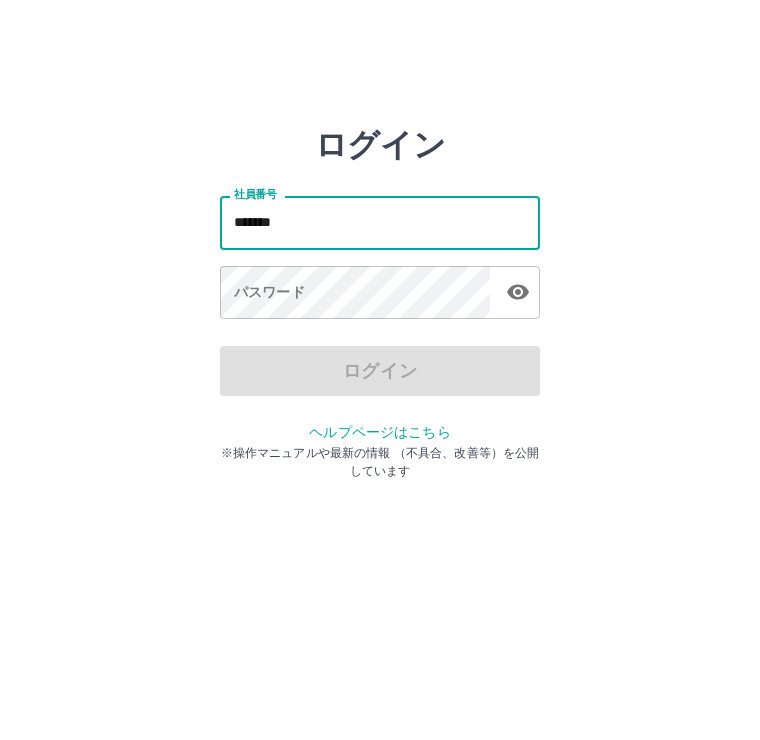 type on "*******" 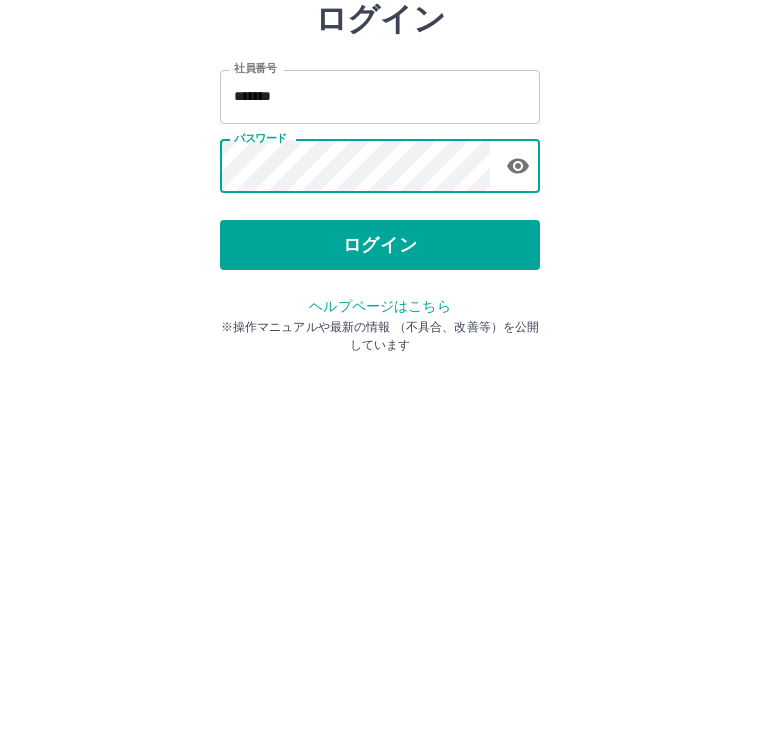 click on "ログイン" at bounding box center [380, 371] 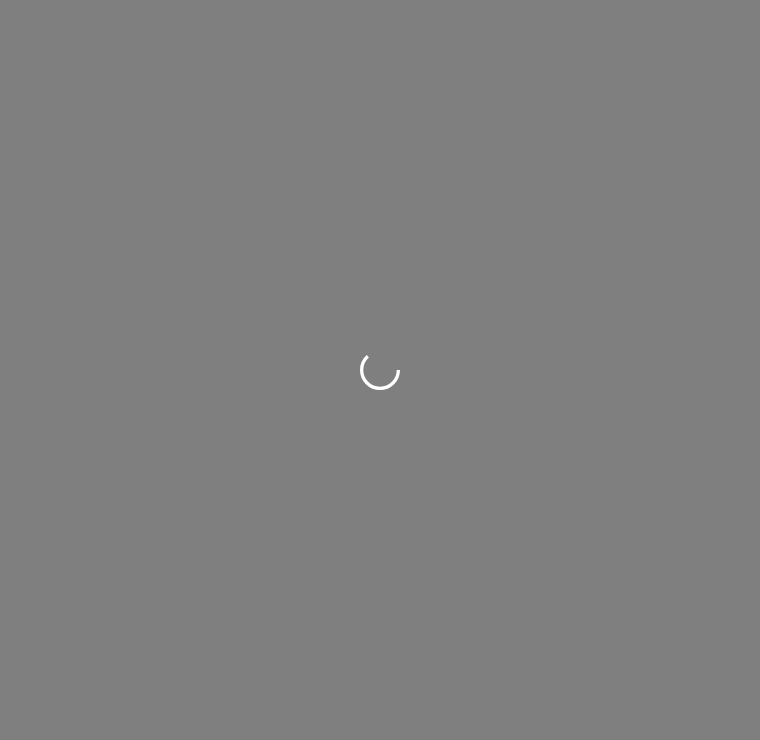scroll, scrollTop: 0, scrollLeft: 0, axis: both 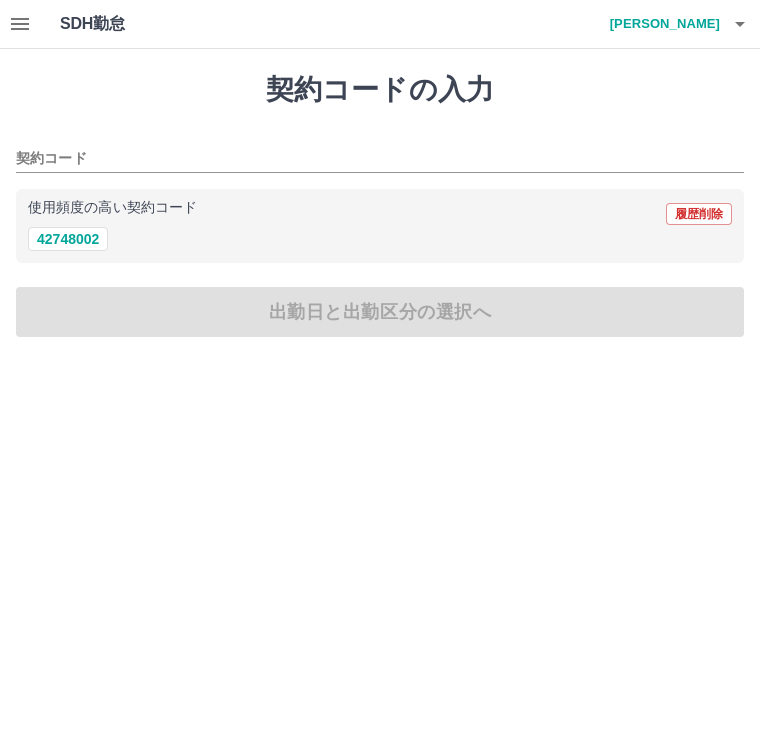 click on "42748002" at bounding box center [68, 239] 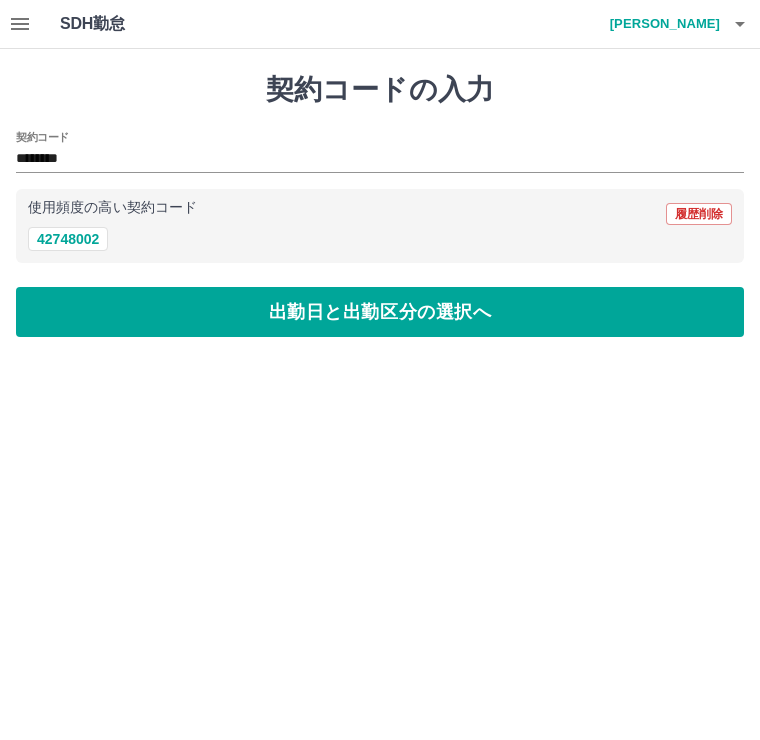click 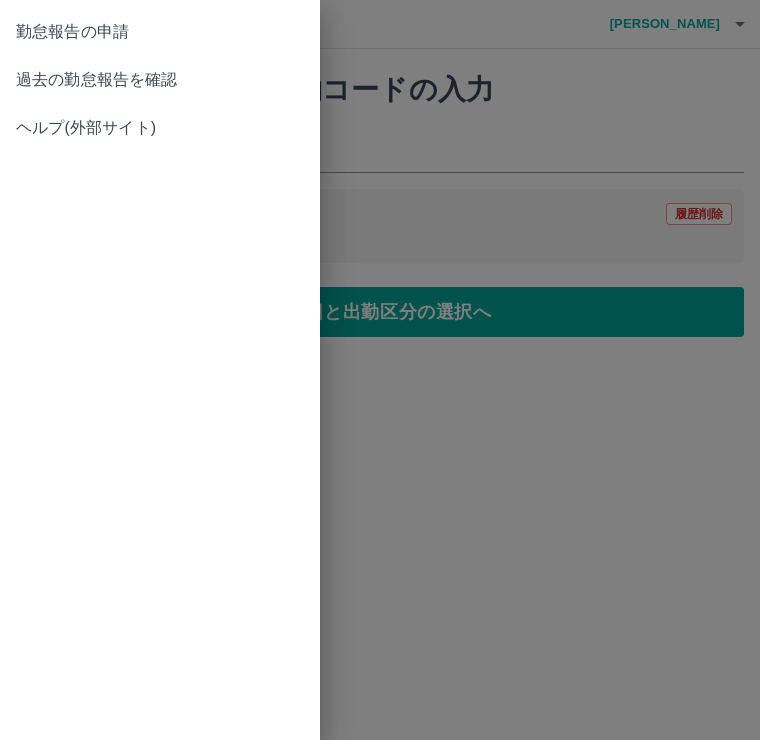 click on "過去の勤怠報告を確認" at bounding box center [160, 80] 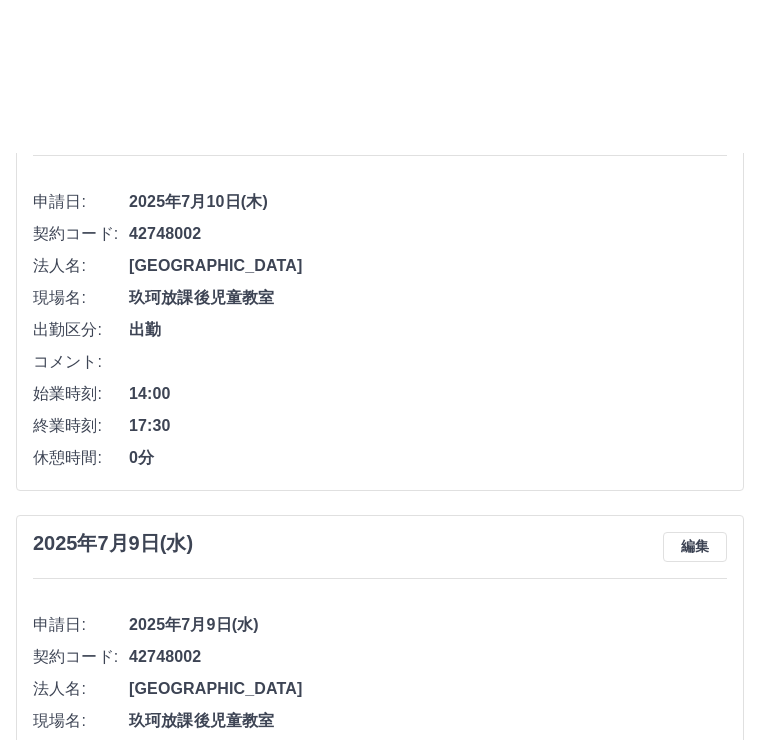 scroll, scrollTop: 0, scrollLeft: 0, axis: both 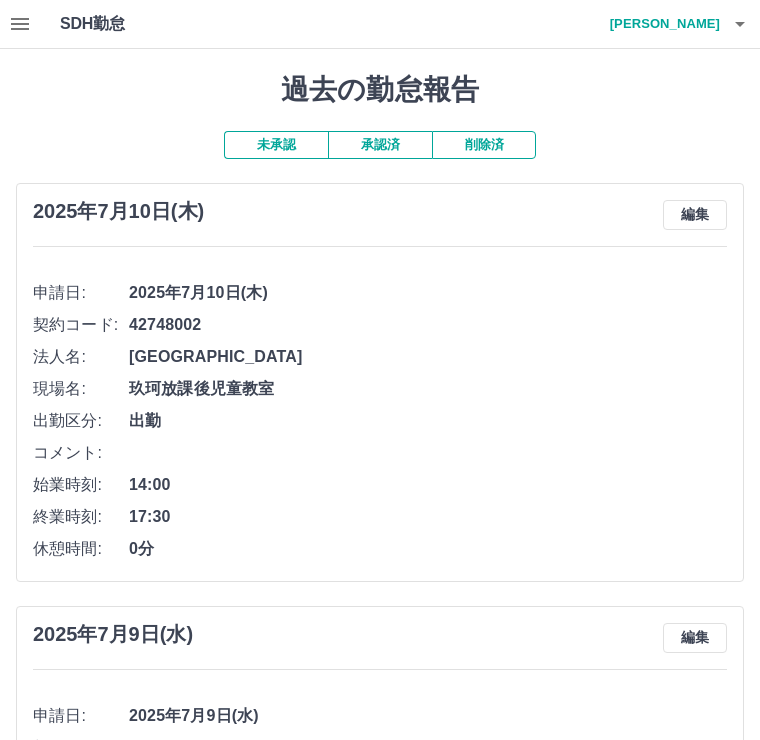 click on "[PERSON_NAME]" at bounding box center (660, 24) 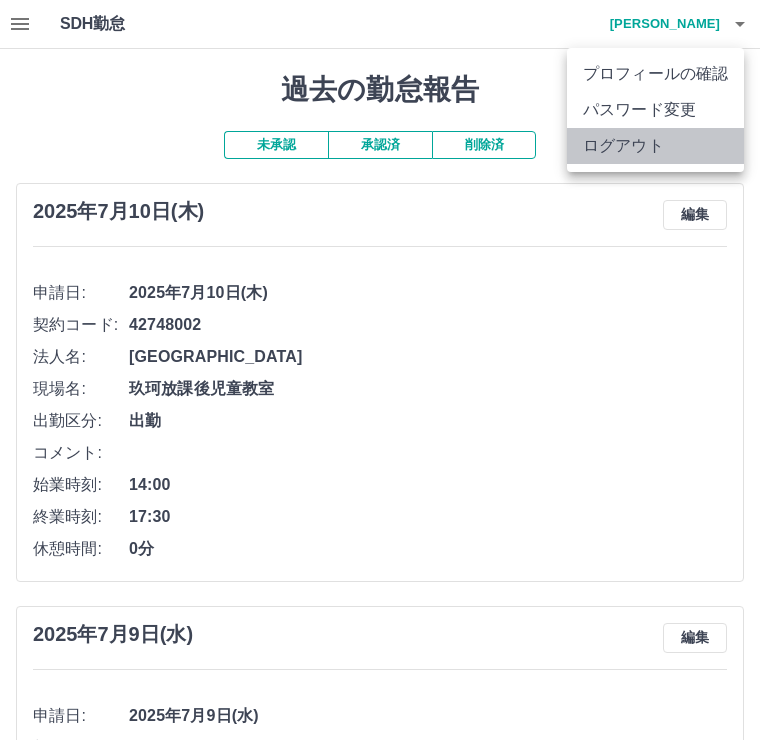 click on "ログアウト" at bounding box center [655, 146] 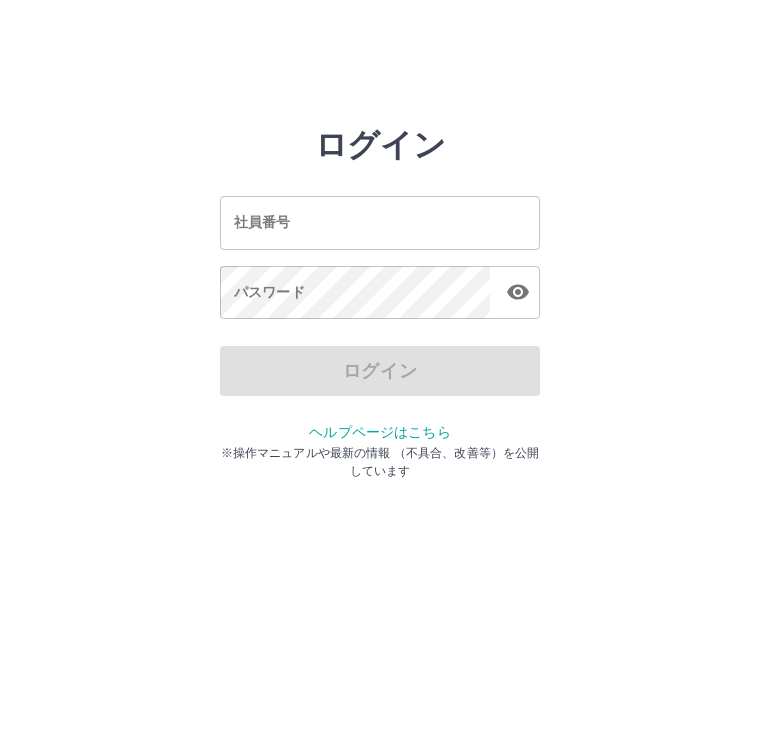scroll, scrollTop: 0, scrollLeft: 0, axis: both 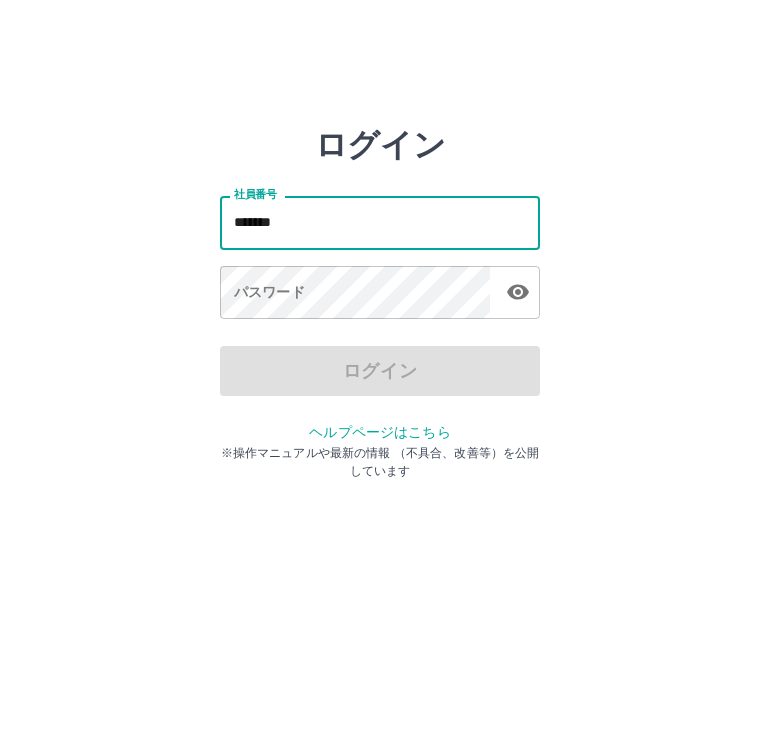 type on "*******" 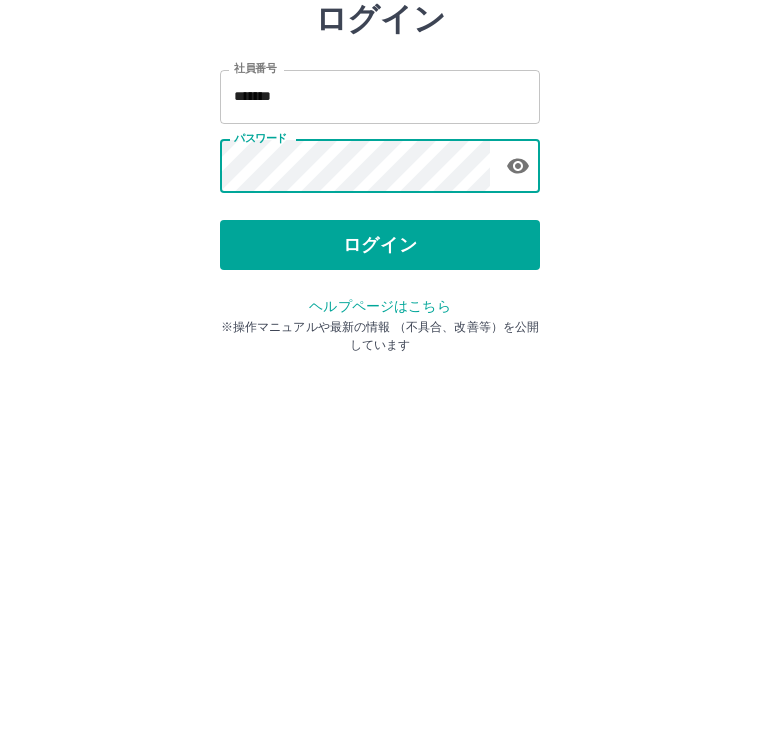 click on "ログイン" at bounding box center (380, 371) 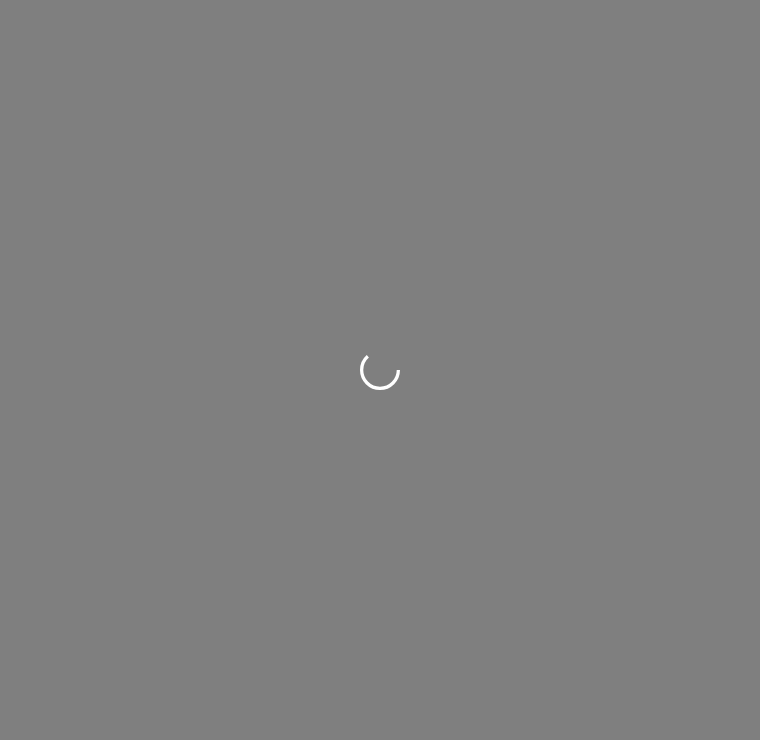 scroll, scrollTop: 0, scrollLeft: 0, axis: both 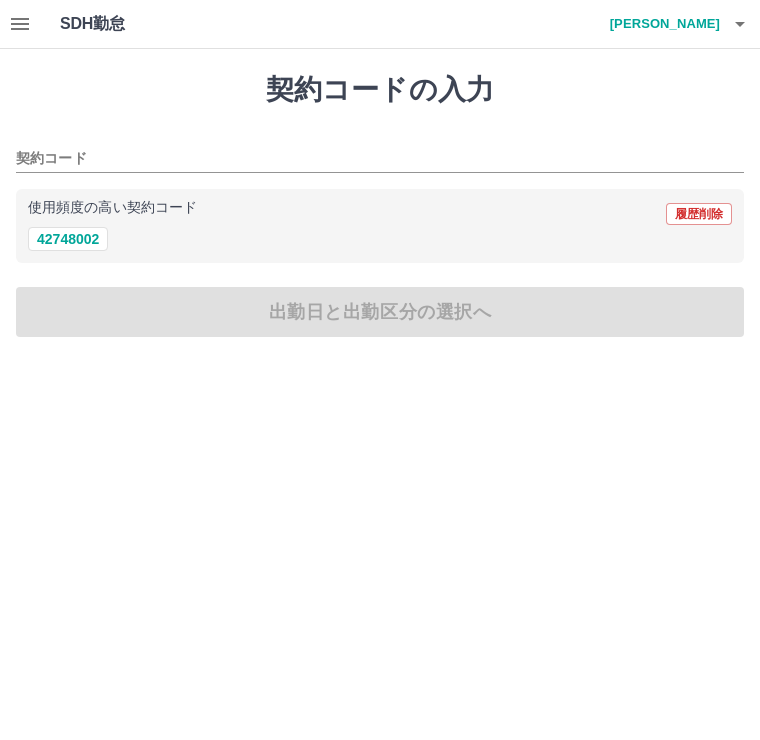 click on "42748002" at bounding box center (68, 239) 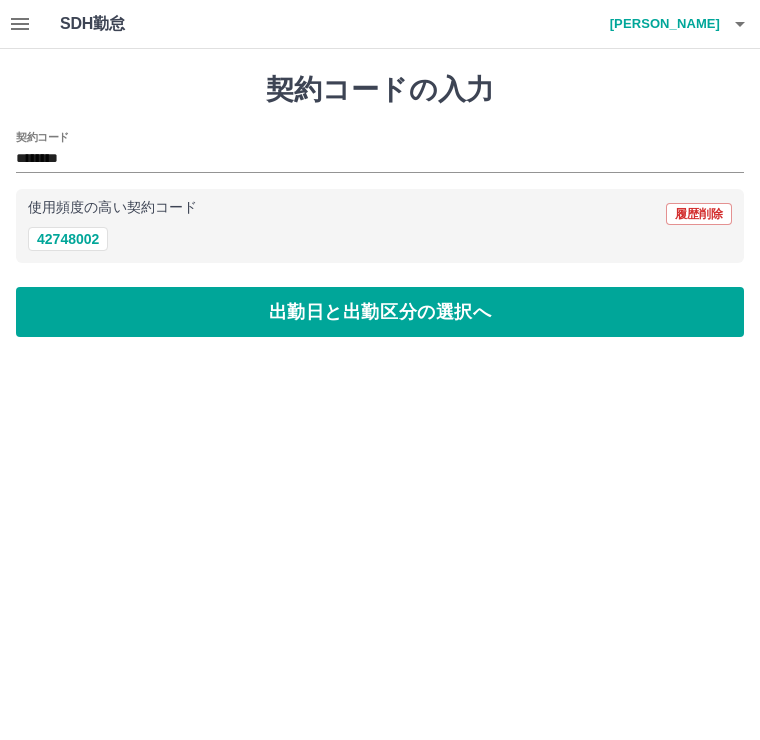 click on "出勤日と出勤区分の選択へ" at bounding box center (380, 312) 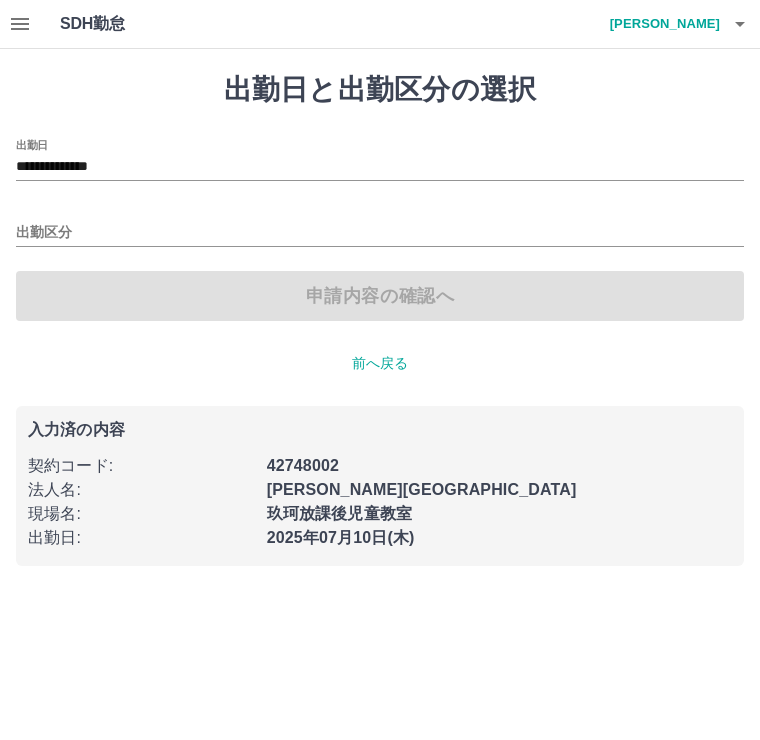 click on "出勤区分" at bounding box center (380, 233) 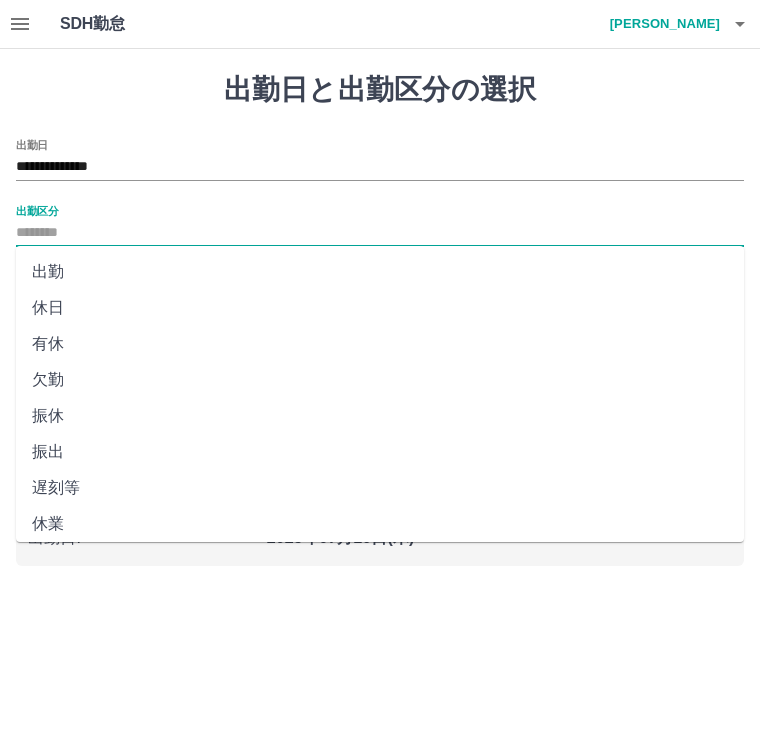 click on "出勤" at bounding box center (380, 272) 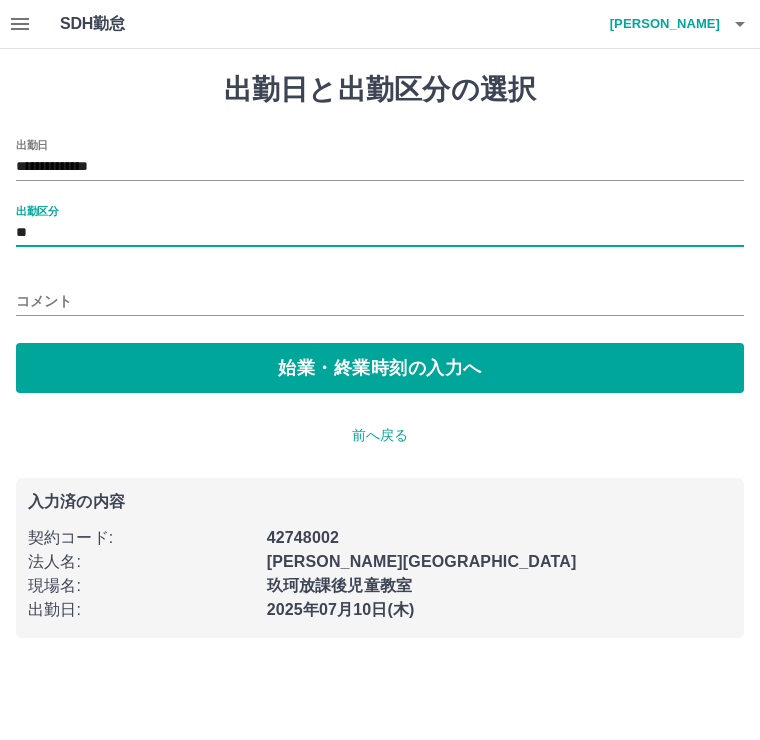 click on "始業・終業時刻の入力へ" at bounding box center (380, 368) 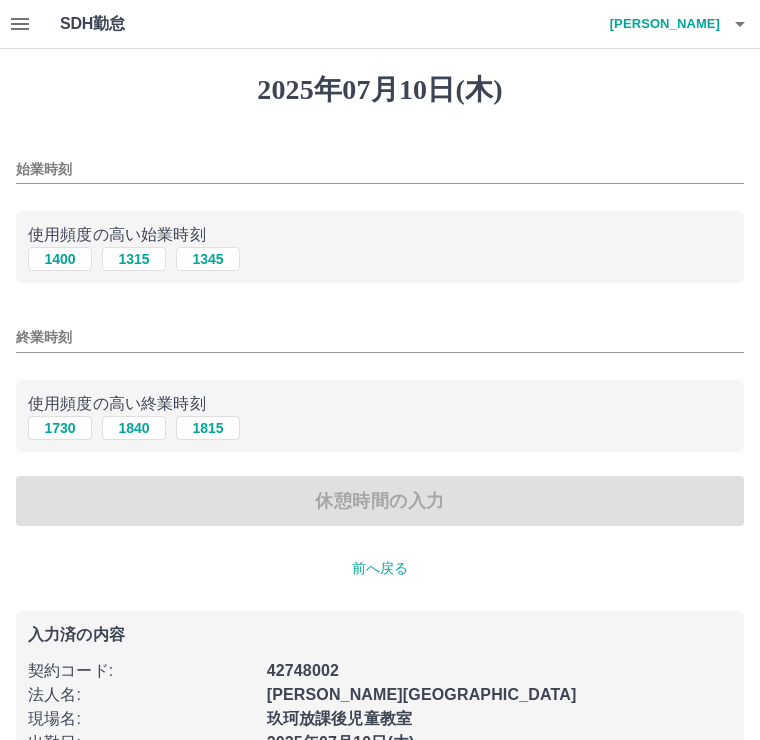 click on "1400" at bounding box center (60, 259) 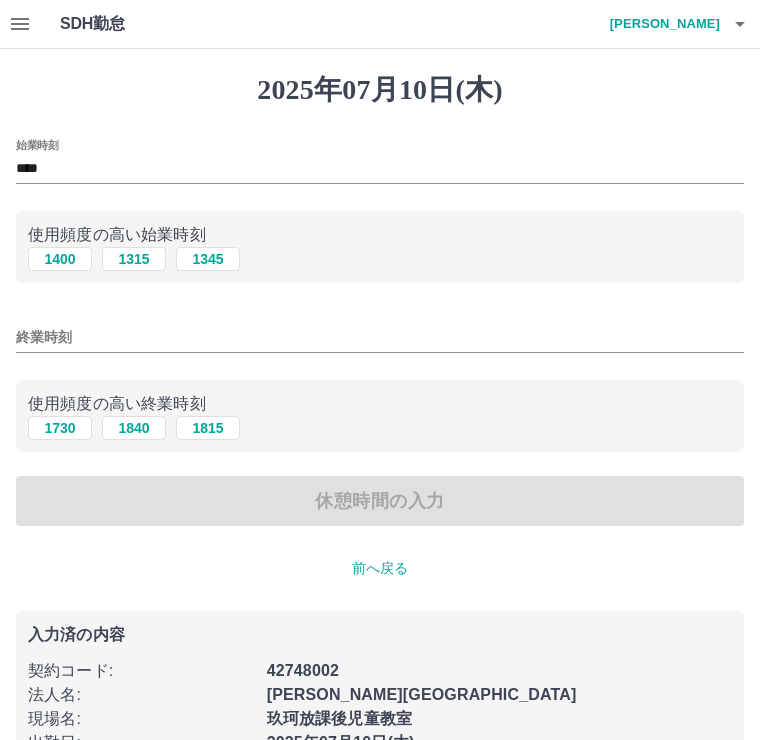 click on "1730" at bounding box center [60, 428] 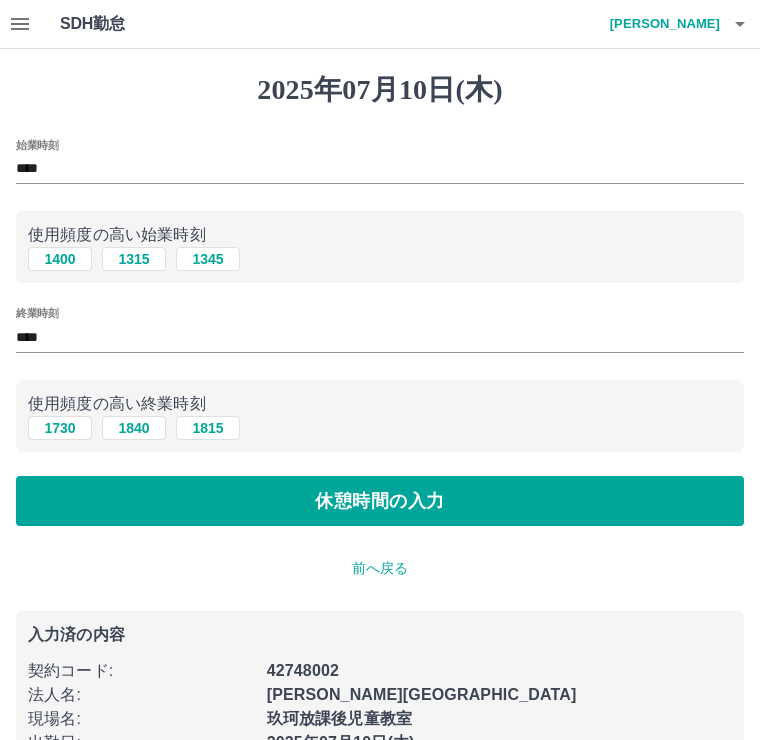 click on "休憩時間の入力" at bounding box center [380, 501] 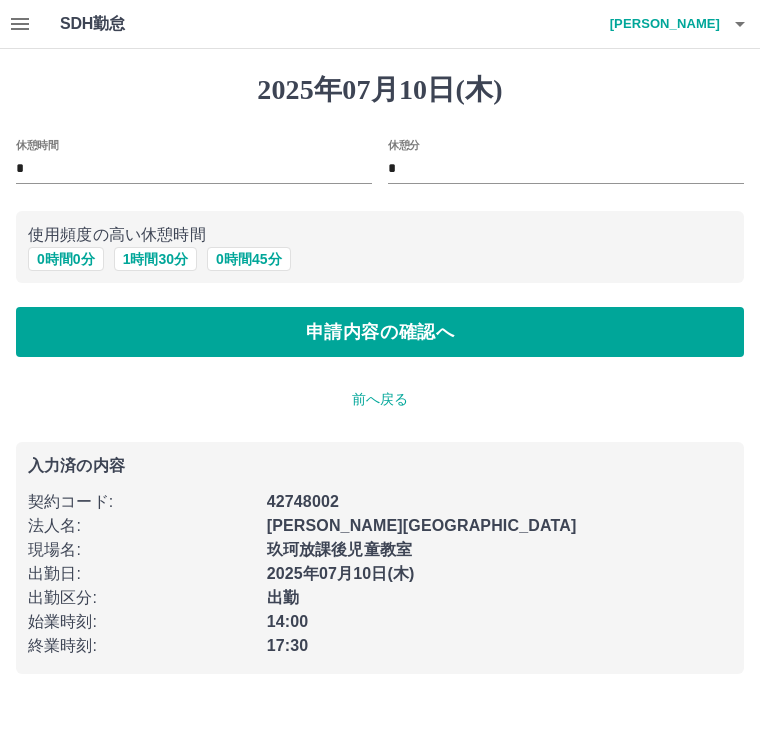 click on "申請内容の確認へ" at bounding box center [380, 332] 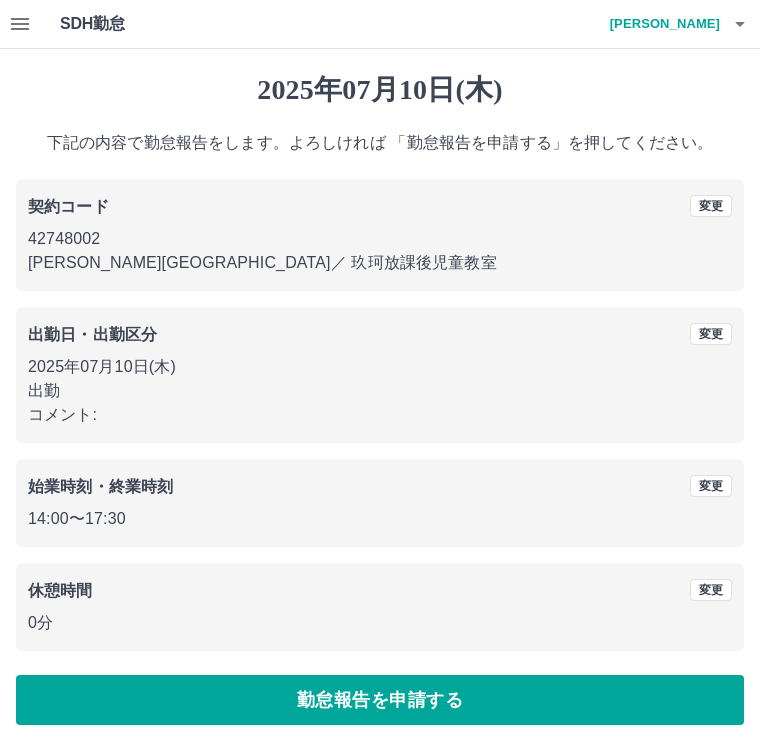 click on "勤怠報告を申請する" at bounding box center (380, 700) 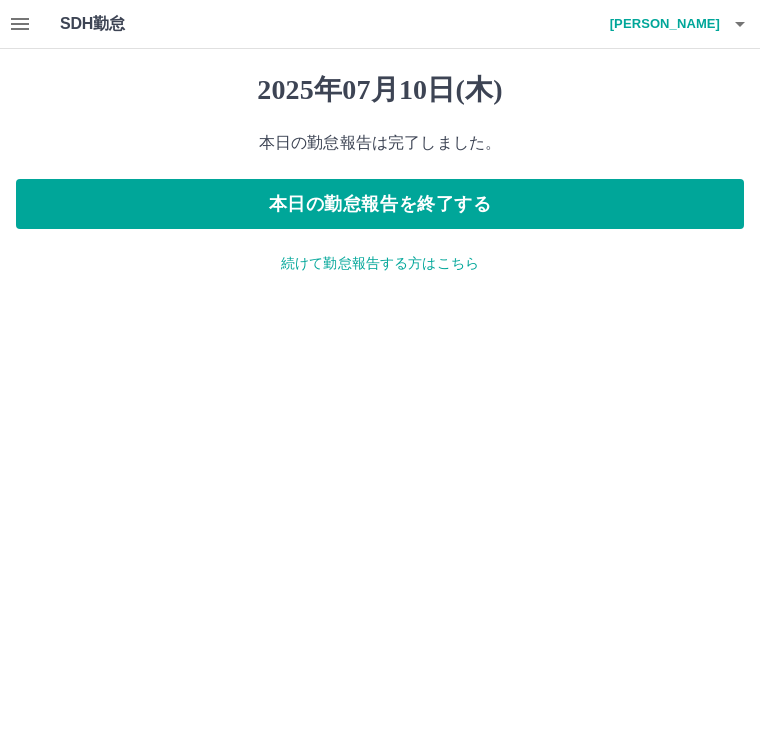 click on "本日の勤怠報告を終了する" at bounding box center [380, 204] 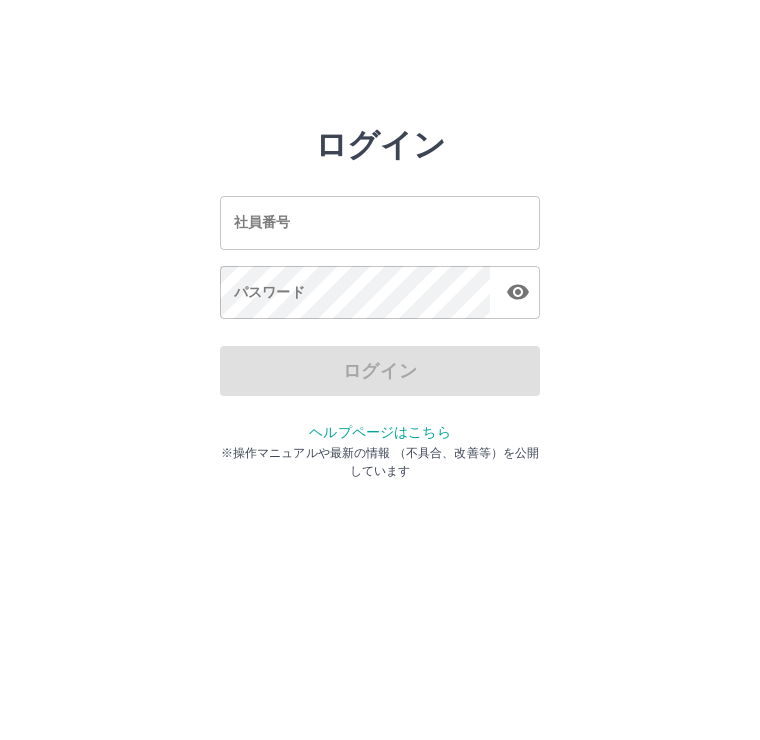 scroll, scrollTop: 0, scrollLeft: 0, axis: both 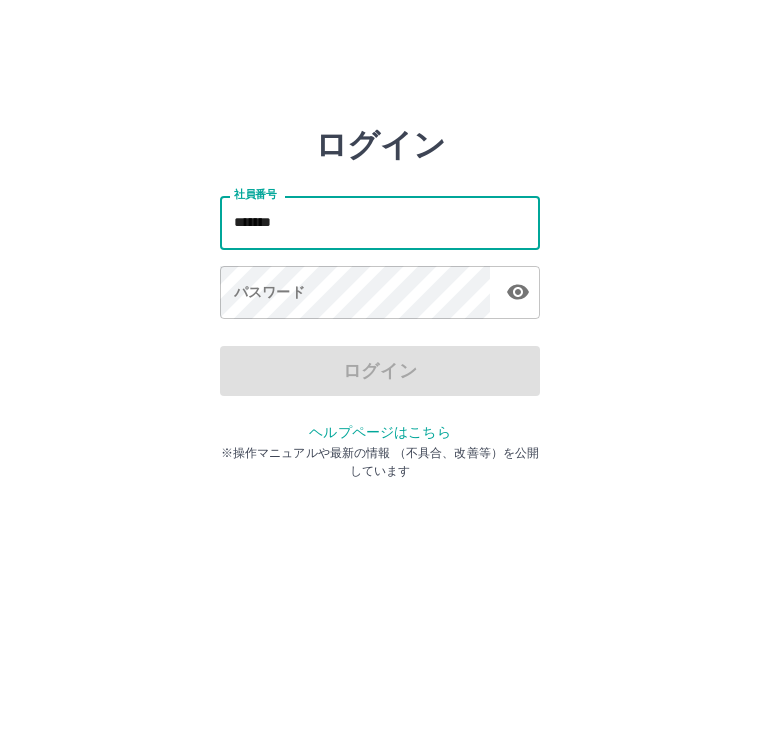 type on "*******" 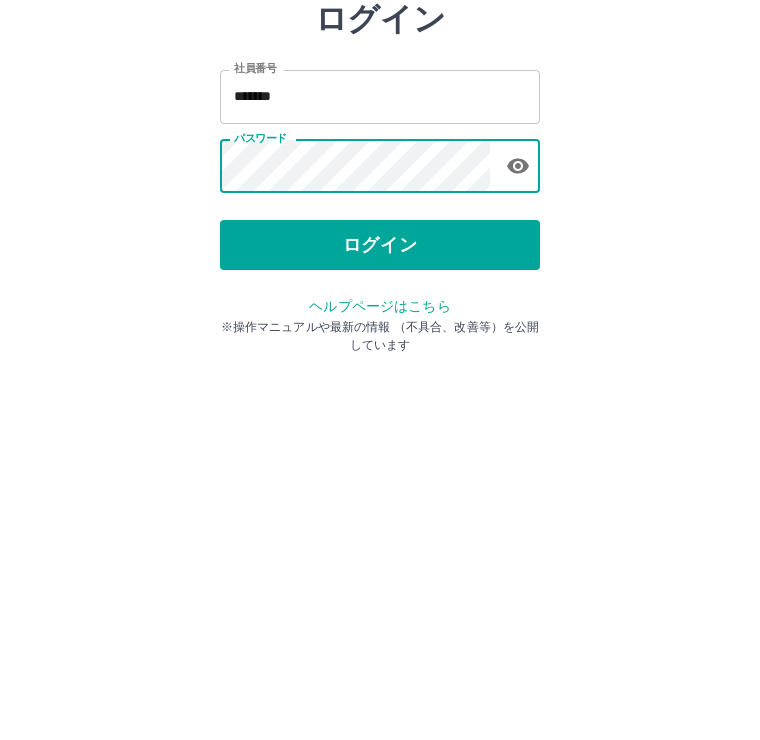 click on "ログイン" at bounding box center [380, 371] 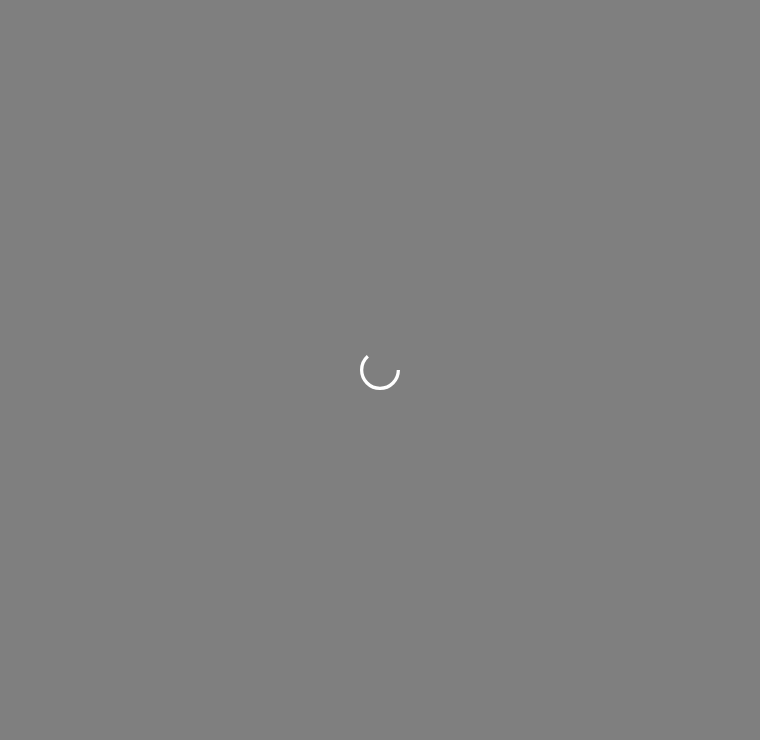 scroll, scrollTop: 0, scrollLeft: 0, axis: both 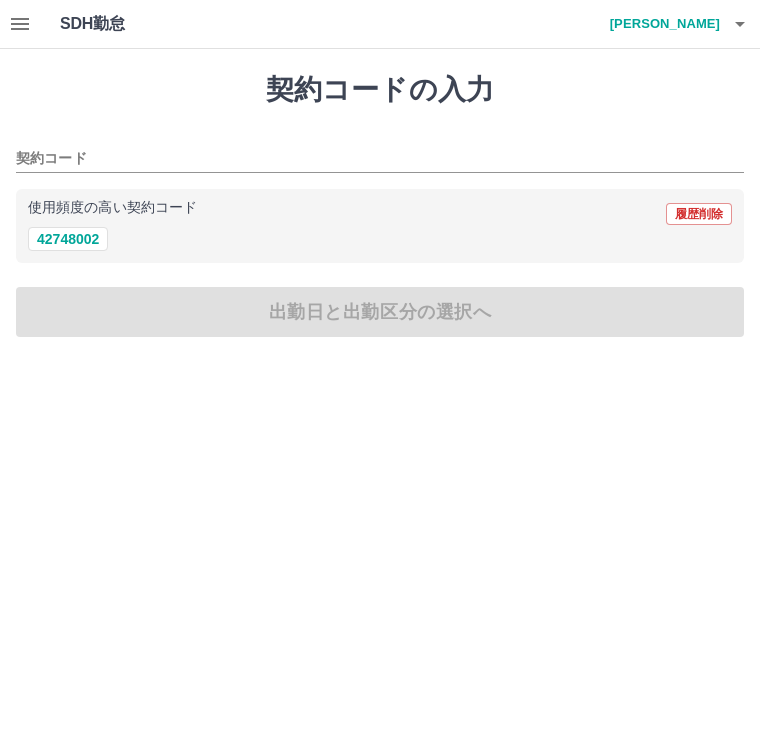 click on "42748002" at bounding box center (68, 239) 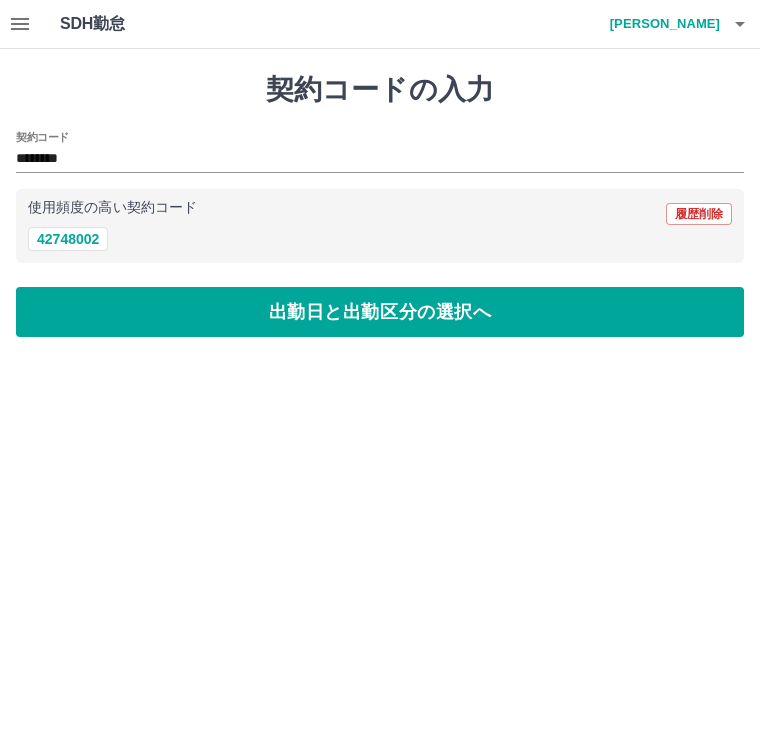 click on "出勤日と出勤区分の選択へ" at bounding box center (380, 312) 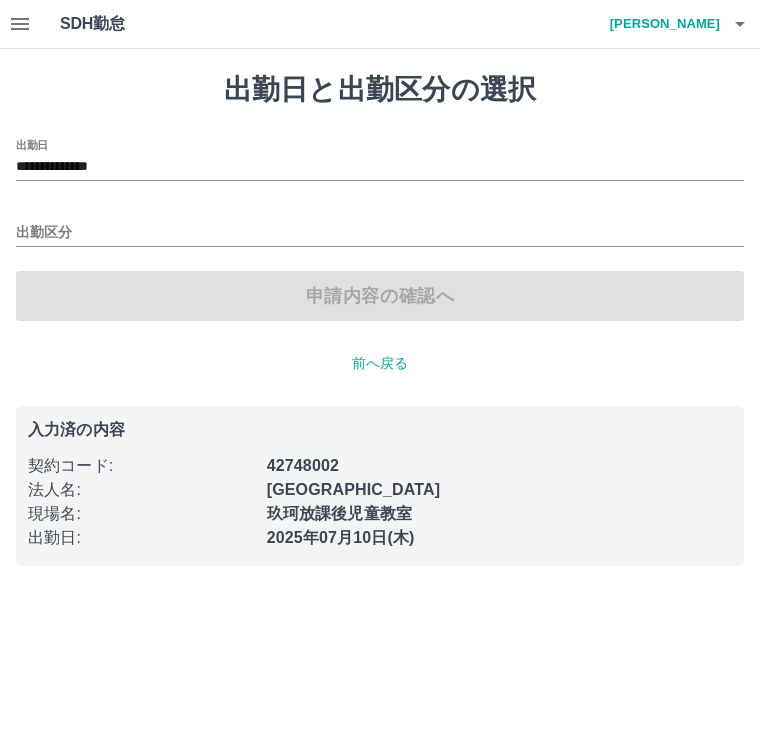 click on "出勤区分" at bounding box center [380, 233] 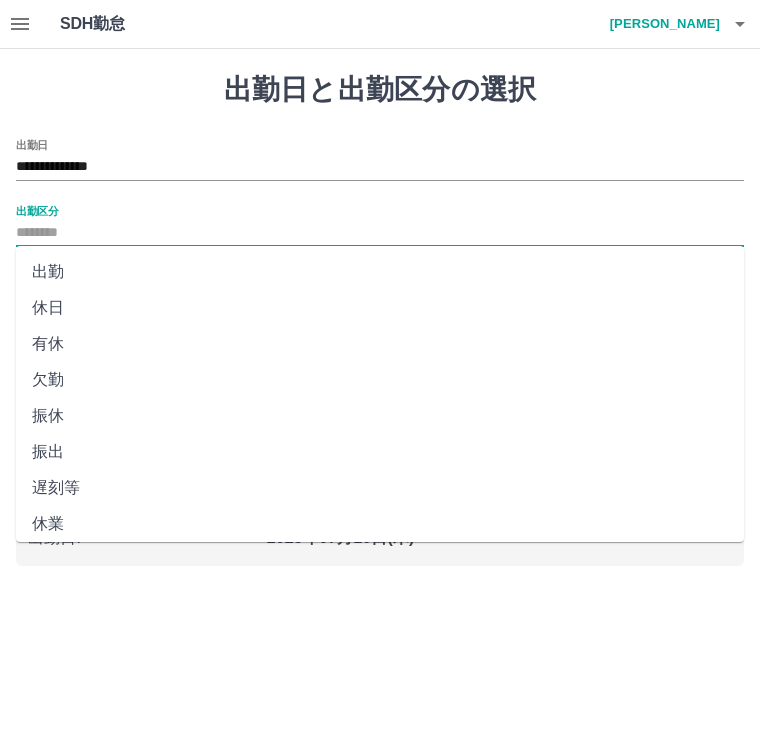 click on "出勤" at bounding box center (380, 272) 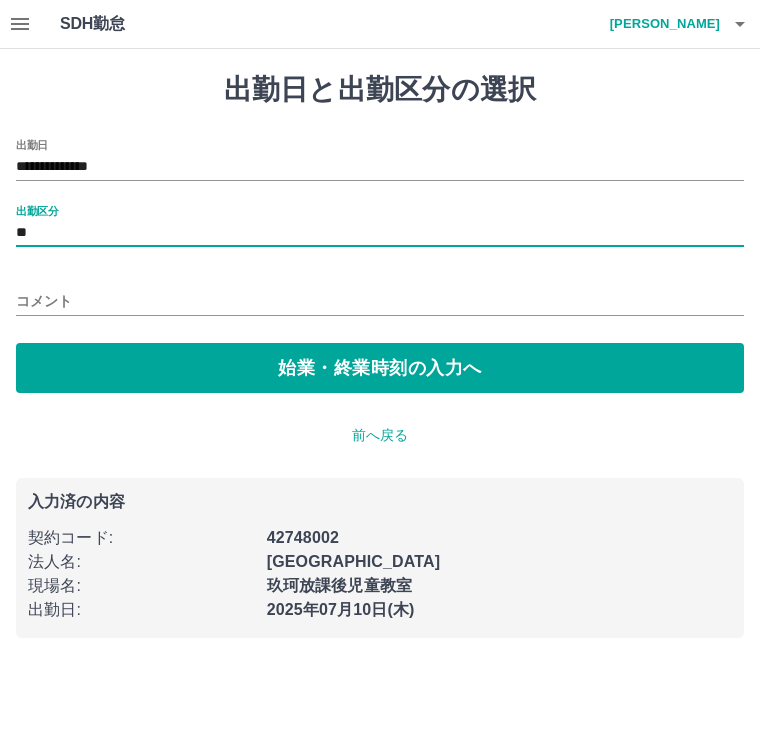 click on "始業・終業時刻の入力へ" at bounding box center [380, 368] 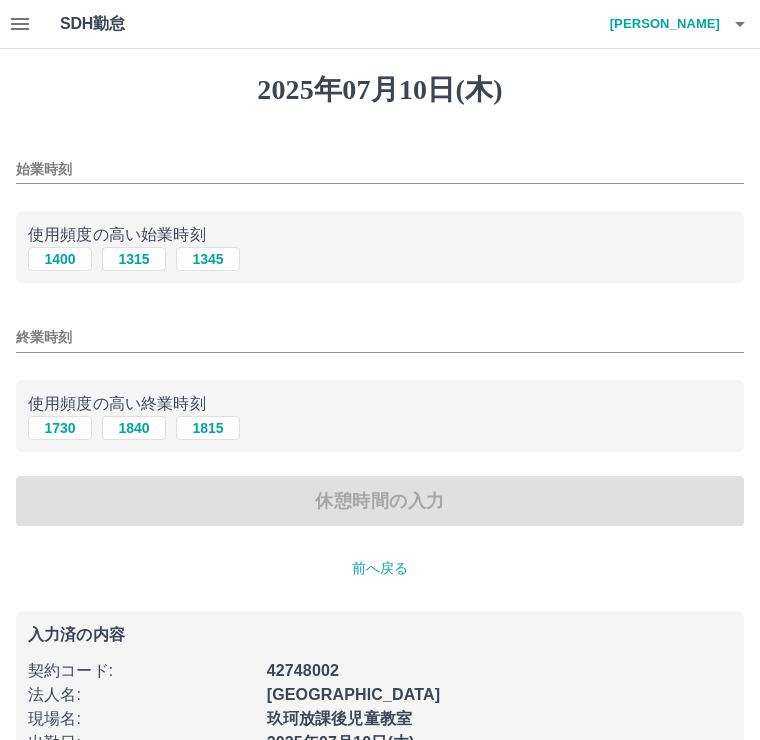 click on "始業時刻" at bounding box center [380, 169] 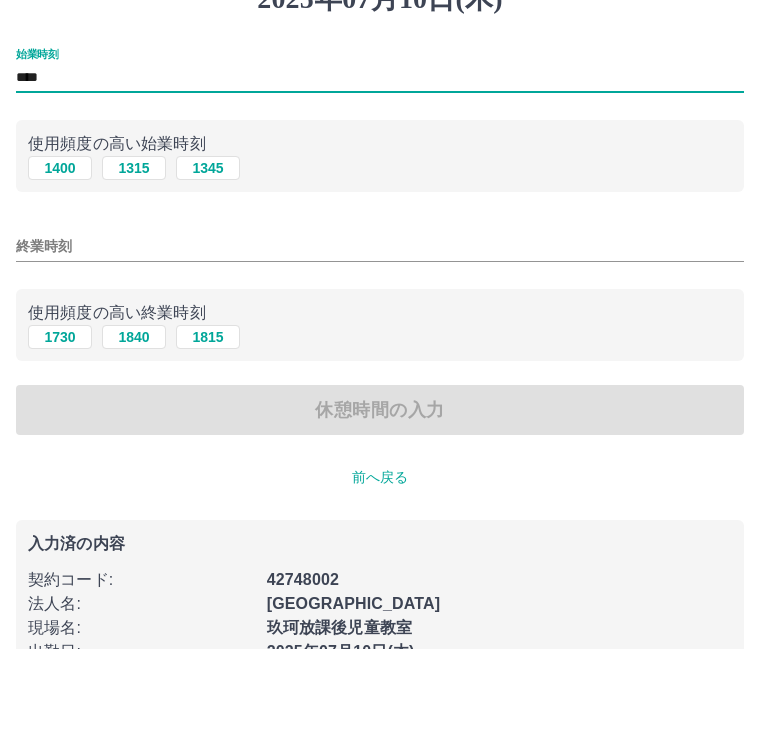 type on "****" 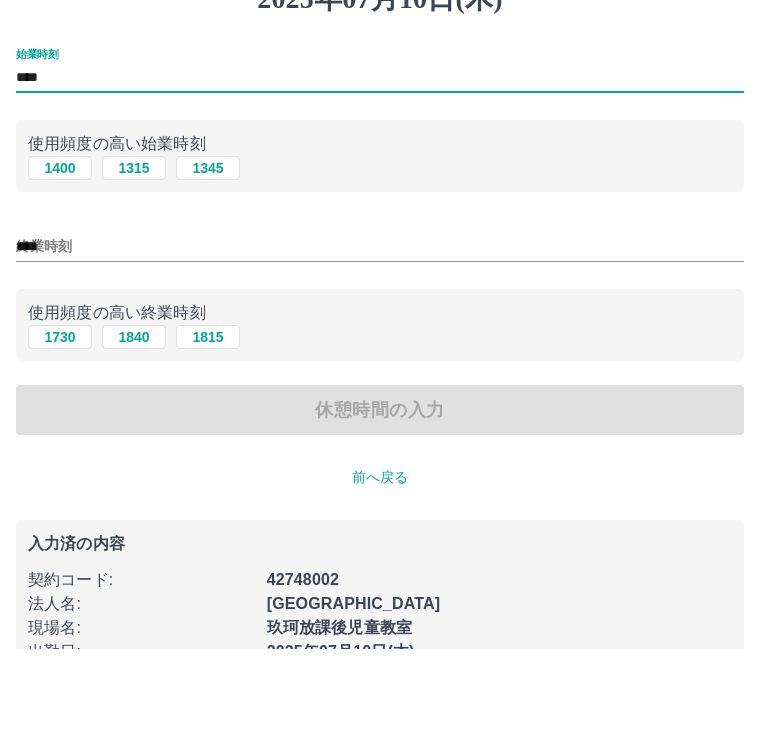 scroll, scrollTop: 50, scrollLeft: 0, axis: vertical 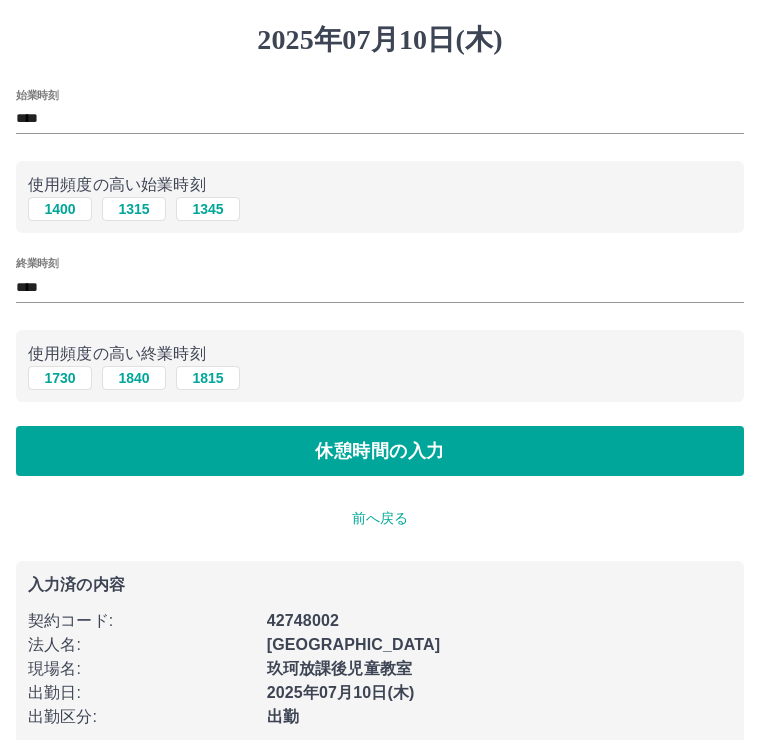 click on "休憩時間の入力" at bounding box center [380, 451] 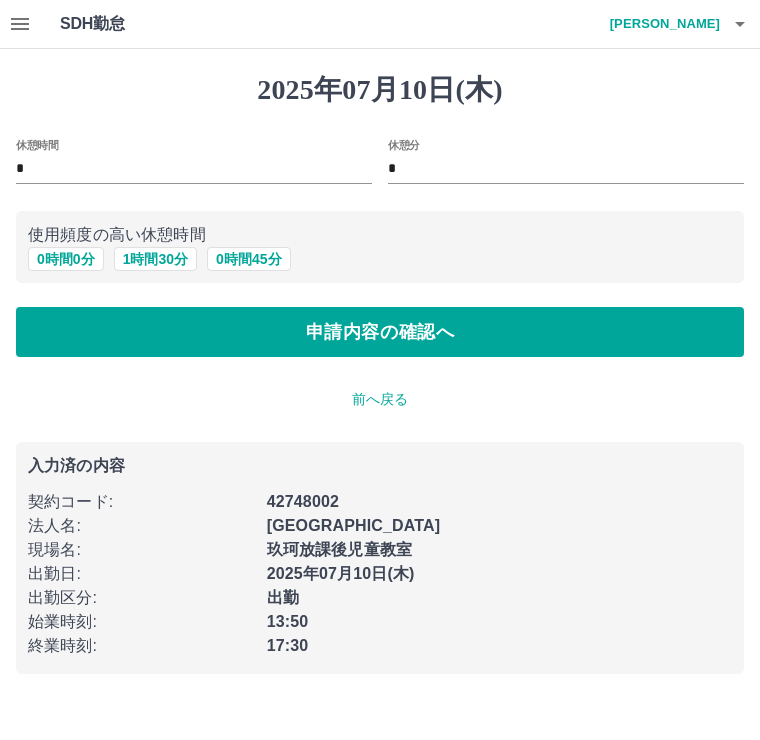 scroll, scrollTop: 0, scrollLeft: 0, axis: both 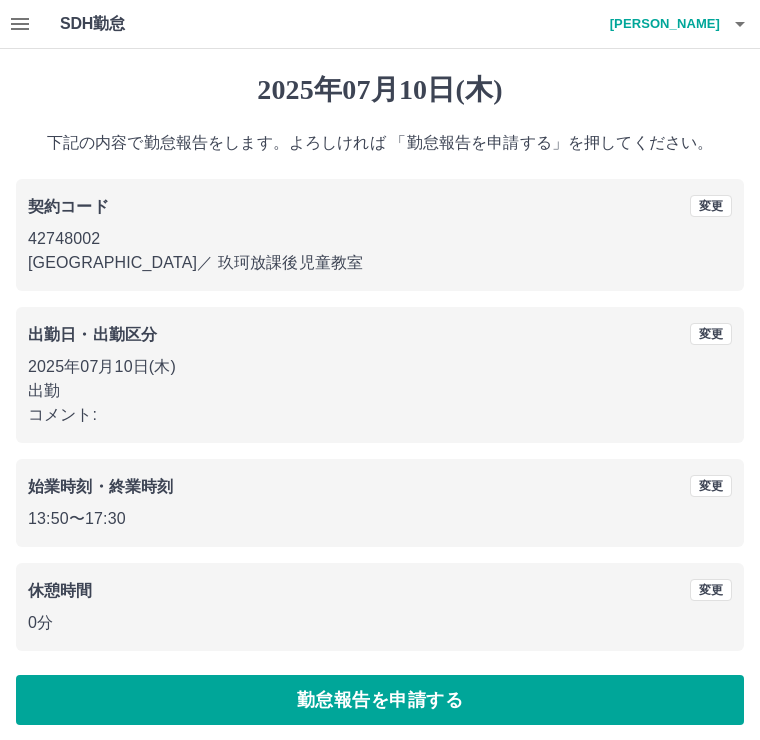 click on "勤怠報告を申請する" at bounding box center [380, 700] 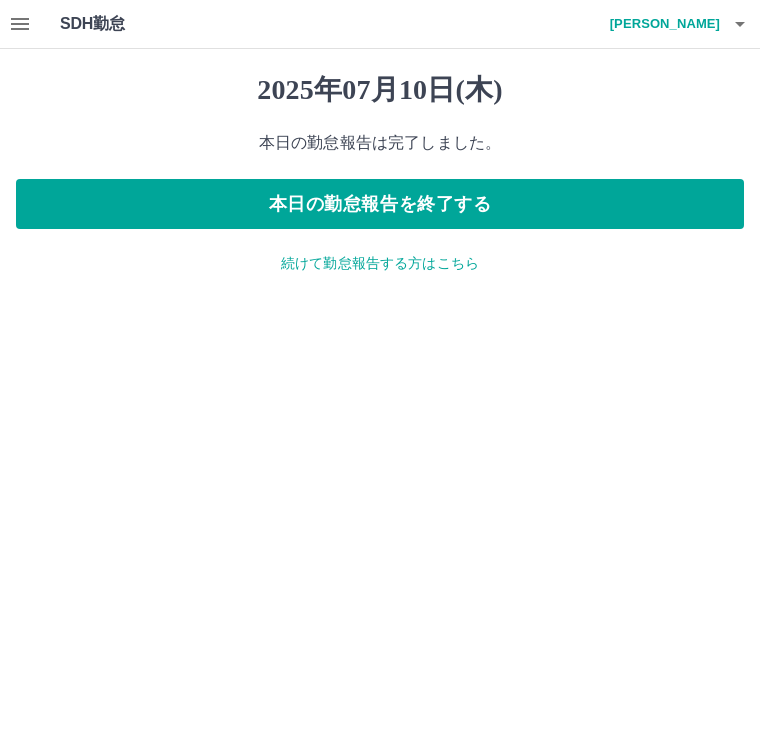 click on "続けて勤怠報告する方はこちら" at bounding box center (380, 263) 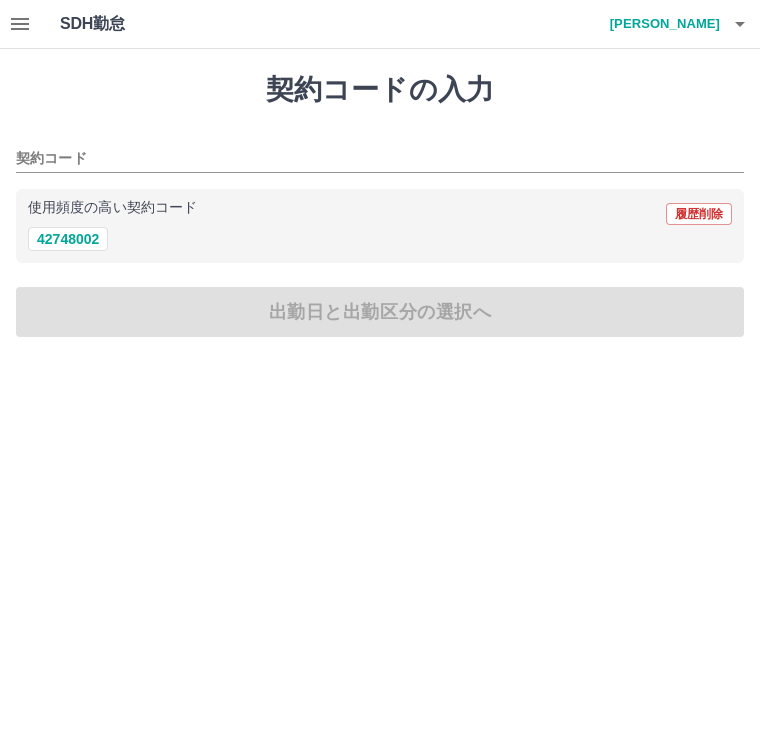 click on "42748002" at bounding box center [68, 239] 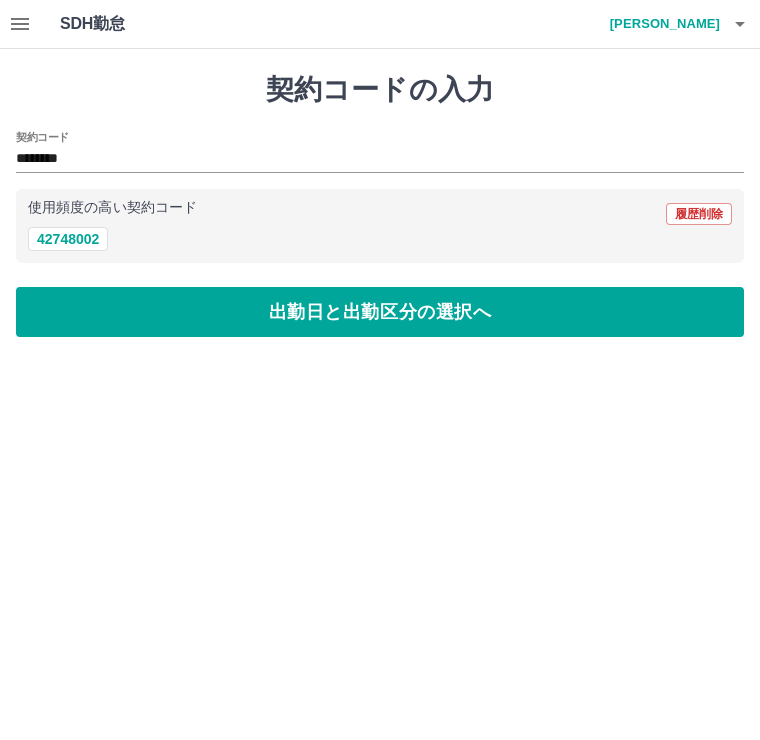 click on "出勤日と出勤区分の選択へ" at bounding box center [380, 312] 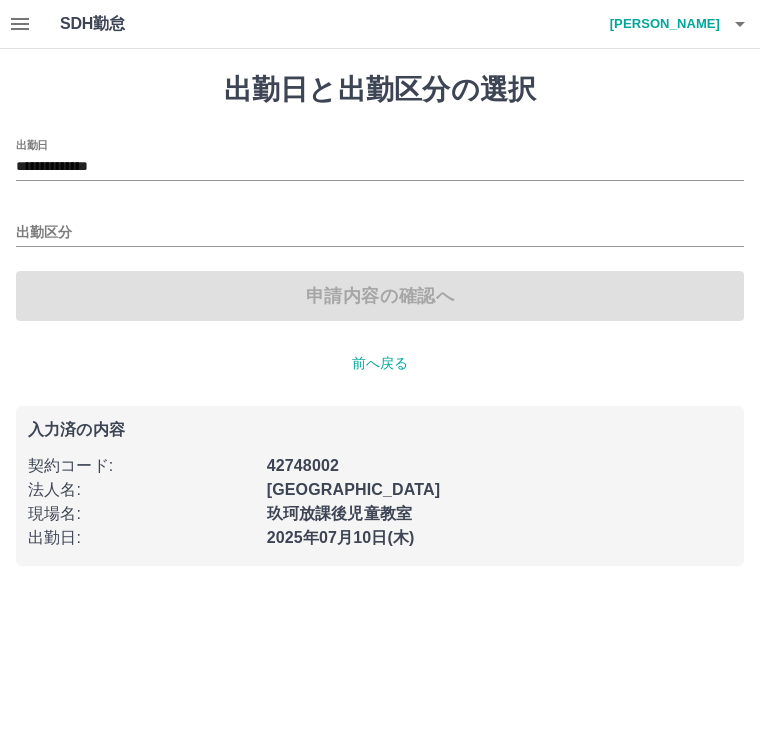 click on "**********" at bounding box center (380, 167) 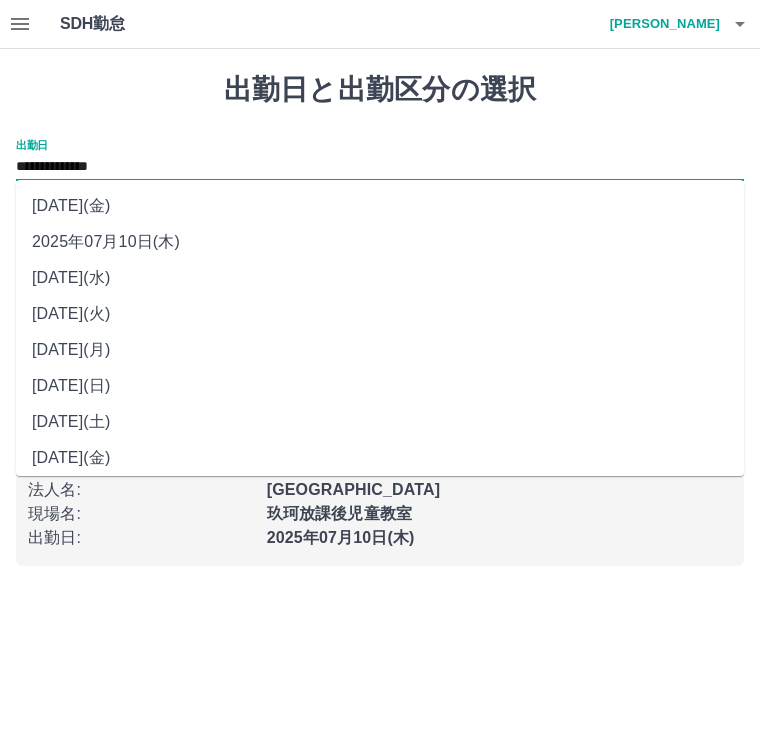 click on "2025年07月11日(金)" at bounding box center (380, 206) 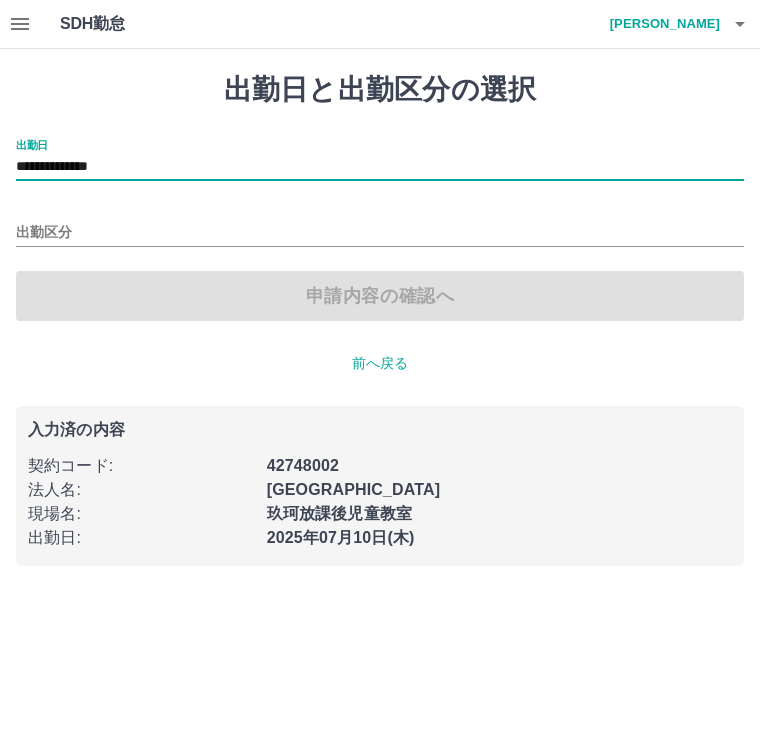 click on "出勤区分" at bounding box center [380, 233] 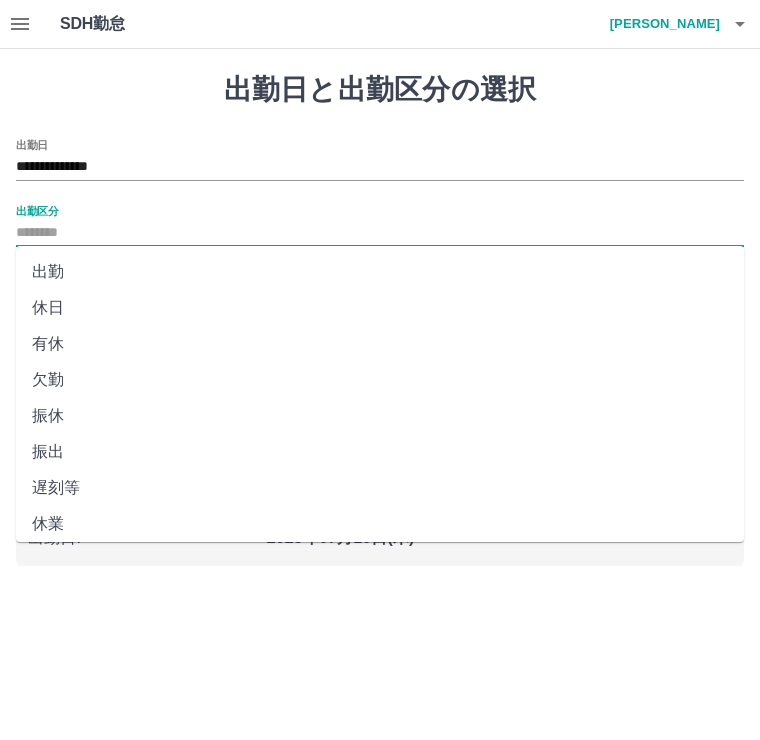 click on "休日" at bounding box center [380, 308] 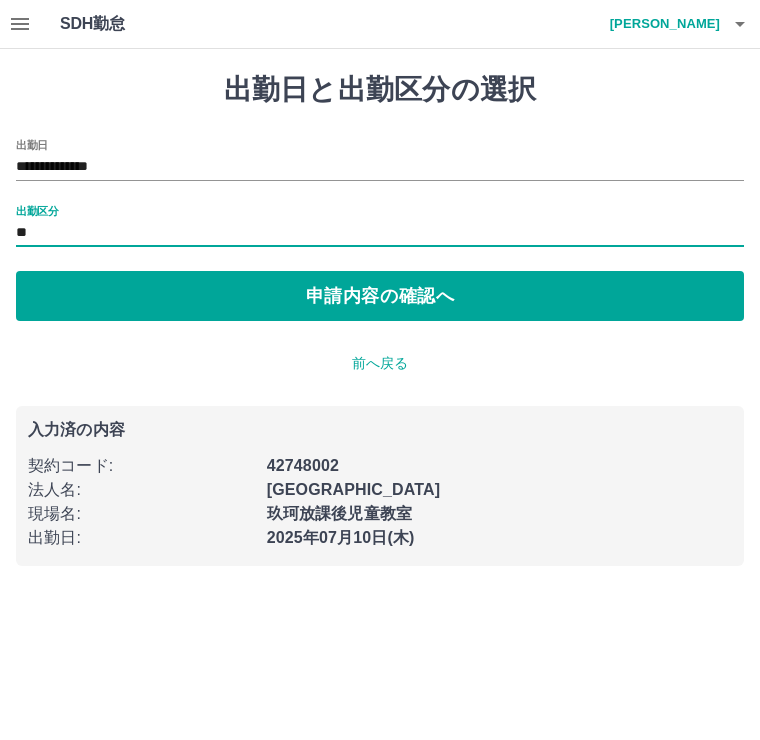 click on "申請内容の確認へ" at bounding box center [380, 296] 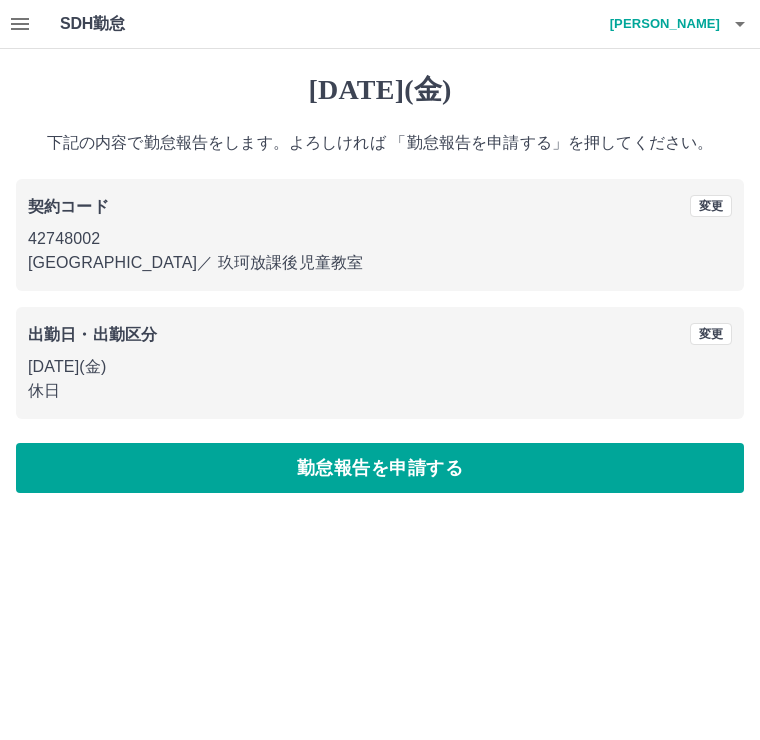 click on "勤怠報告を申請する" at bounding box center [380, 468] 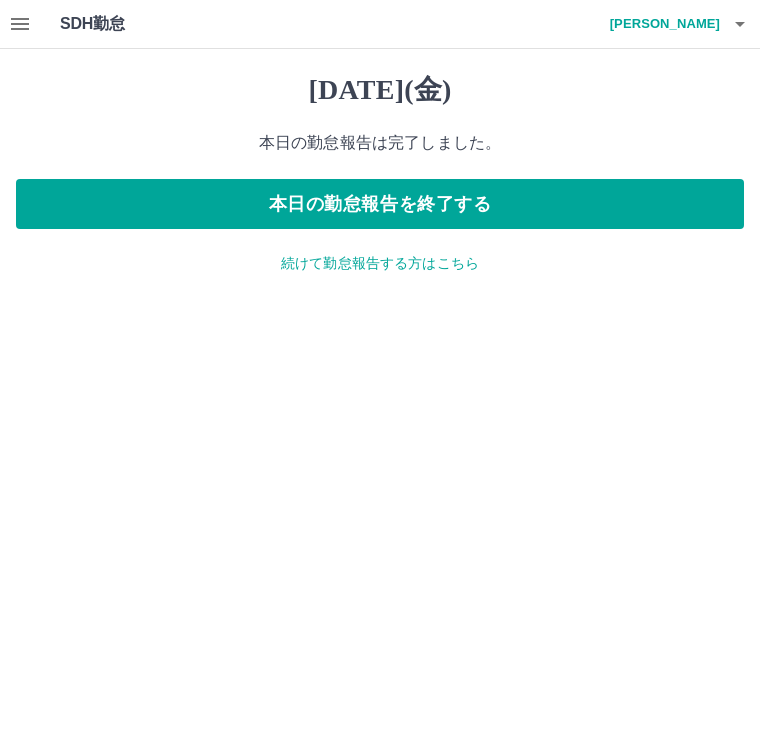 click on "本日の勤怠報告を終了する" at bounding box center (380, 204) 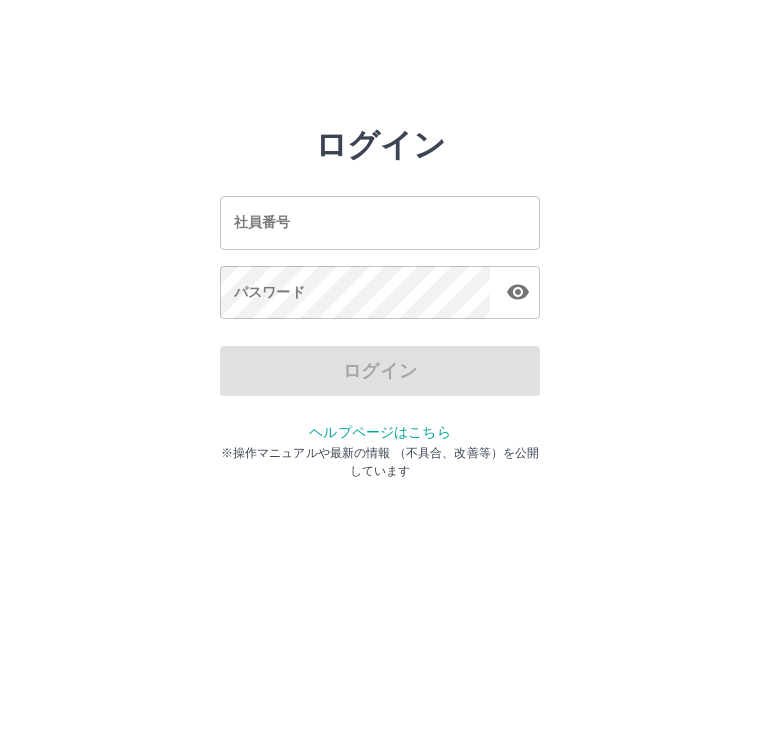 scroll, scrollTop: 0, scrollLeft: 0, axis: both 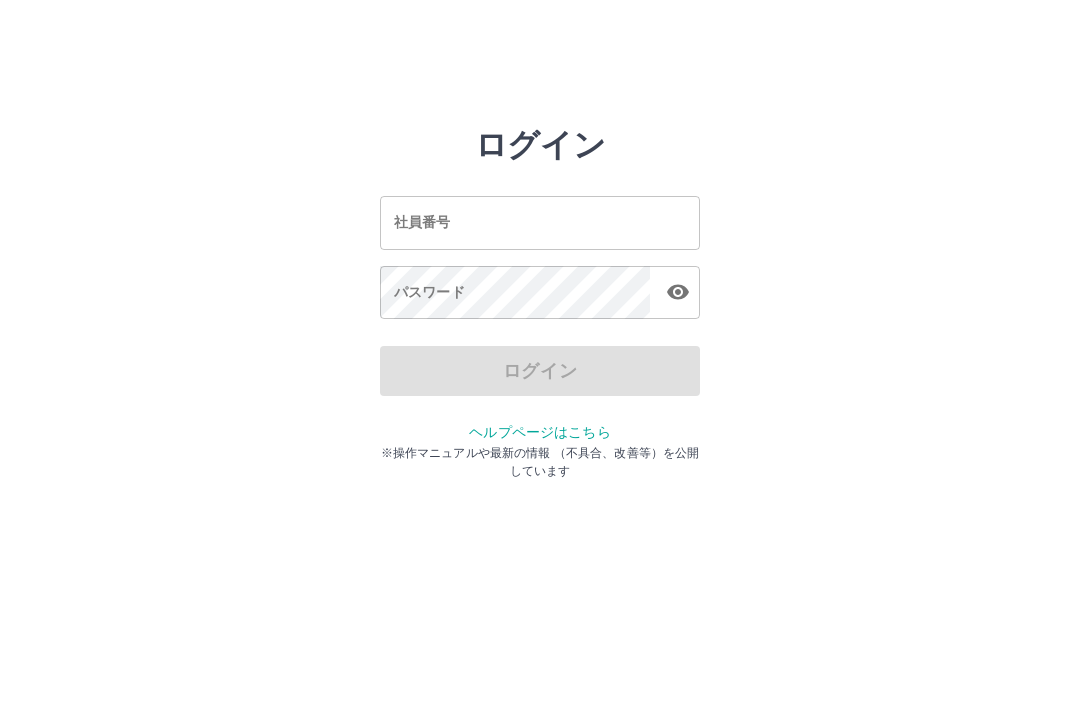 click on "社員番号" at bounding box center (540, 222) 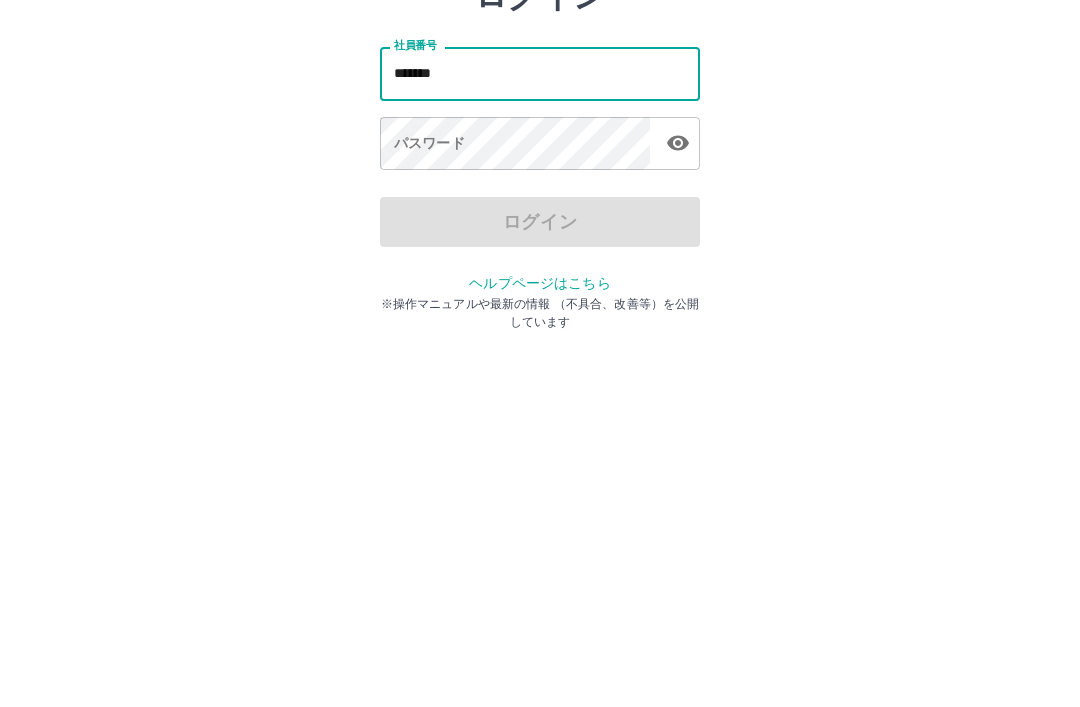 type on "*******" 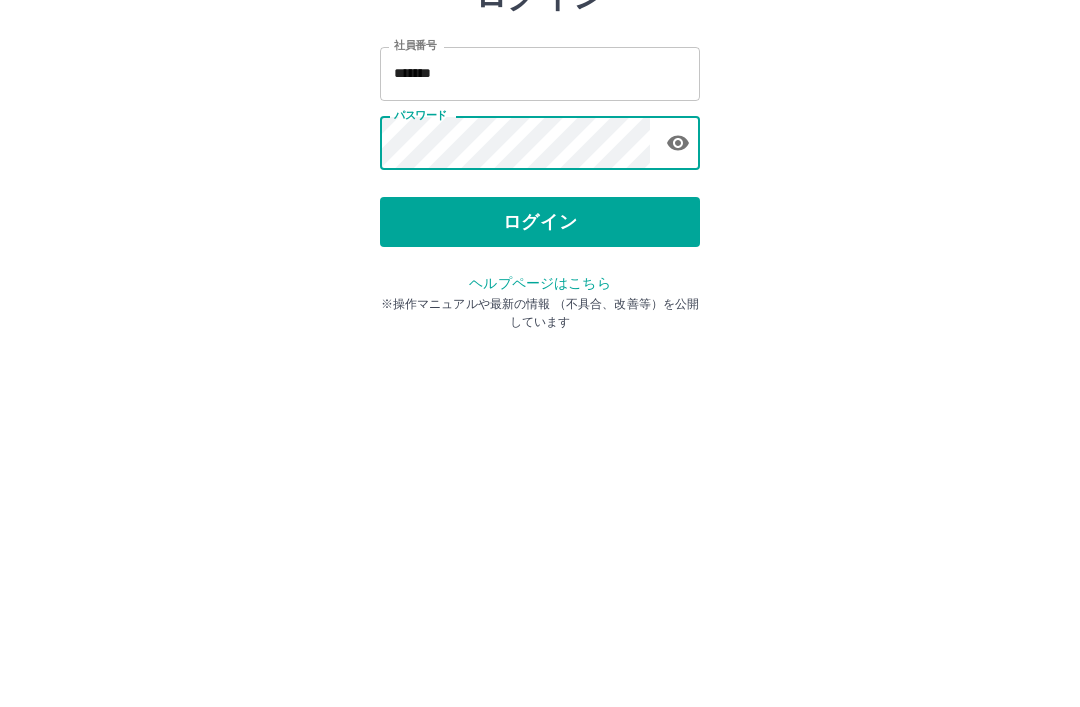 click on "ログイン" at bounding box center (540, 371) 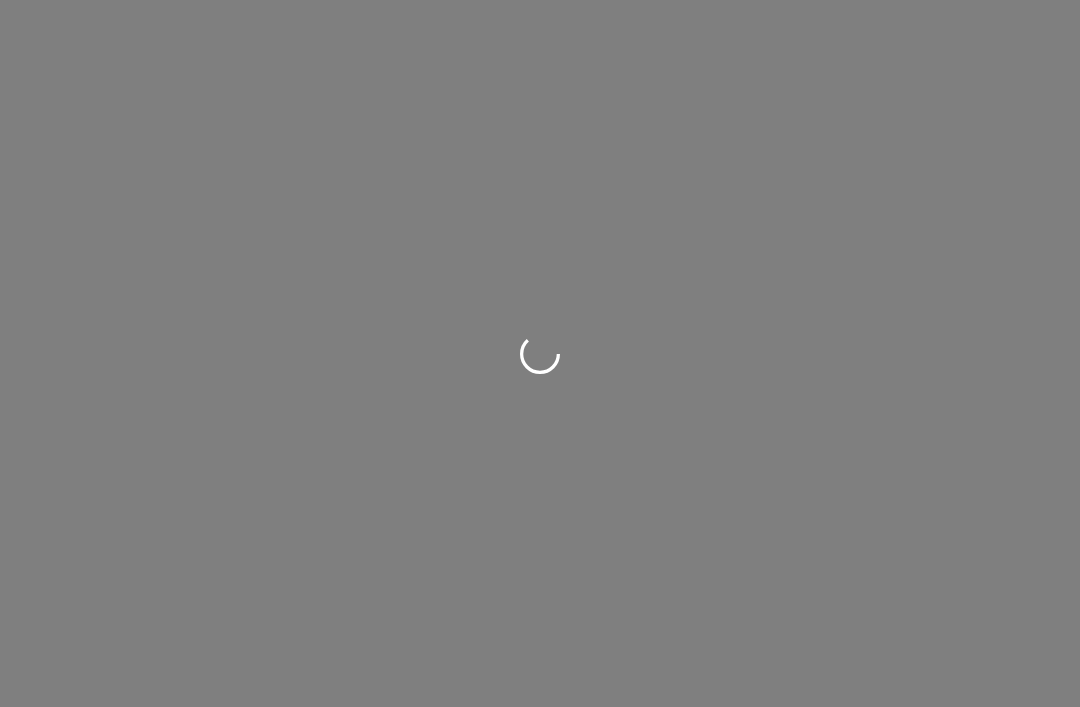 scroll, scrollTop: 0, scrollLeft: 0, axis: both 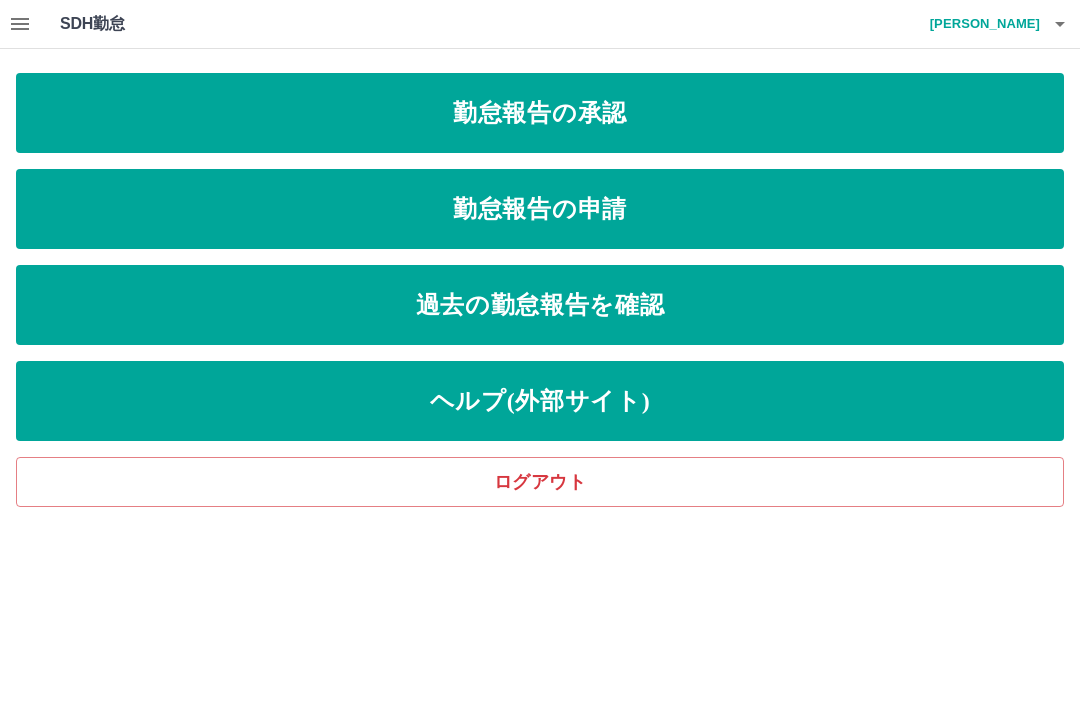 click on "勤怠報告の申請" at bounding box center (540, 209) 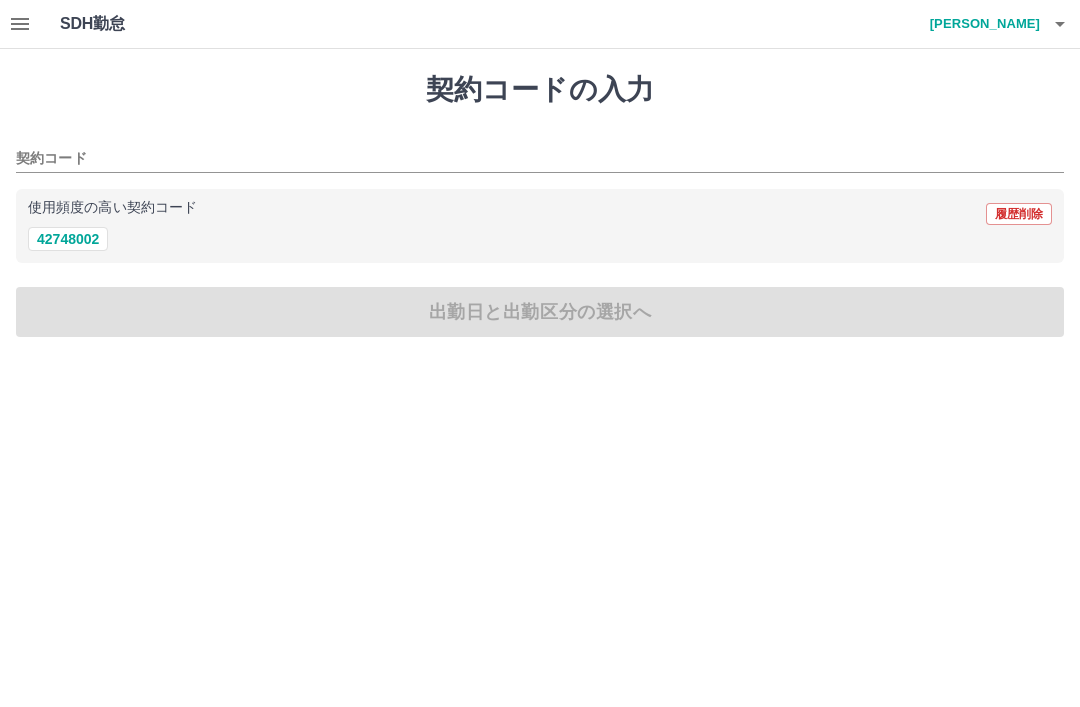 click on "42748002" at bounding box center [68, 239] 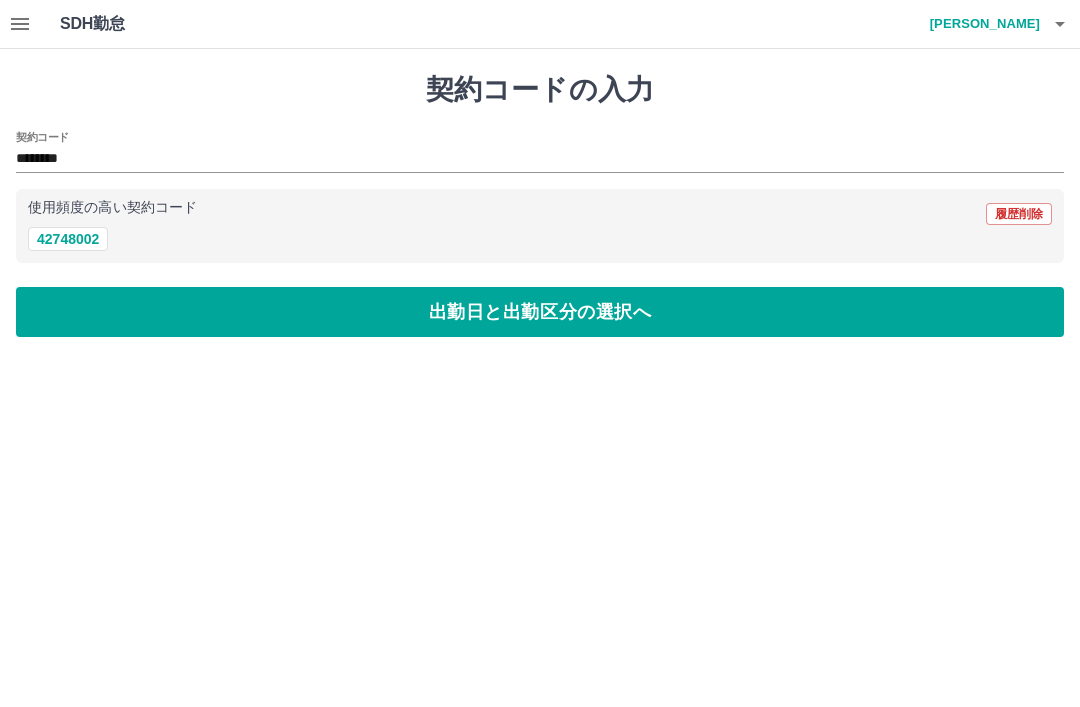 click on "出勤日と出勤区分の選択へ" at bounding box center [540, 312] 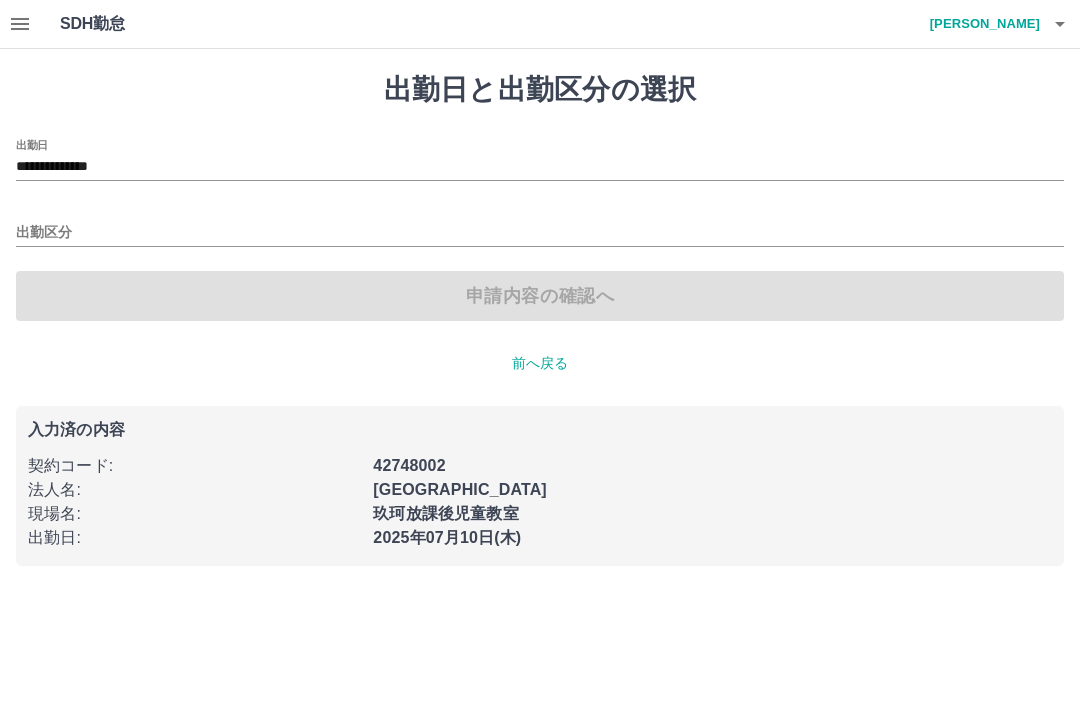 click on "**********" at bounding box center (540, 167) 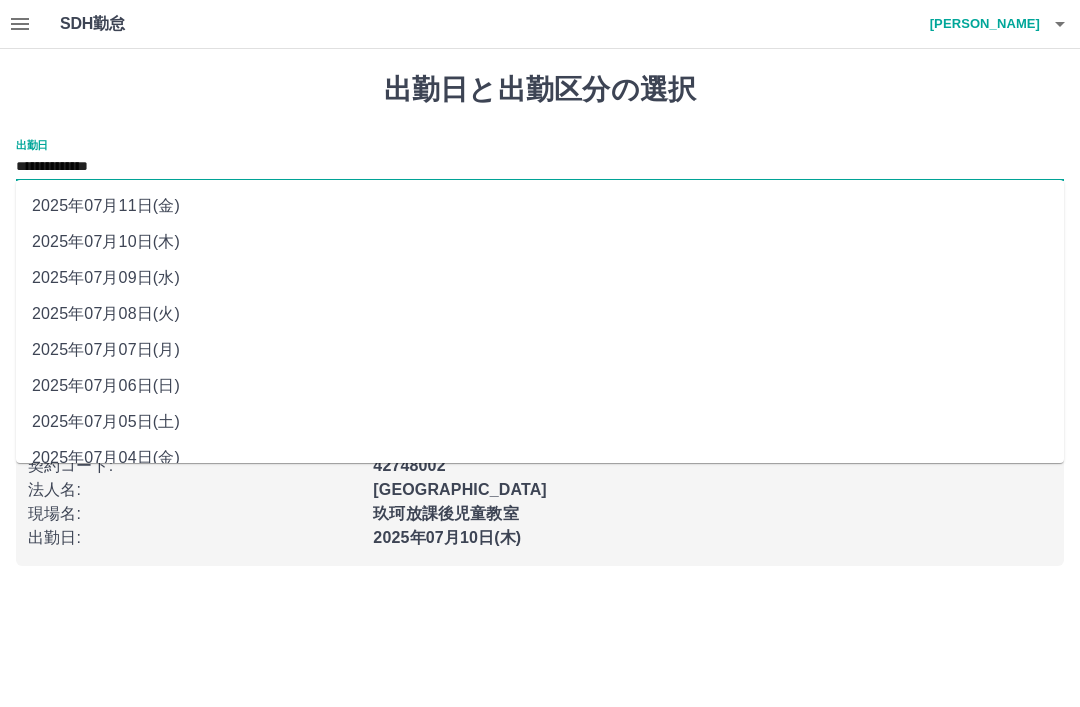 click on "2025年07月09日(水)" at bounding box center [540, 278] 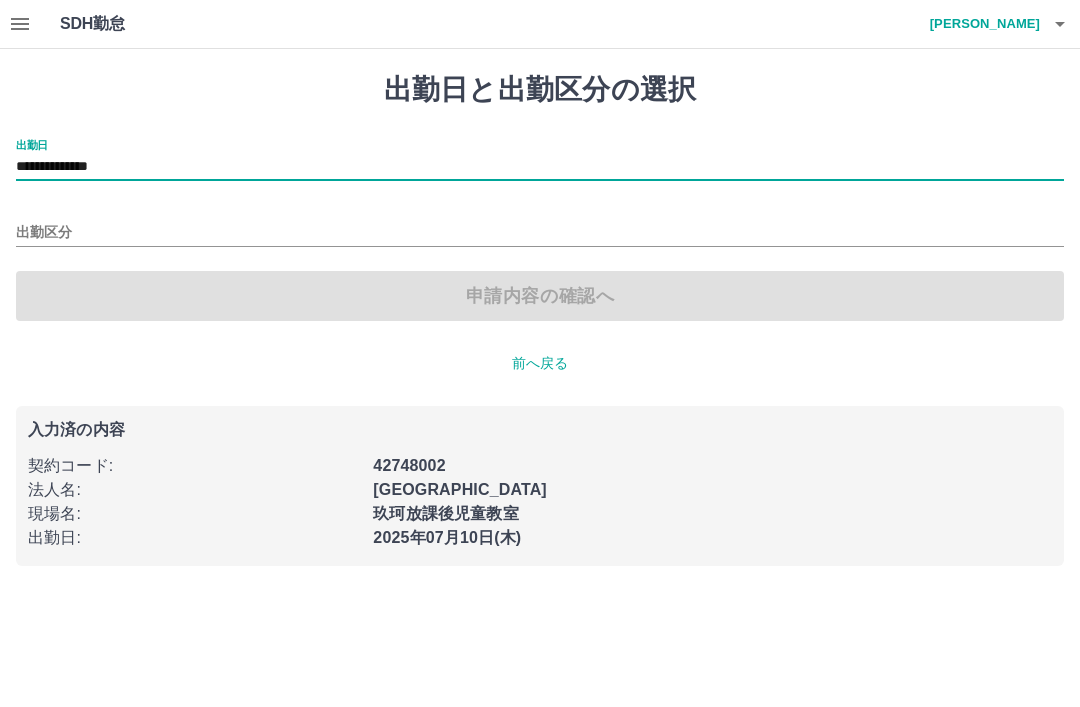 click on "**********" at bounding box center [540, 167] 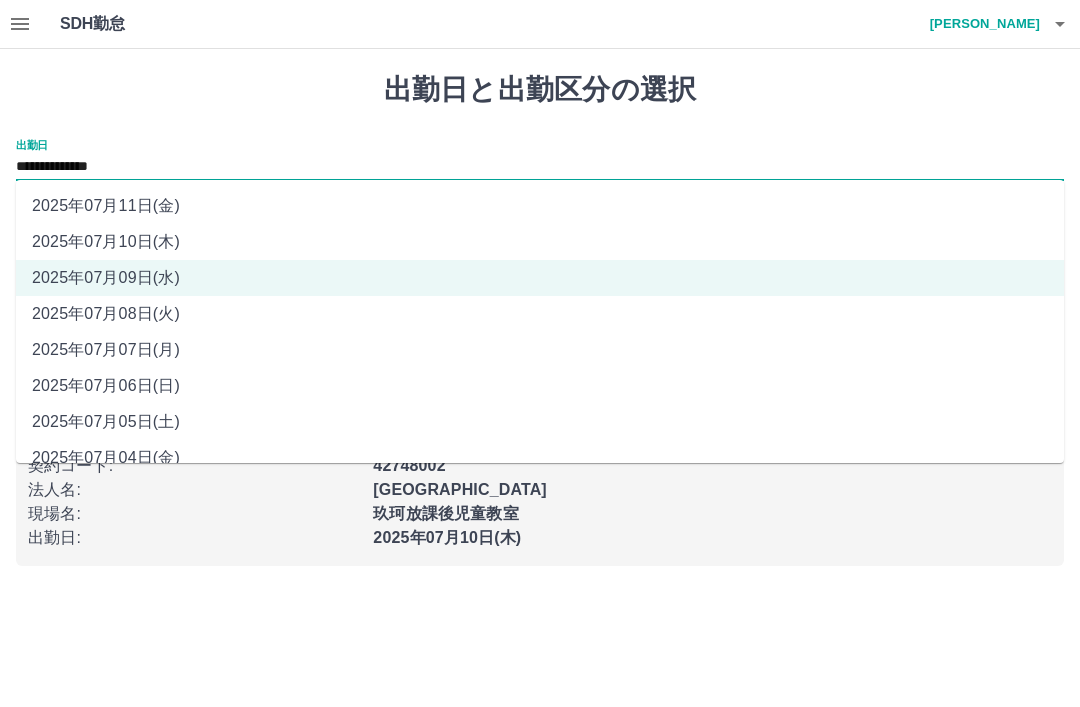 click on "2025年07月10日(木)" at bounding box center [540, 242] 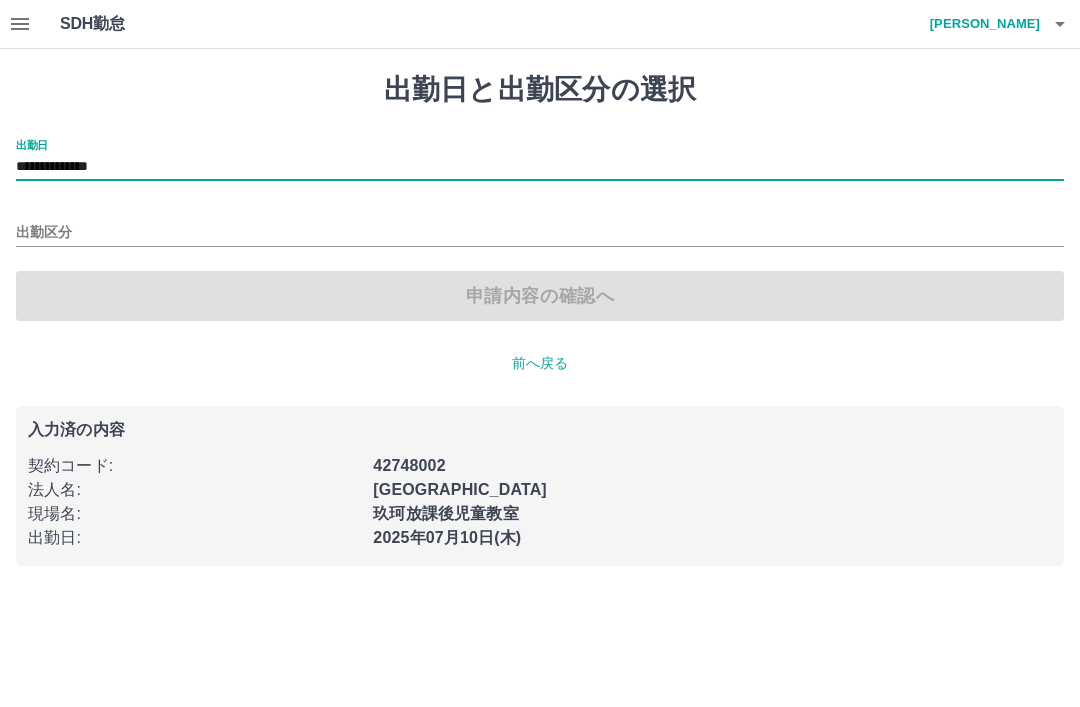 click on "**********" at bounding box center [540, 167] 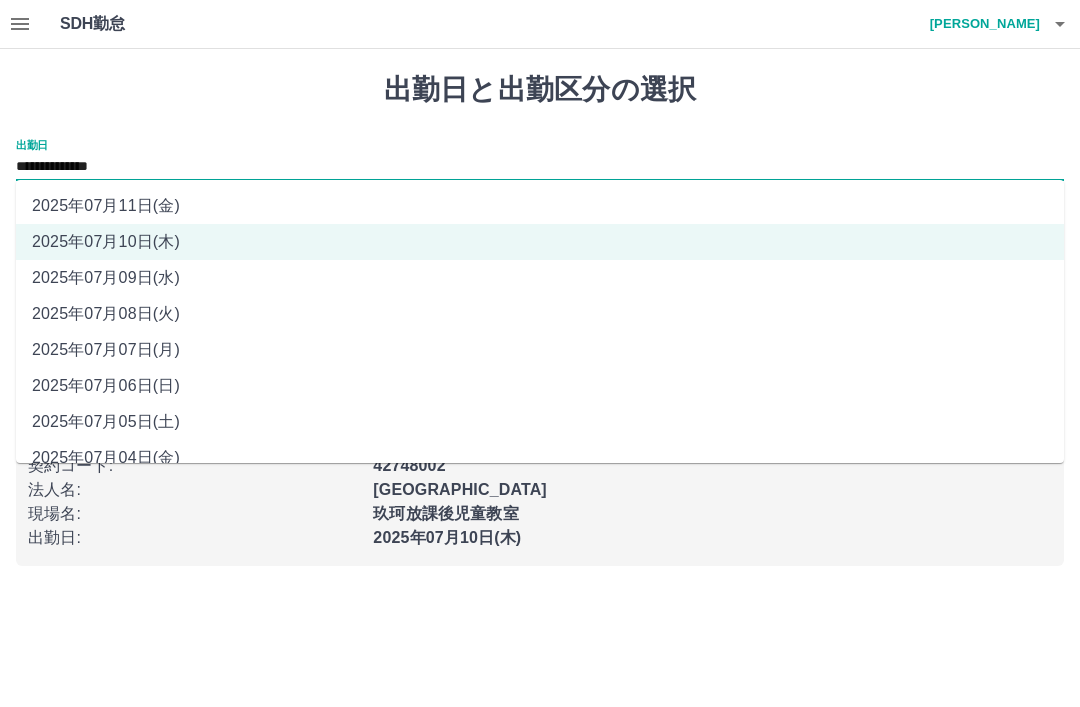 click on "2025年07月08日(火)" at bounding box center [540, 314] 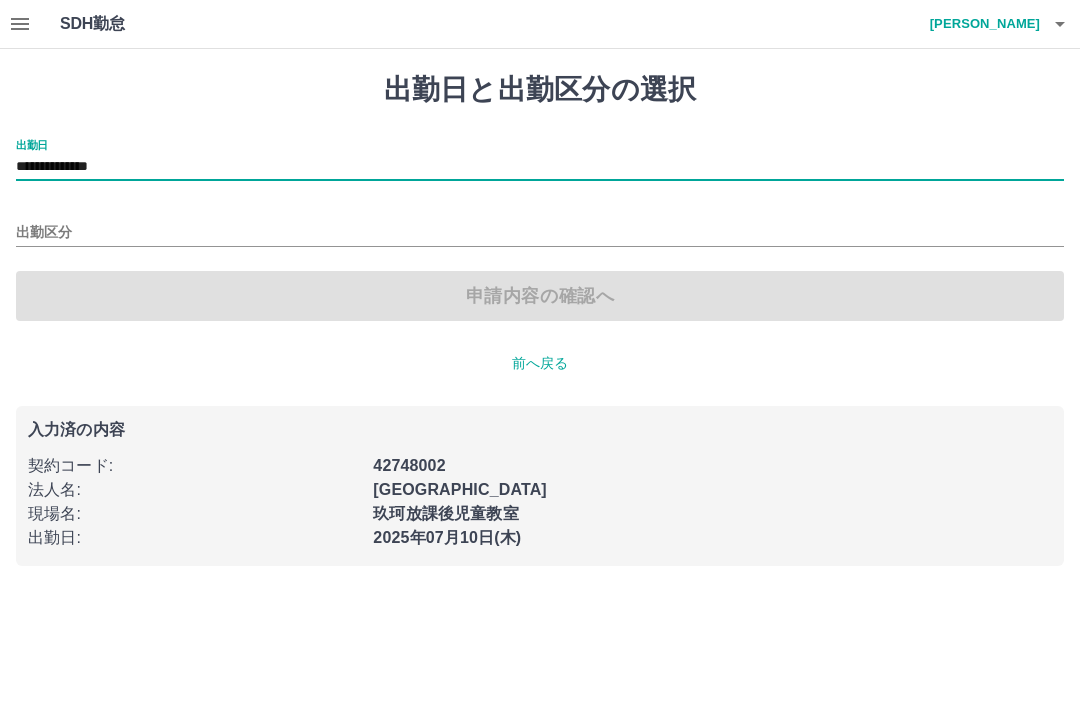 click on "**********" at bounding box center (540, 319) 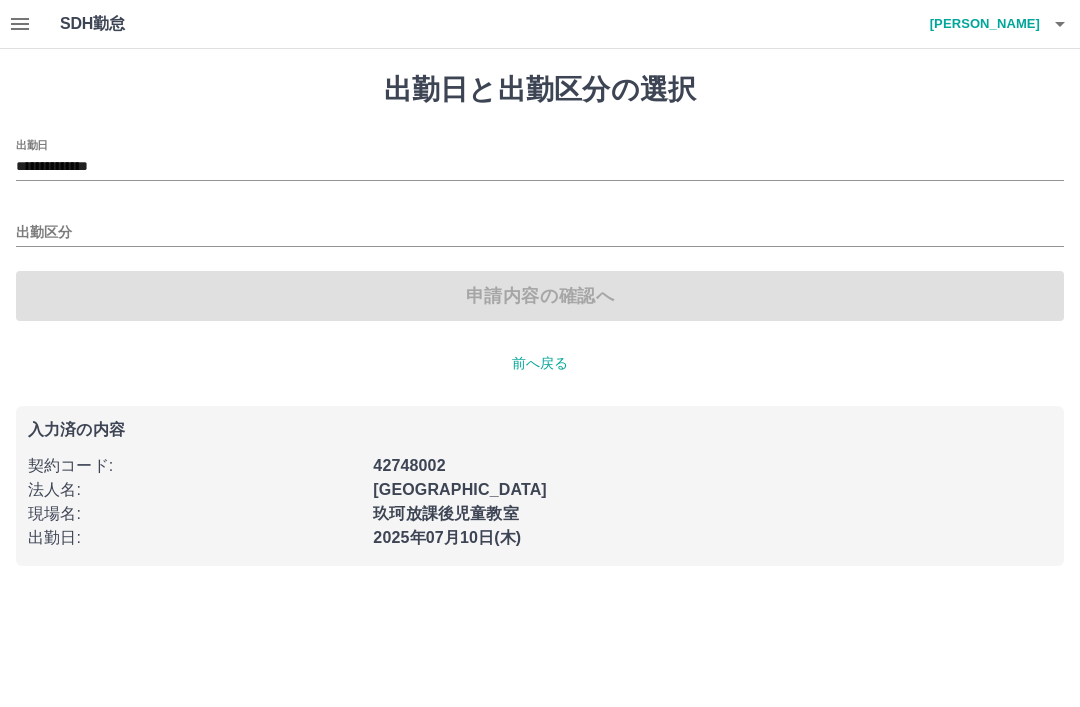 click on "出勤区分" at bounding box center [540, 233] 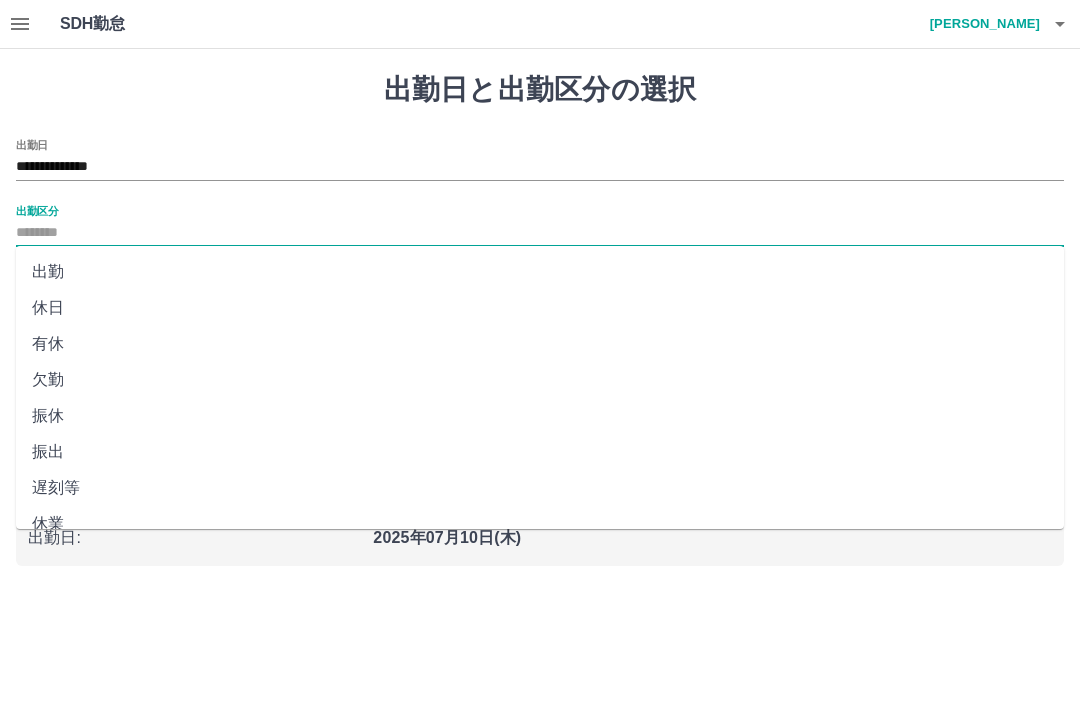 click on "出勤" at bounding box center (540, 272) 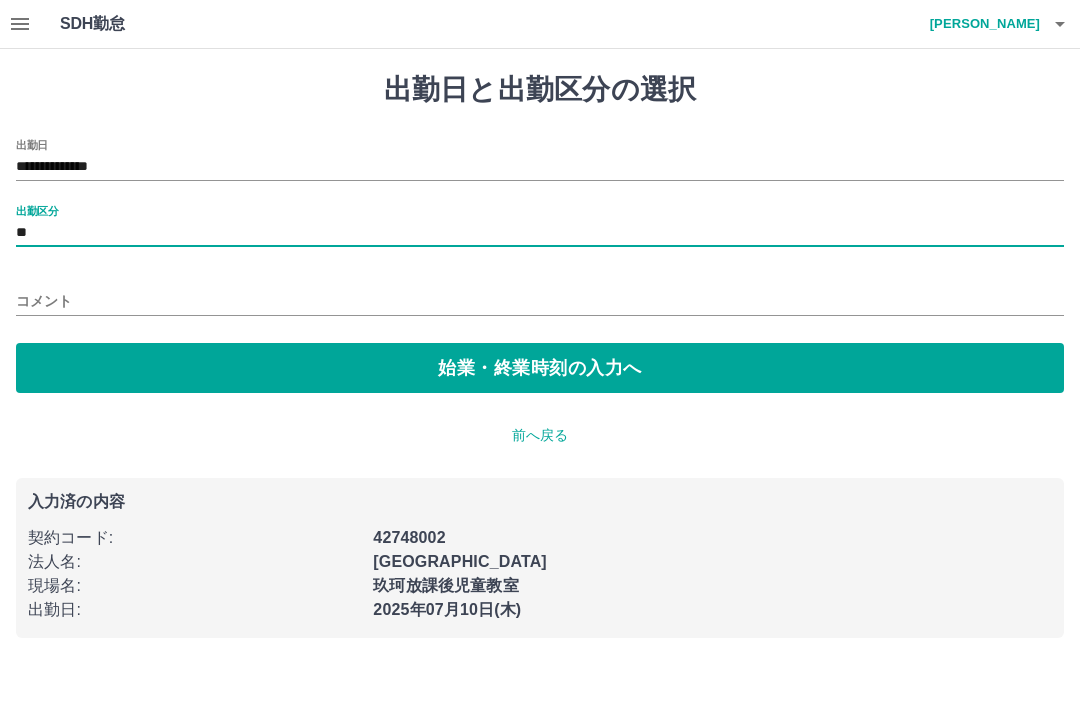 click on "始業・終業時刻の入力へ" at bounding box center [540, 368] 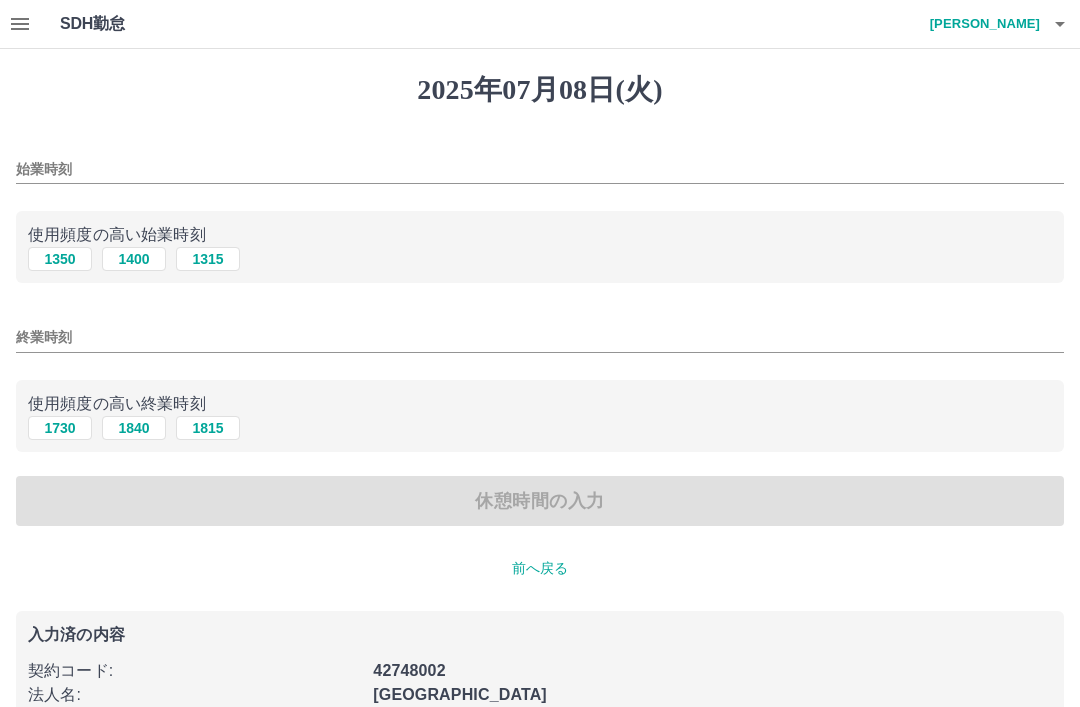 click on "2025年07月08日(火) 始業時刻 使用頻度の高い始業時刻 1350 1400 1315 終業時刻 使用頻度の高い終業時刻 1730 1840 1815 休憩時間の入力 前へ戻る 入力済の内容 契約コード : 42748002 法人名 : 岩国市 現場名 : 玖珂放課後児童教室 出勤日 : 2025年07月08日(火) 出勤区分 : 出勤" at bounding box center [540, 434] 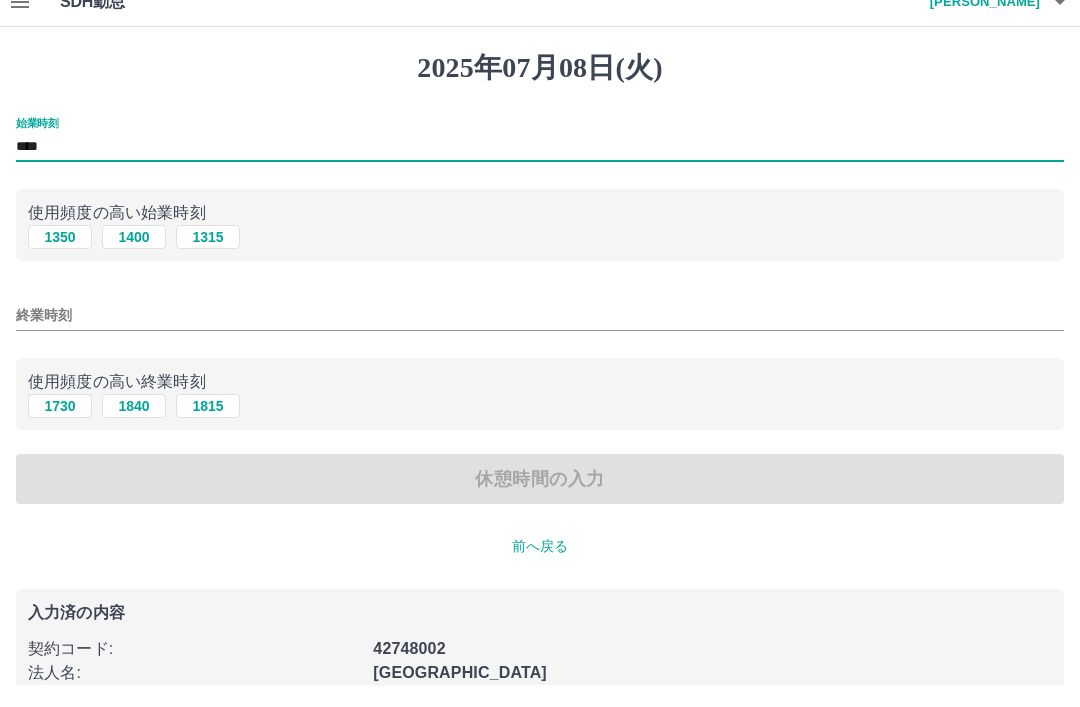 type on "****" 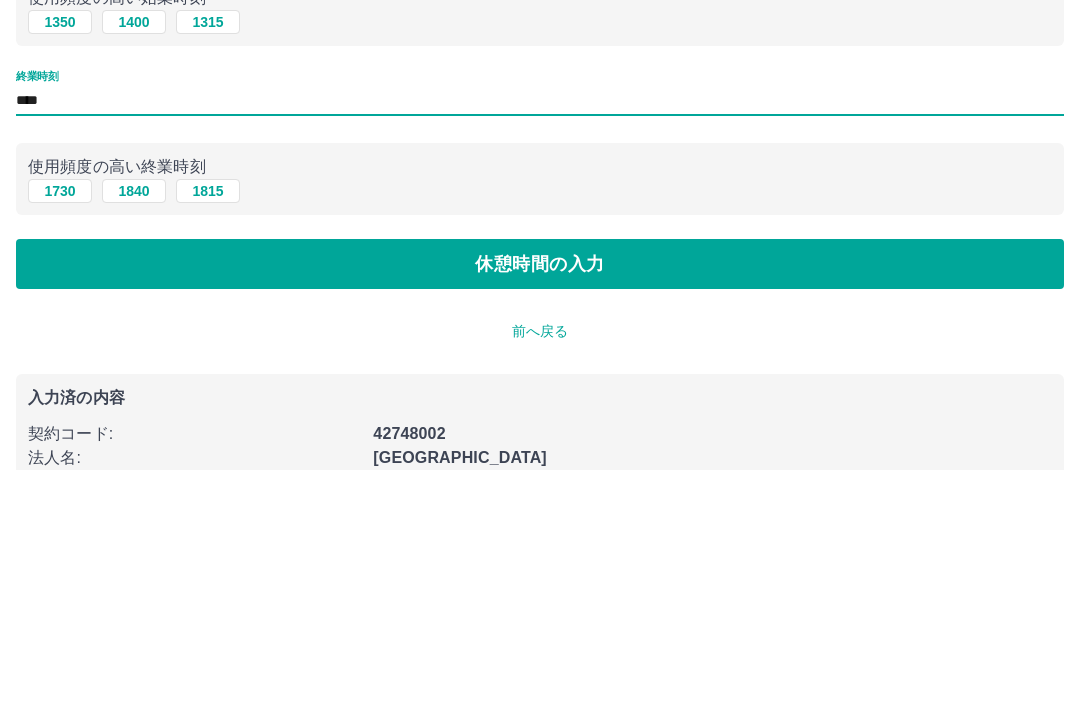 type on "****" 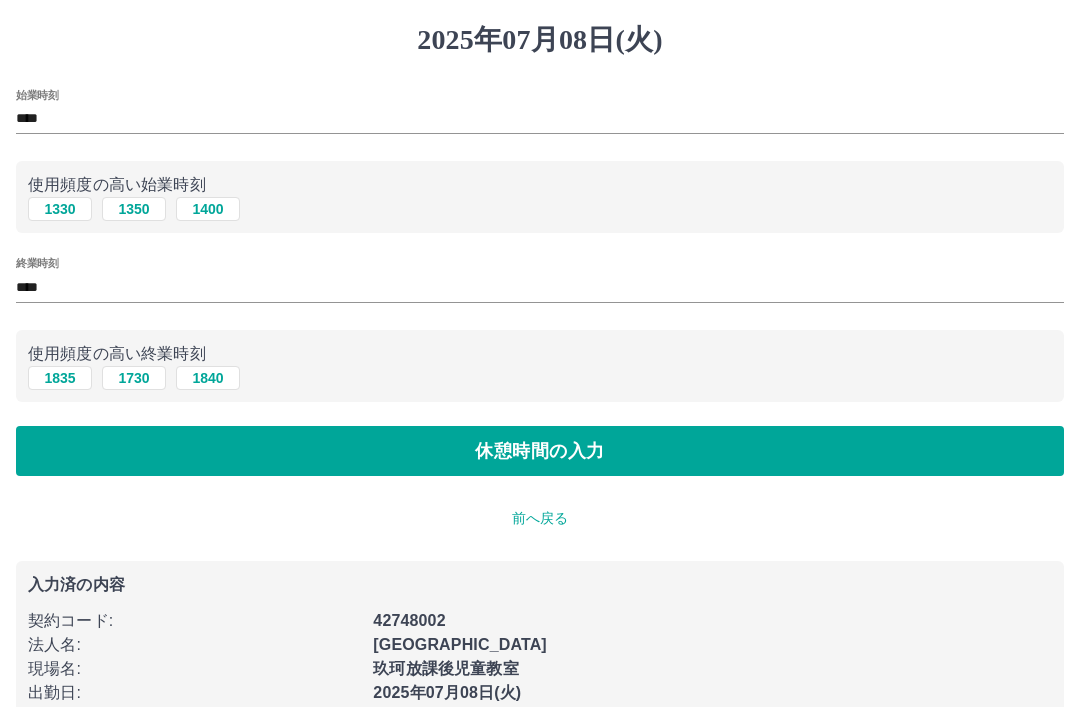scroll, scrollTop: 0, scrollLeft: 0, axis: both 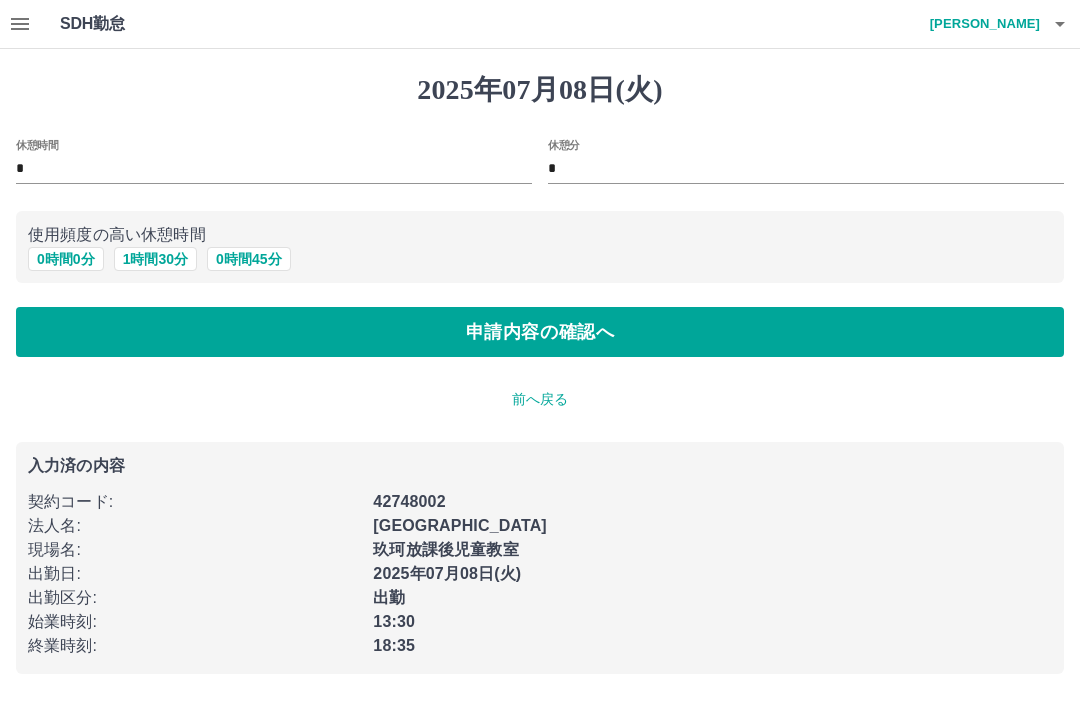 click on "申請内容の確認へ" at bounding box center (540, 332) 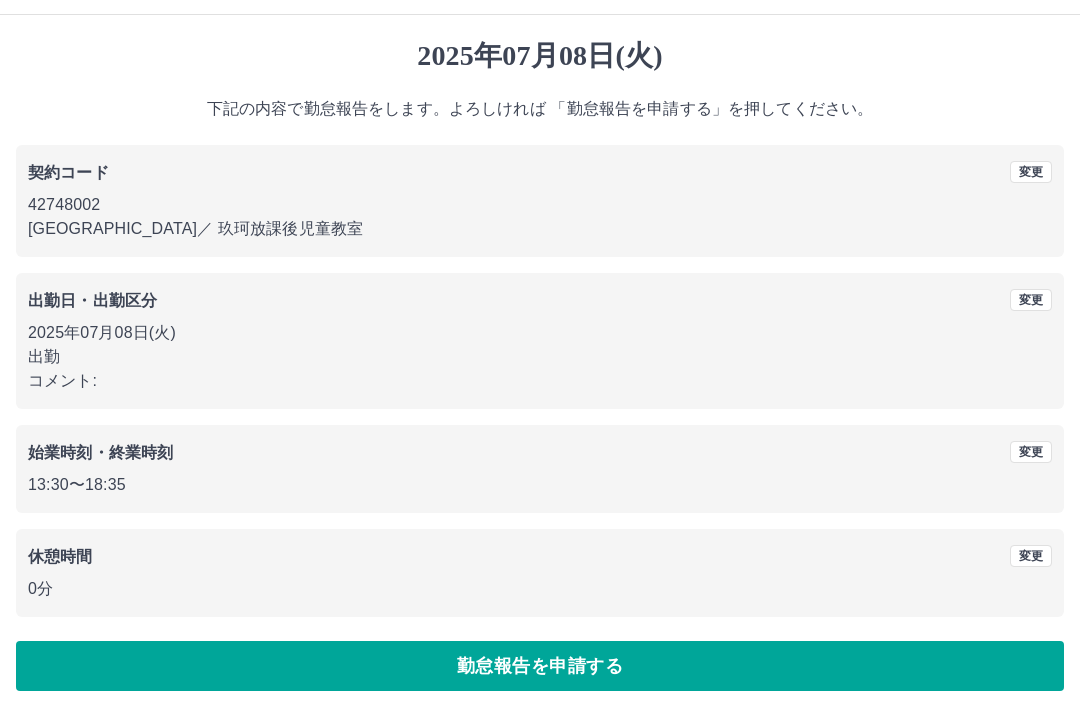 scroll, scrollTop: 41, scrollLeft: 0, axis: vertical 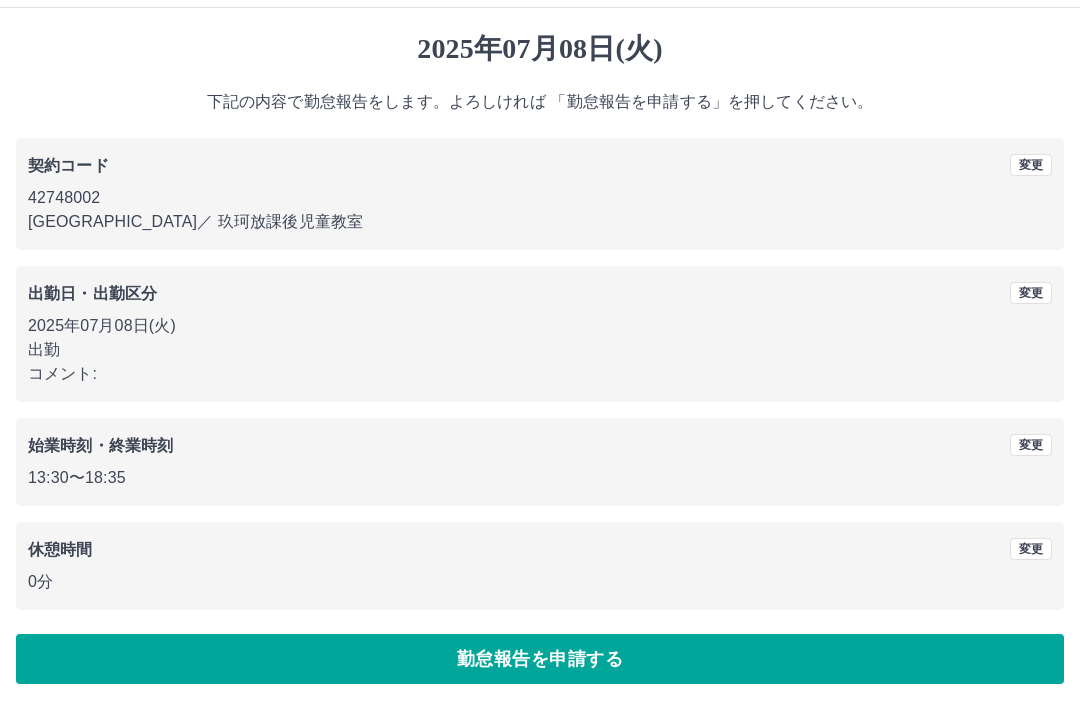 click on "勤怠報告を申請する" at bounding box center [540, 659] 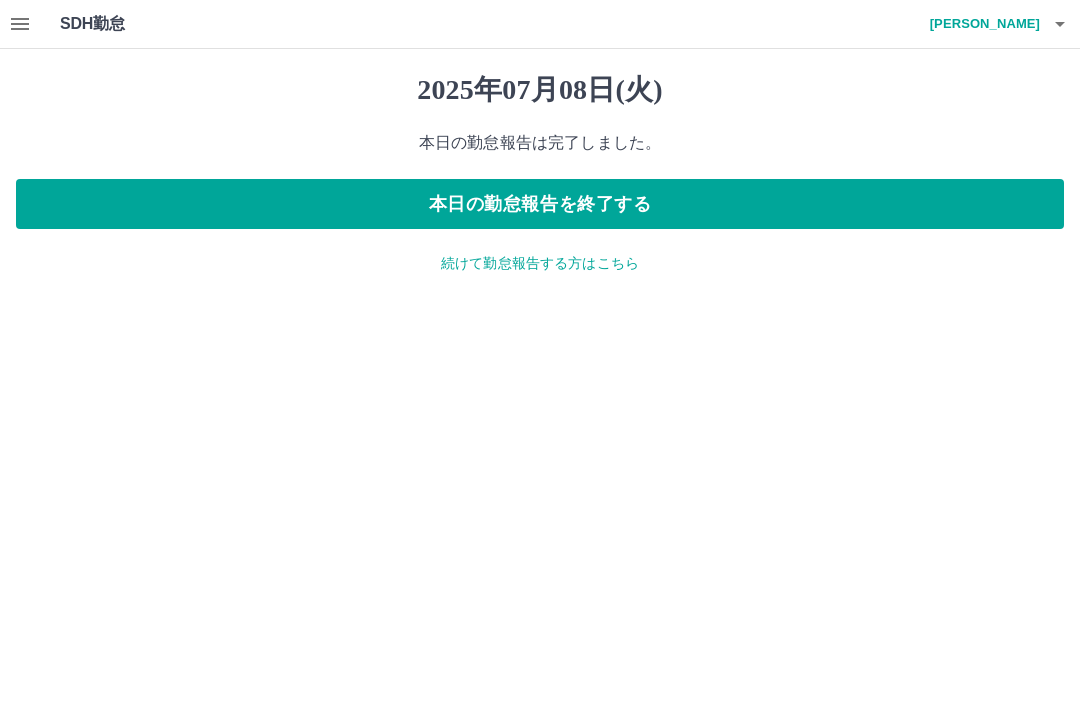 click on "続けて勤怠報告する方はこちら" at bounding box center [540, 263] 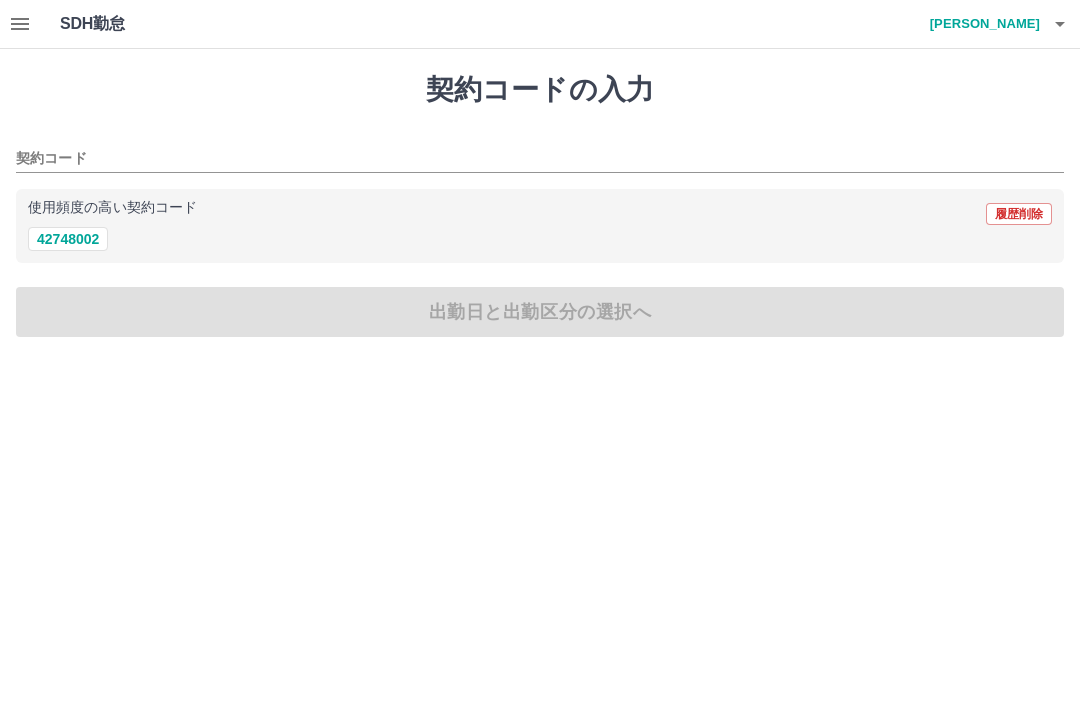 click on "42748002" at bounding box center [68, 239] 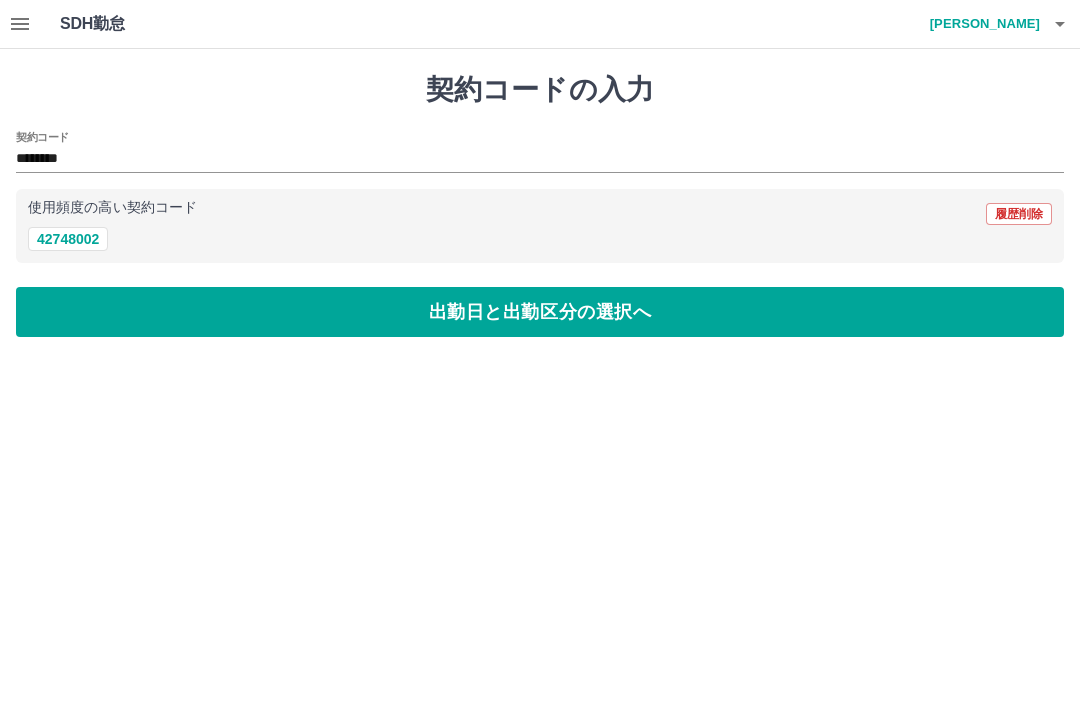 click on "出勤日と出勤区分の選択へ" at bounding box center (540, 312) 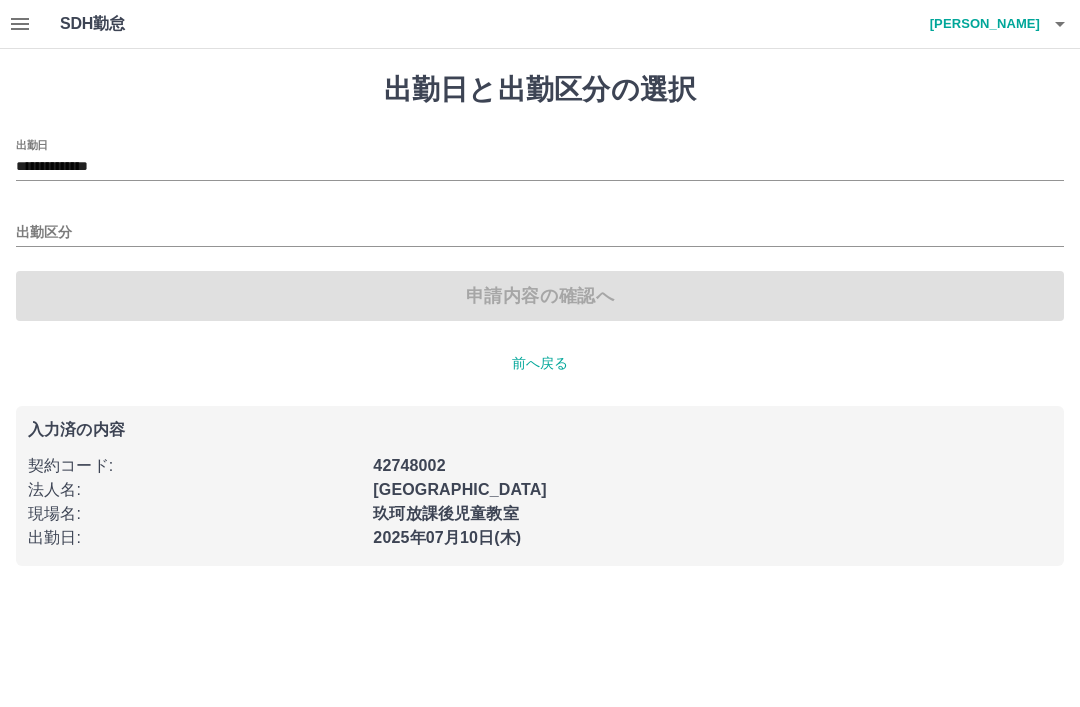 click on "**********" at bounding box center (540, 167) 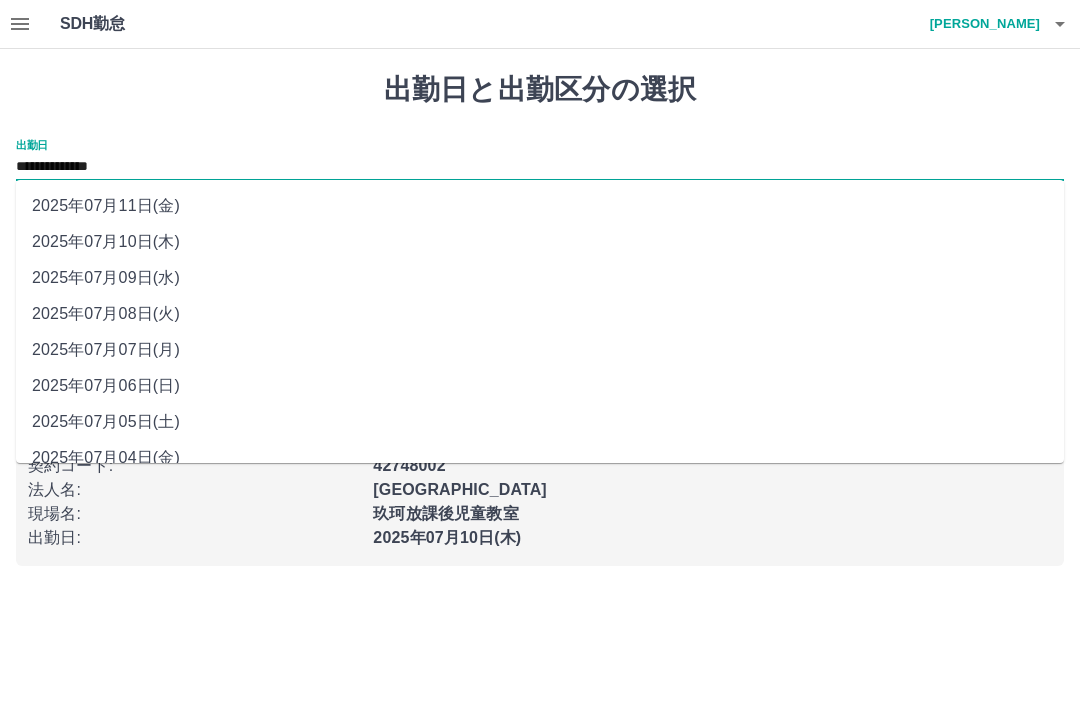 click on "2025年07月09日(水)" at bounding box center [540, 278] 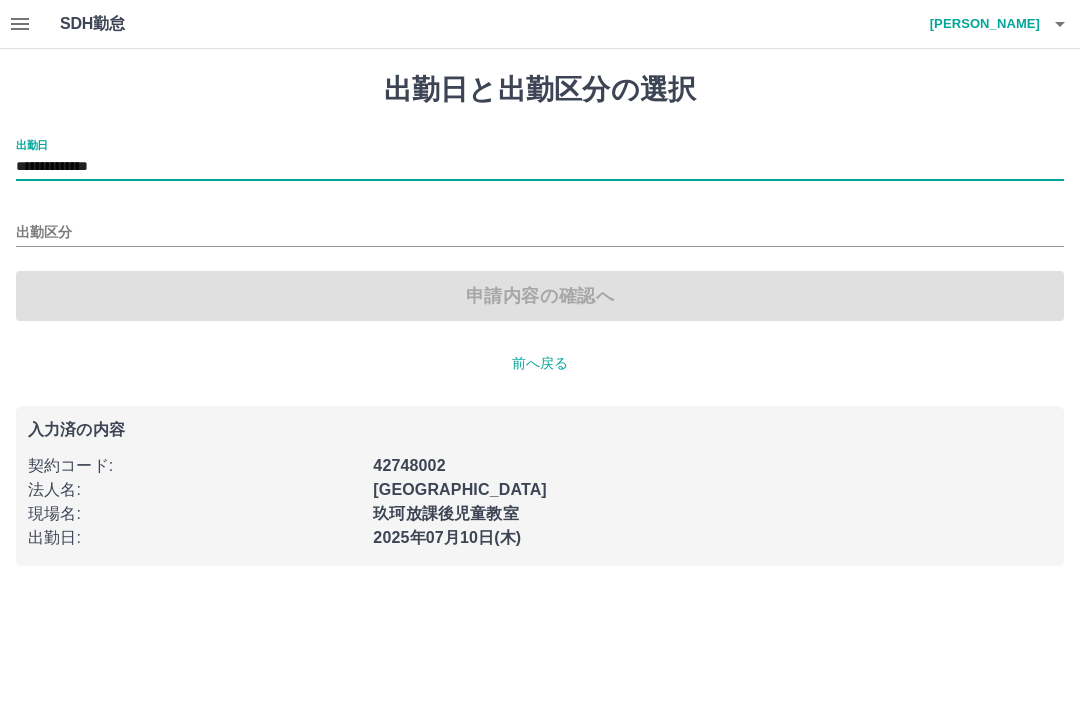 click on "出勤区分" at bounding box center [540, 233] 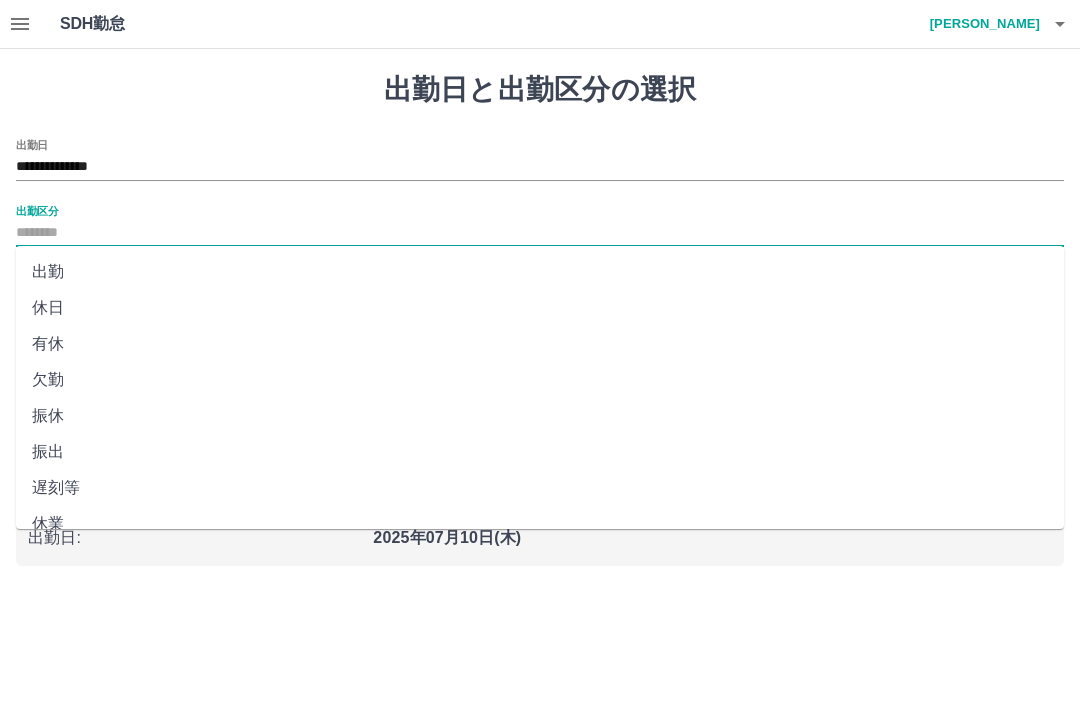 click on "休日" at bounding box center (540, 308) 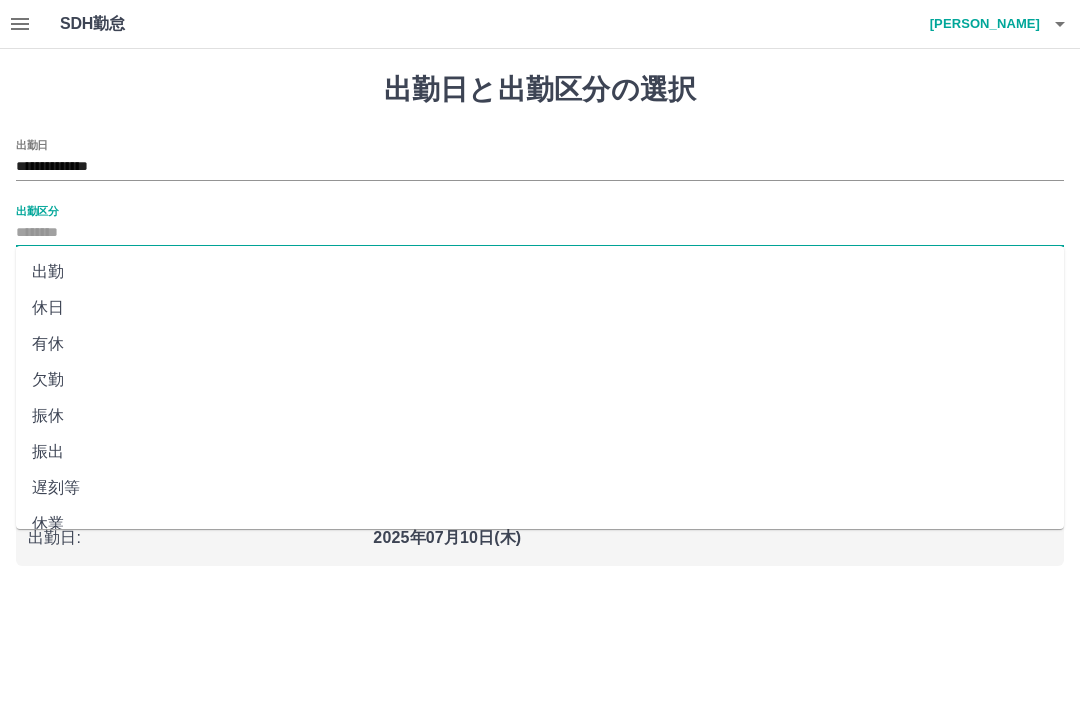 type on "**" 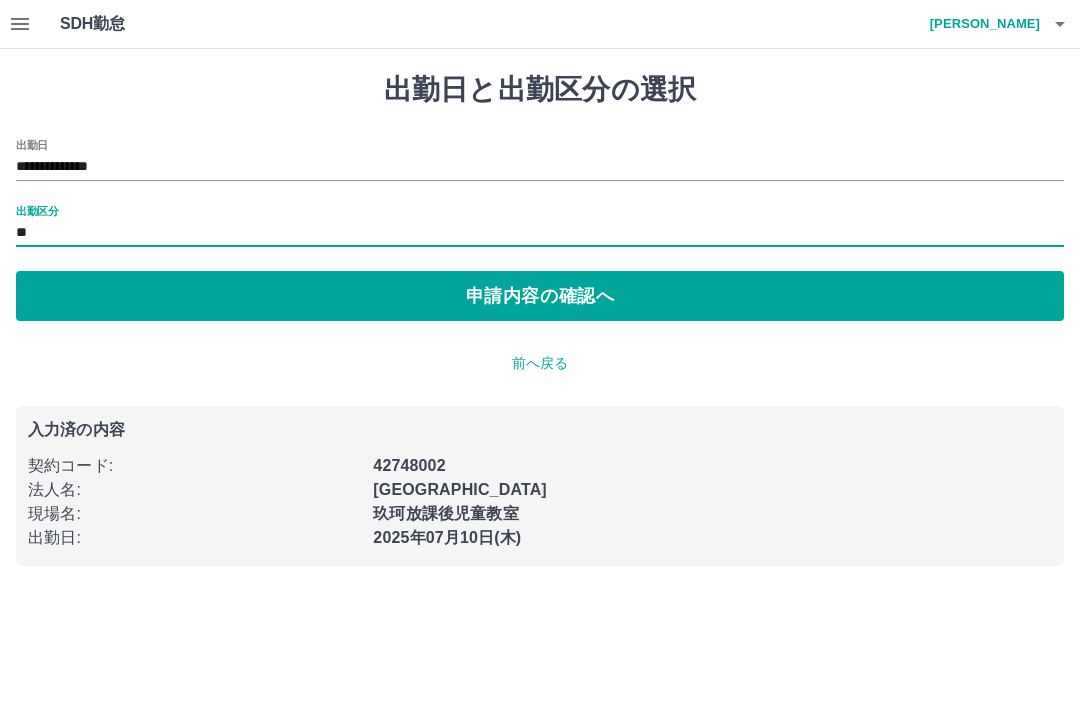 click on "申請内容の確認へ" at bounding box center (540, 296) 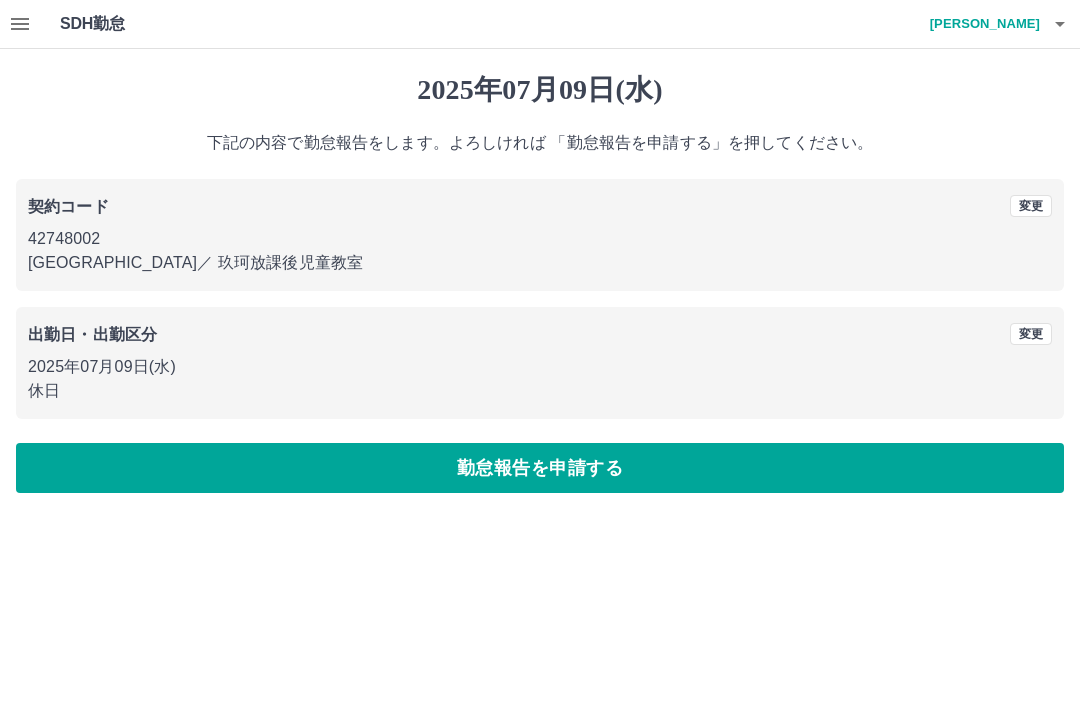 click on "勤怠報告を申請する" at bounding box center [540, 468] 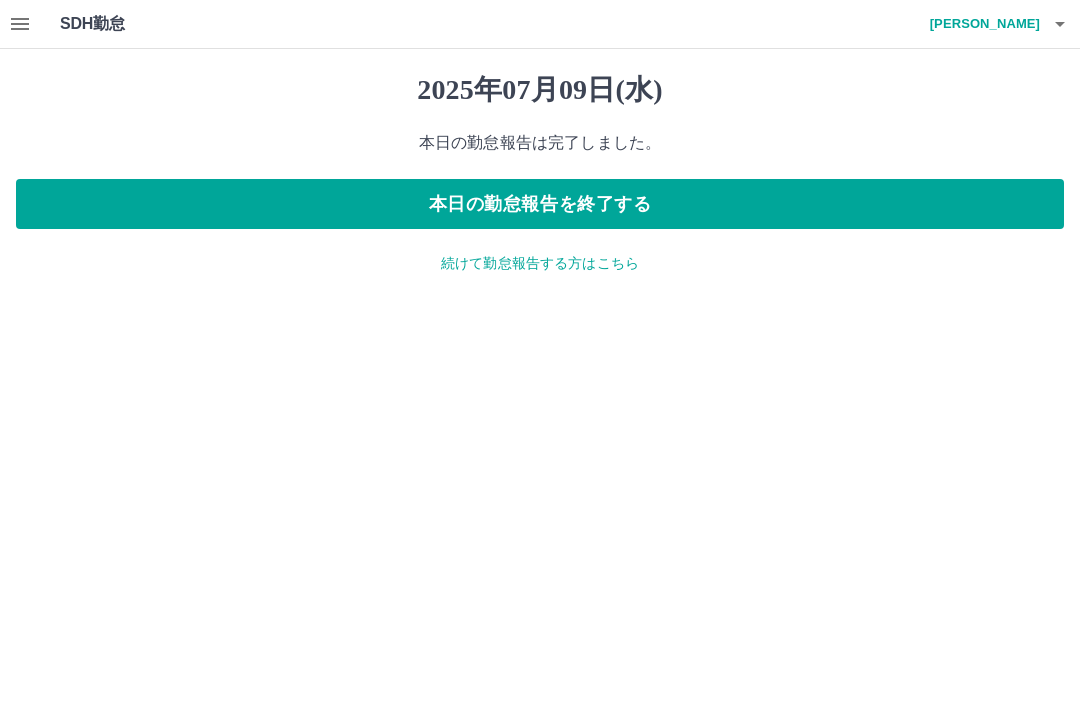 click 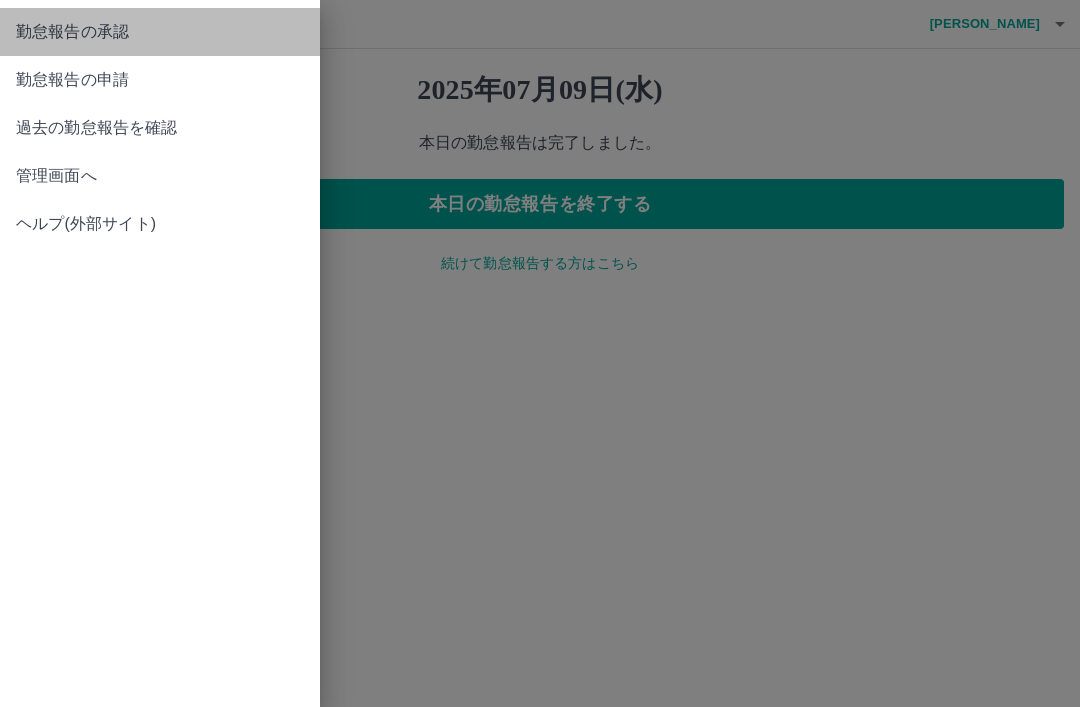 click on "勤怠報告の承認" at bounding box center [160, 32] 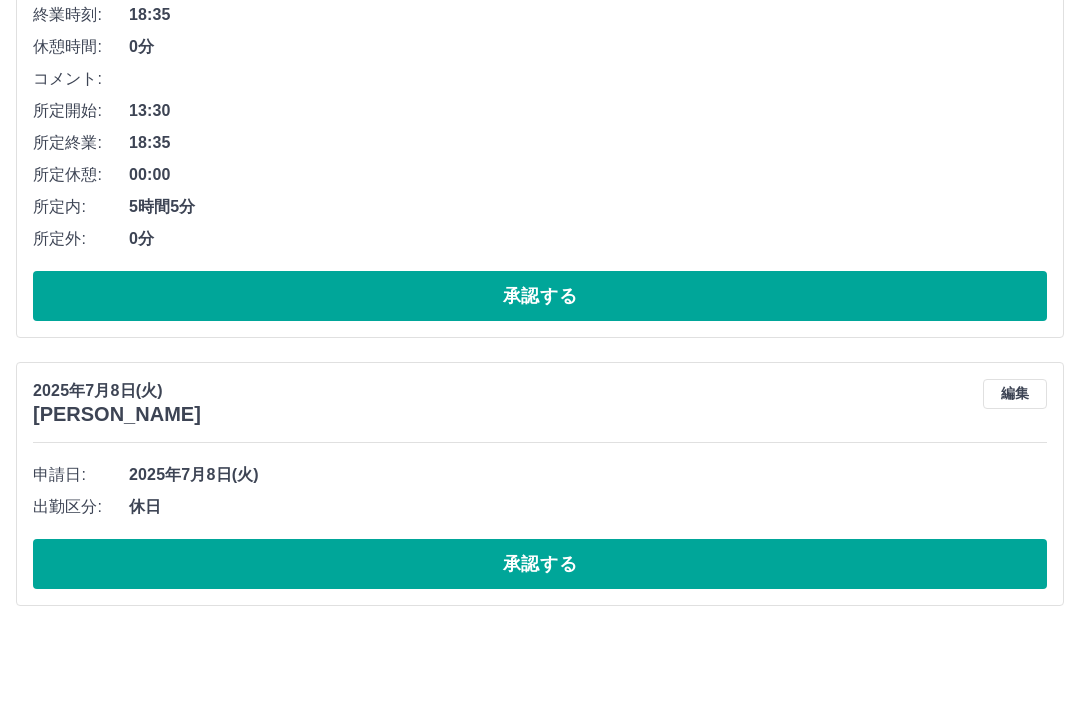 scroll, scrollTop: 10524, scrollLeft: 0, axis: vertical 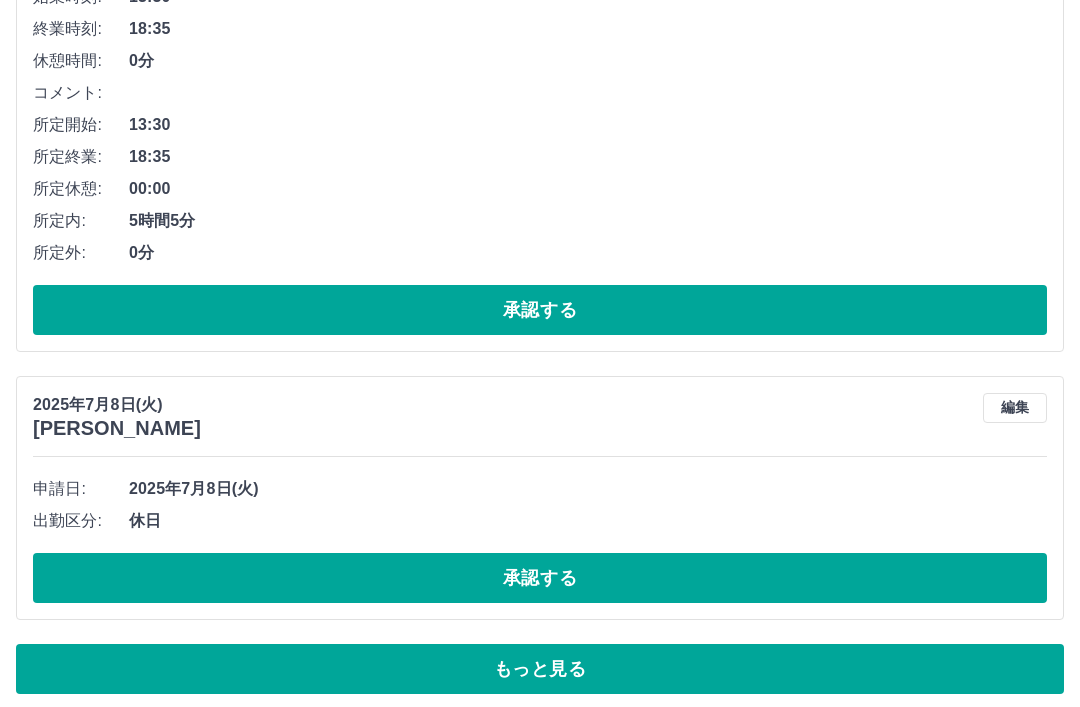click on "もっと見る" at bounding box center [540, 669] 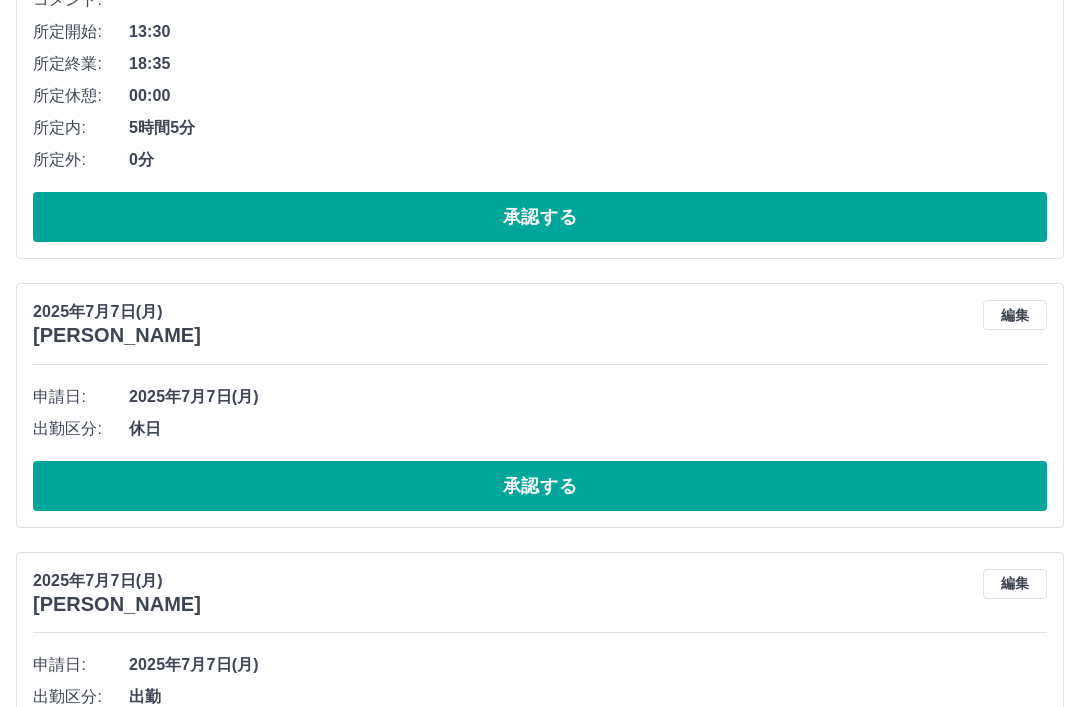 scroll, scrollTop: 11352, scrollLeft: 0, axis: vertical 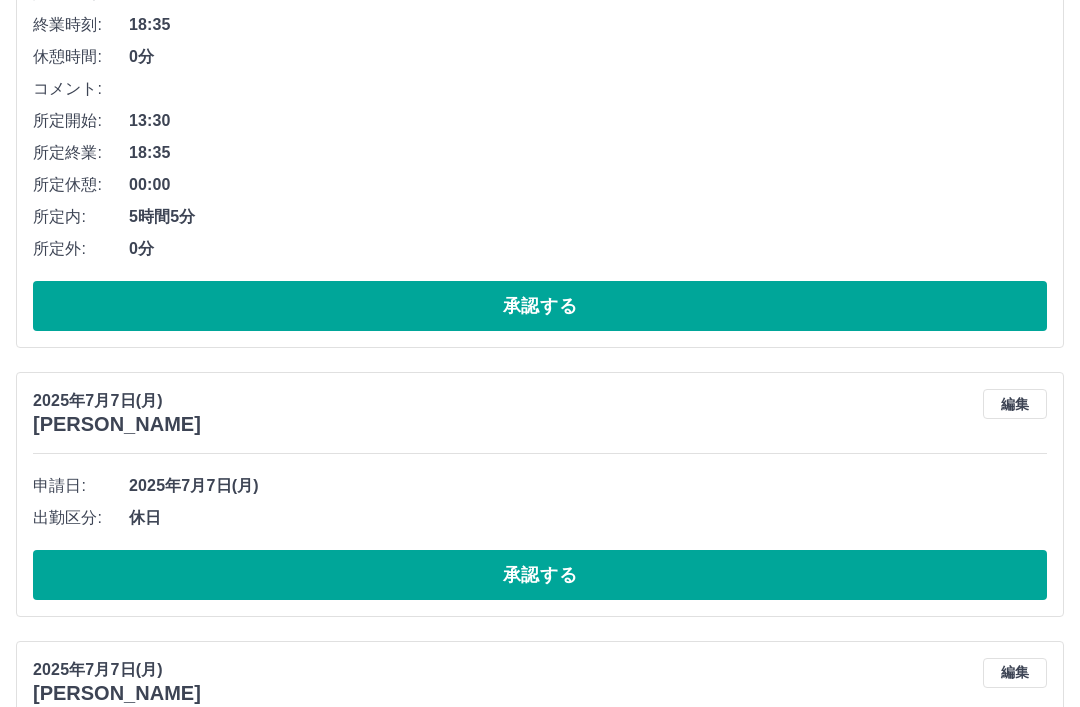 click on "承認する" at bounding box center (540, 575) 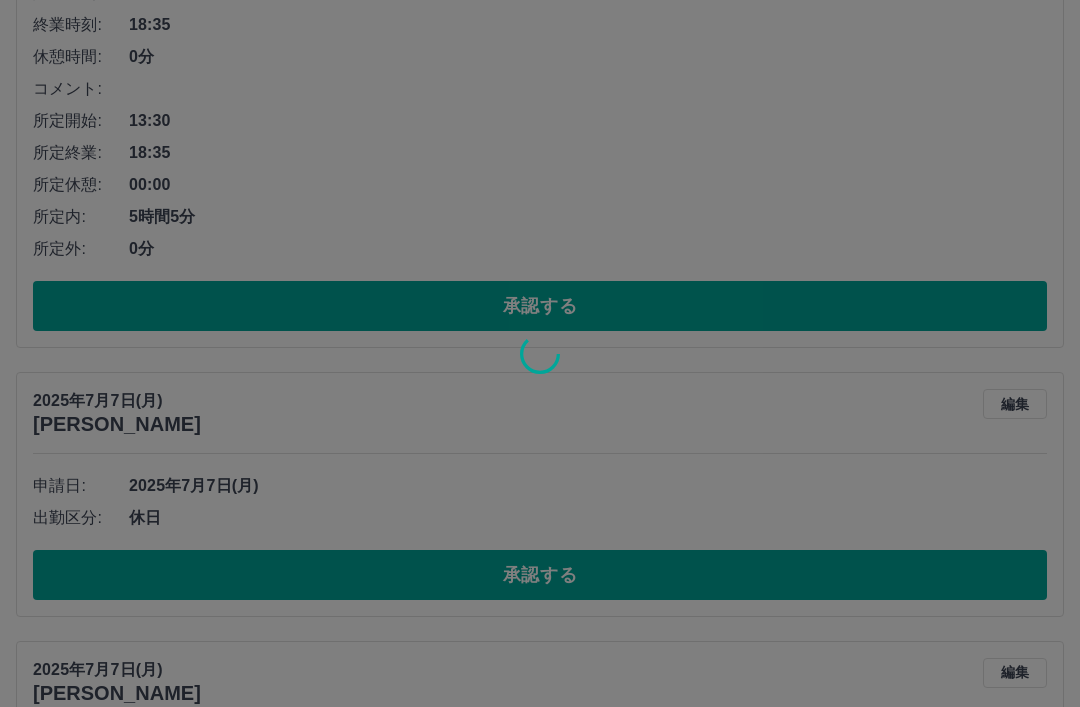 scroll, scrollTop: 10524, scrollLeft: 0, axis: vertical 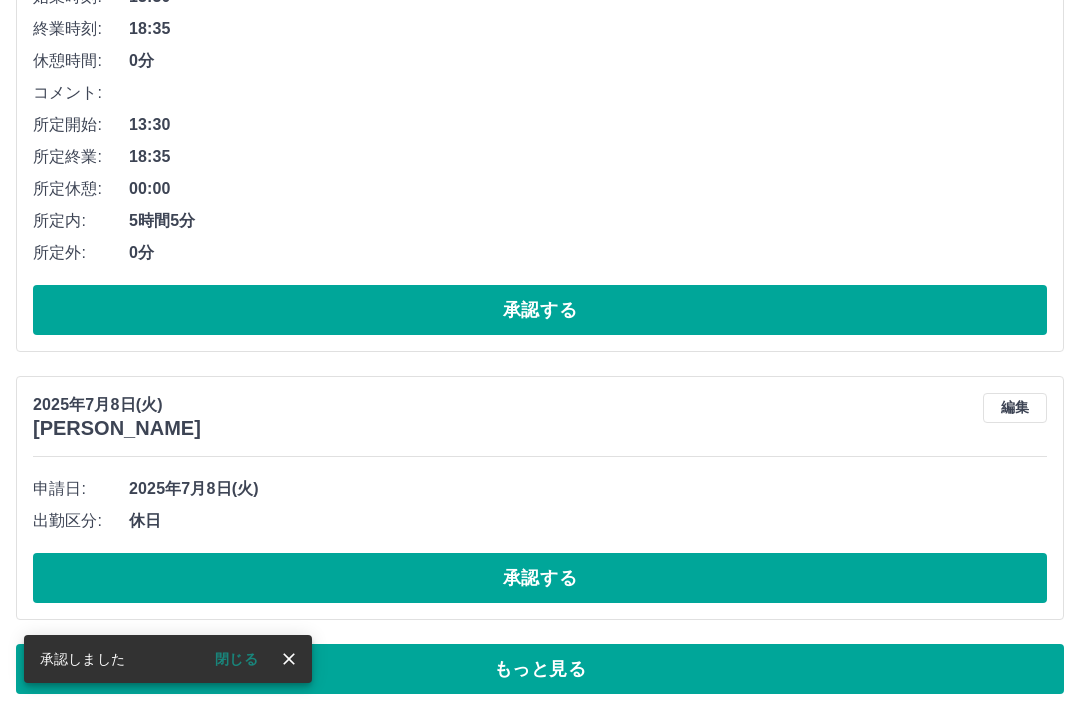 click on "もっと見る" at bounding box center [540, 669] 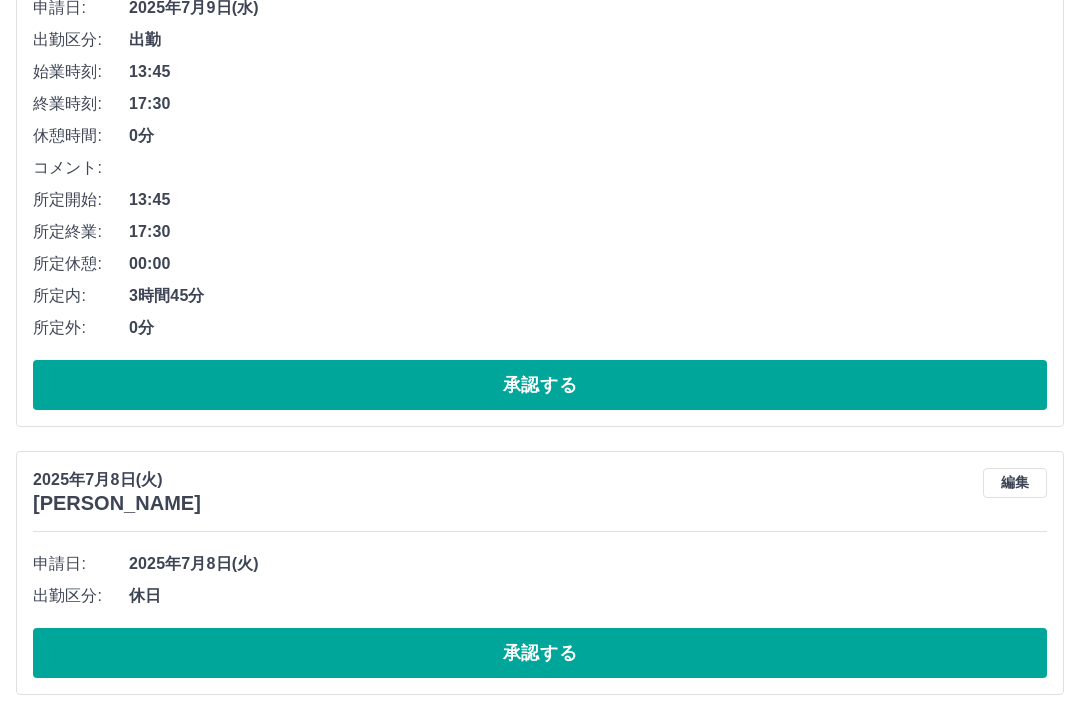 scroll, scrollTop: 9071, scrollLeft: 0, axis: vertical 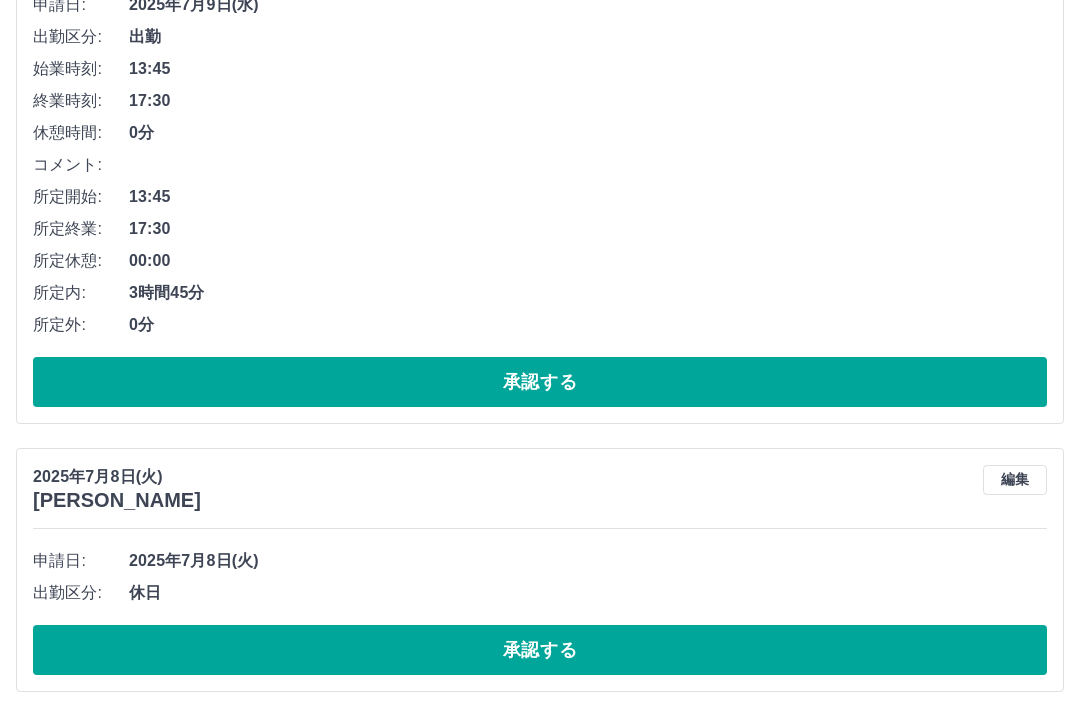 click on "承認する" at bounding box center (540, 650) 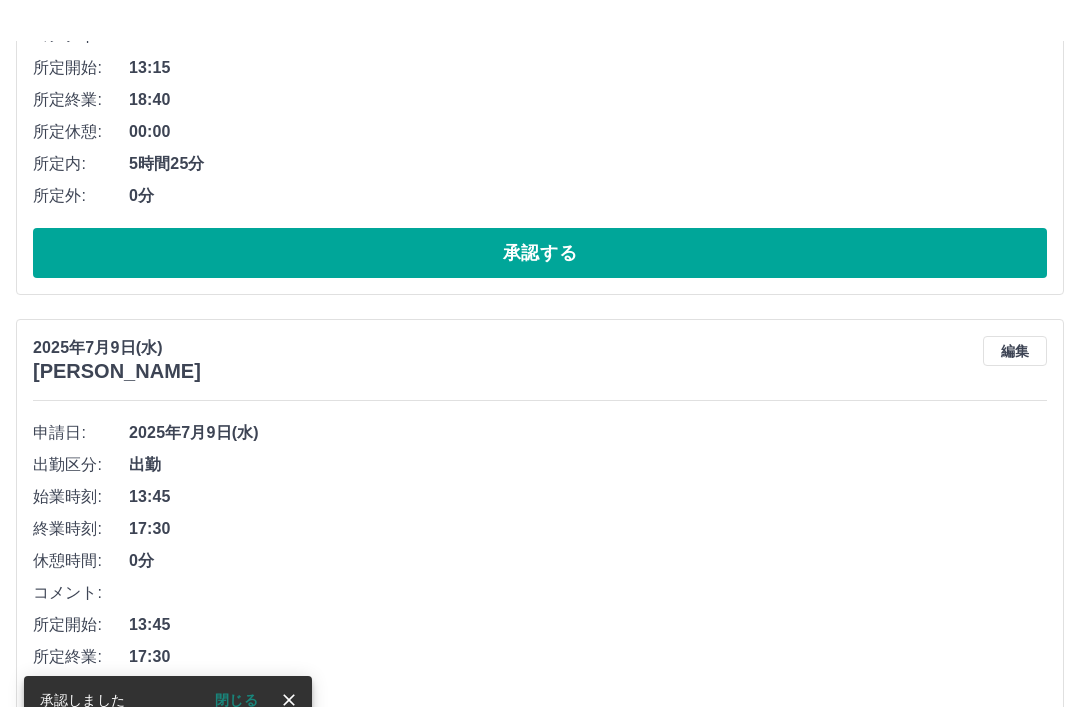 scroll, scrollTop: 8642, scrollLeft: 0, axis: vertical 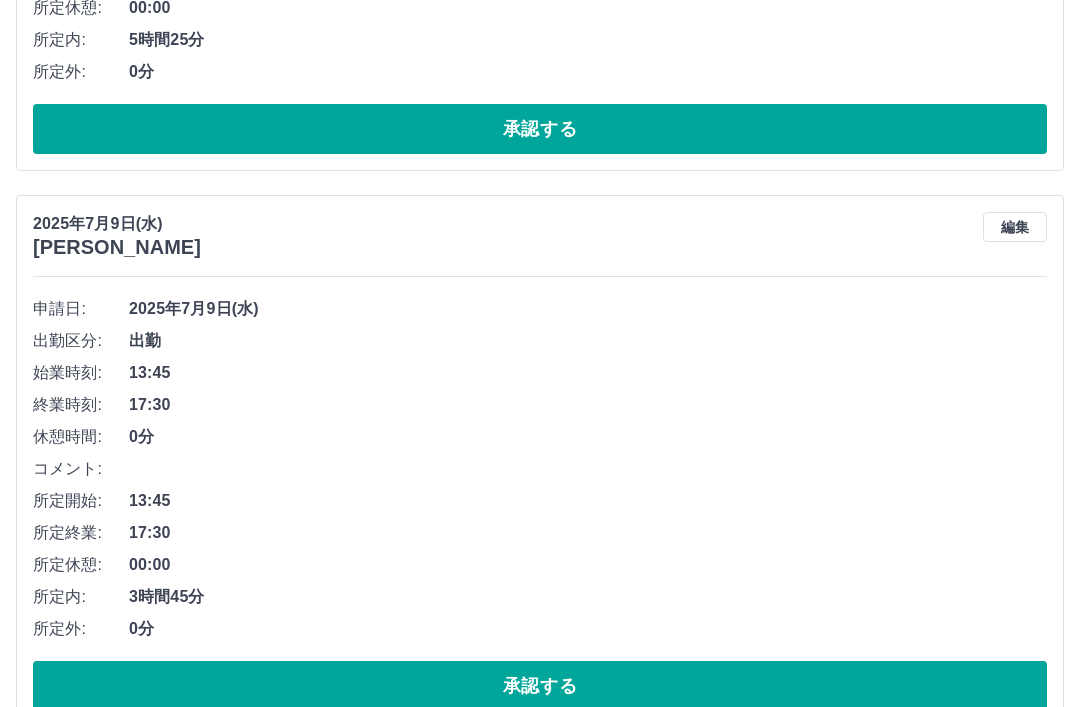 click on "承認する" at bounding box center (540, 687) 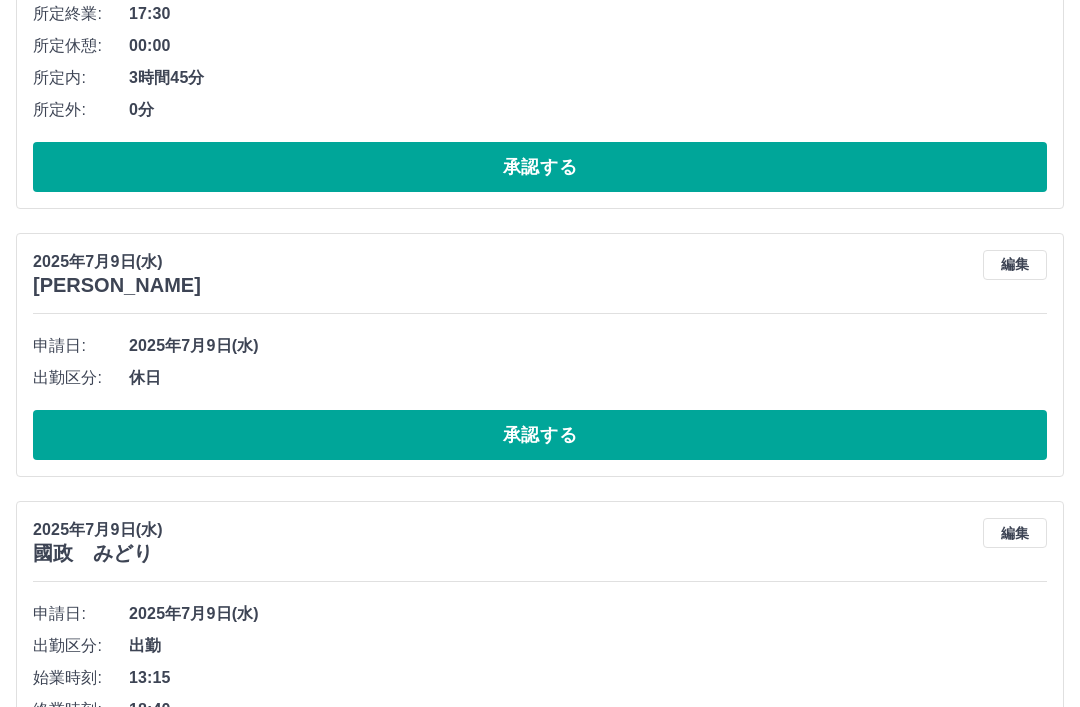 scroll, scrollTop: 7843, scrollLeft: 0, axis: vertical 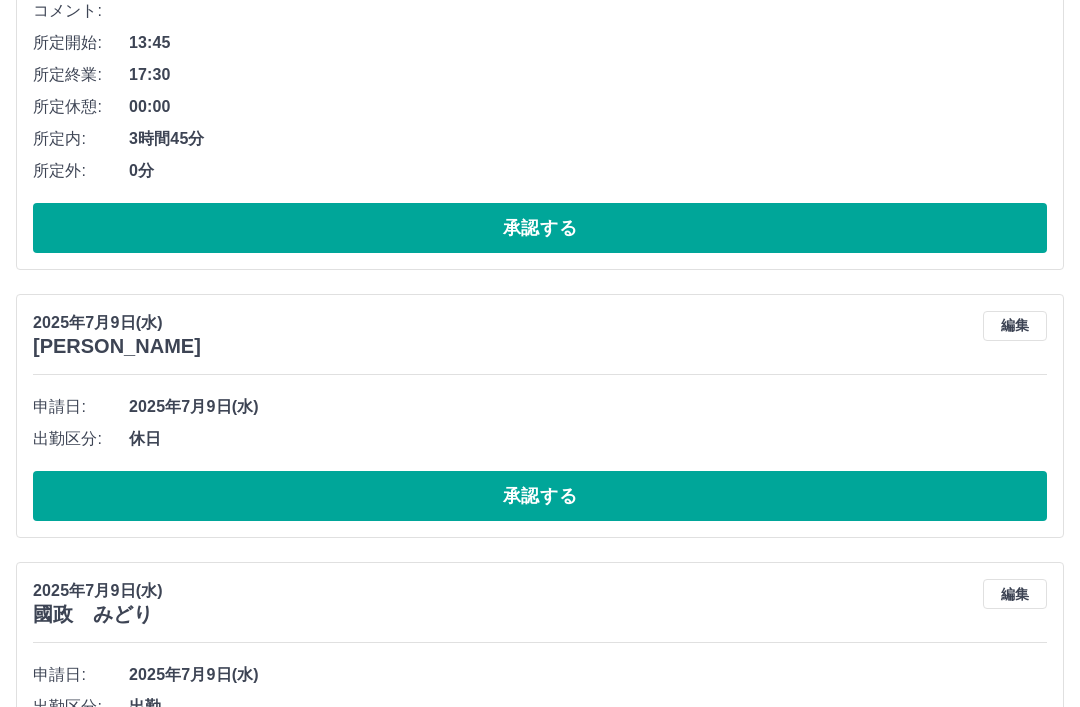 click on "承認する" at bounding box center [540, 497] 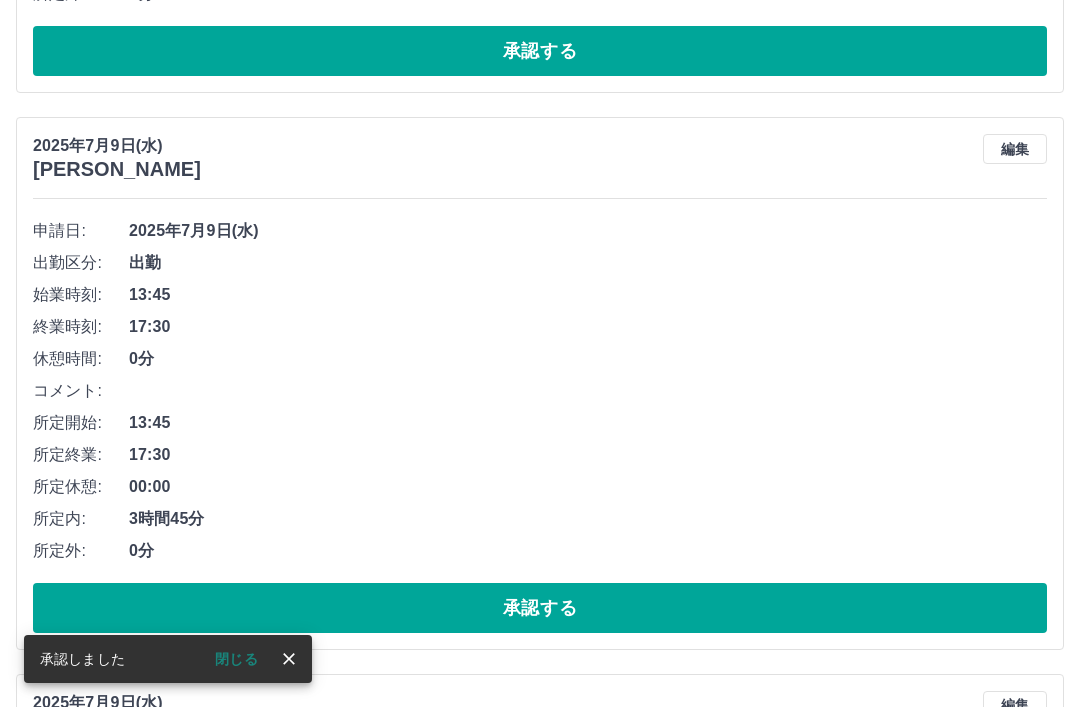 scroll, scrollTop: 7469, scrollLeft: 0, axis: vertical 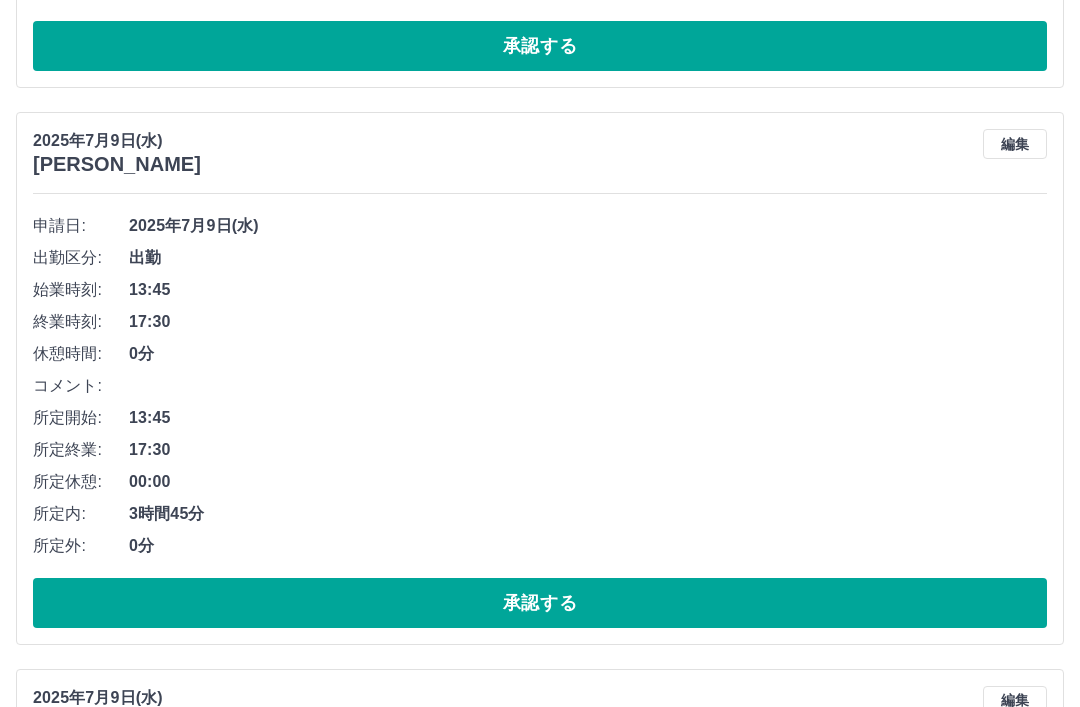 click on "承認する" at bounding box center [540, 603] 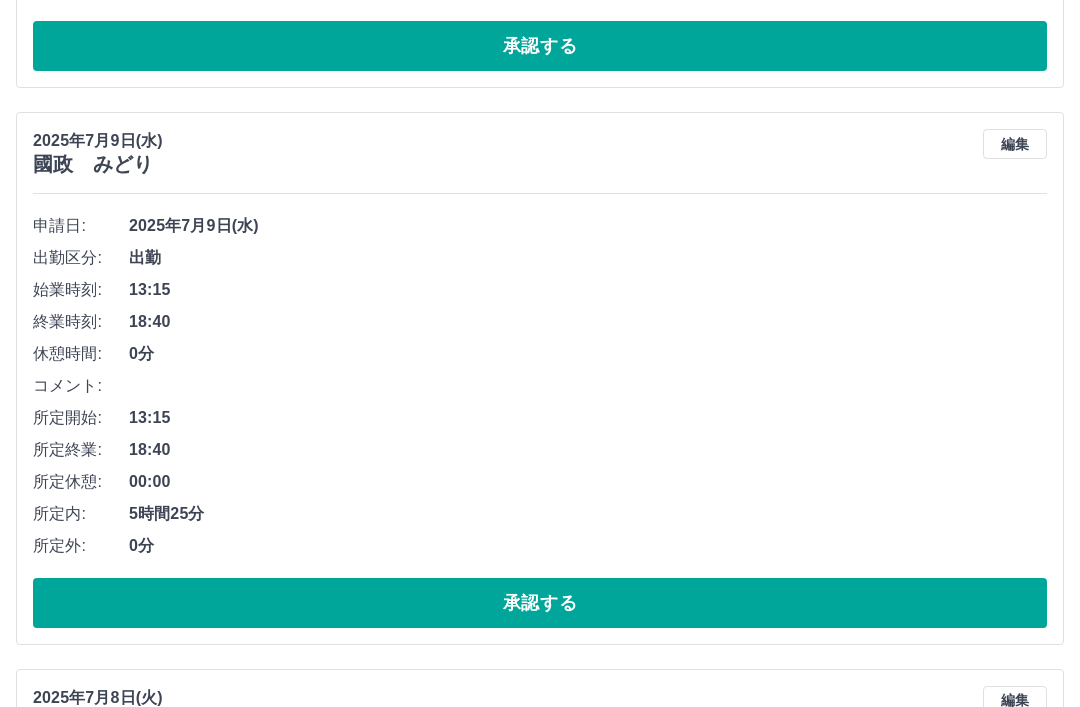 click on "申請日: 2025年7月9日(水) 出勤区分: 出勤 始業時刻: 13:15 終業時刻: 18:40 休憩時間: 0分 コメント: 所定開始: 13:15 所定終業: 18:40 所定休憩: 00:00 所定内: 5時間25分 所定外: 0分 承認する" at bounding box center [540, 419] 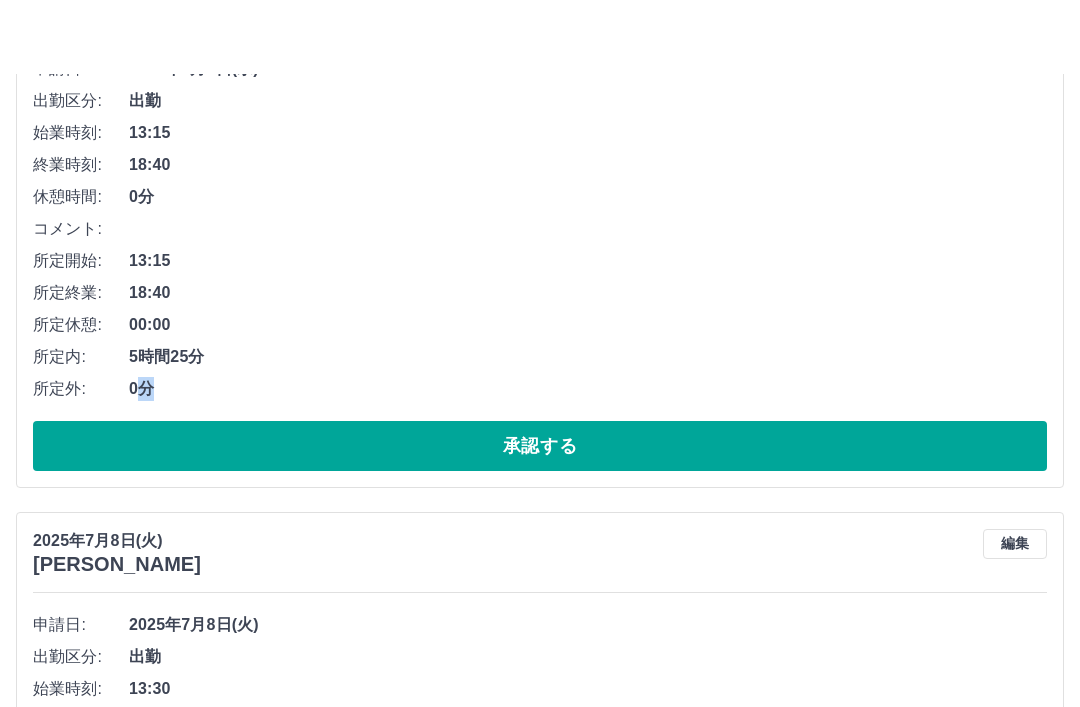 scroll, scrollTop: 7584, scrollLeft: 0, axis: vertical 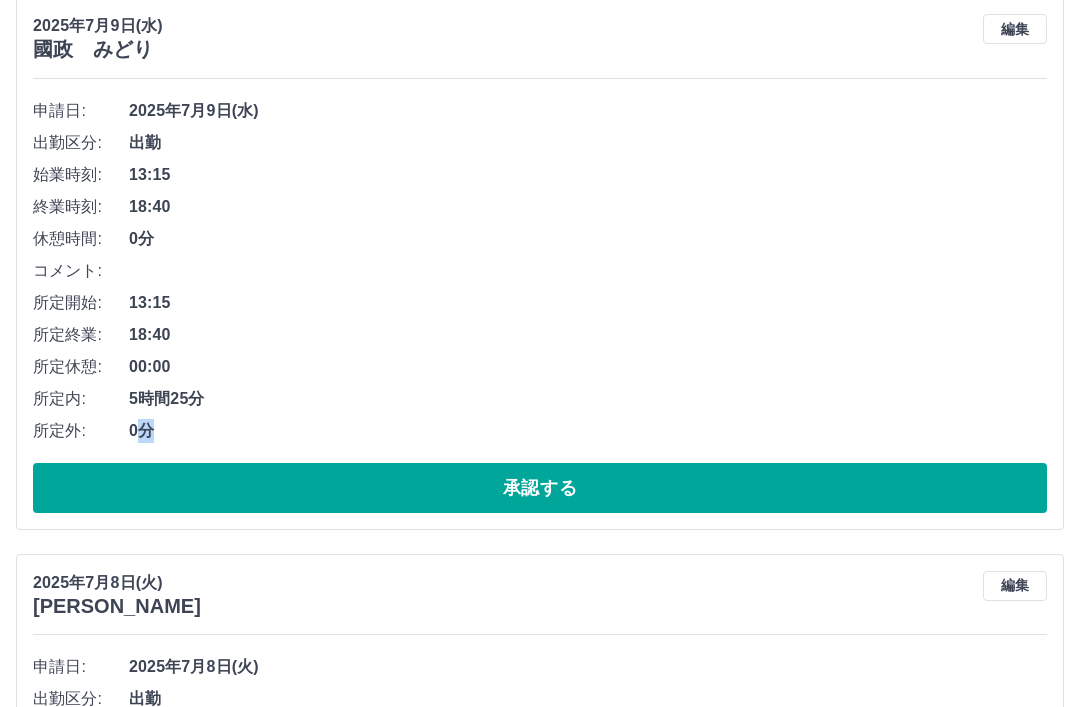 click on "0分" at bounding box center (588, 431) 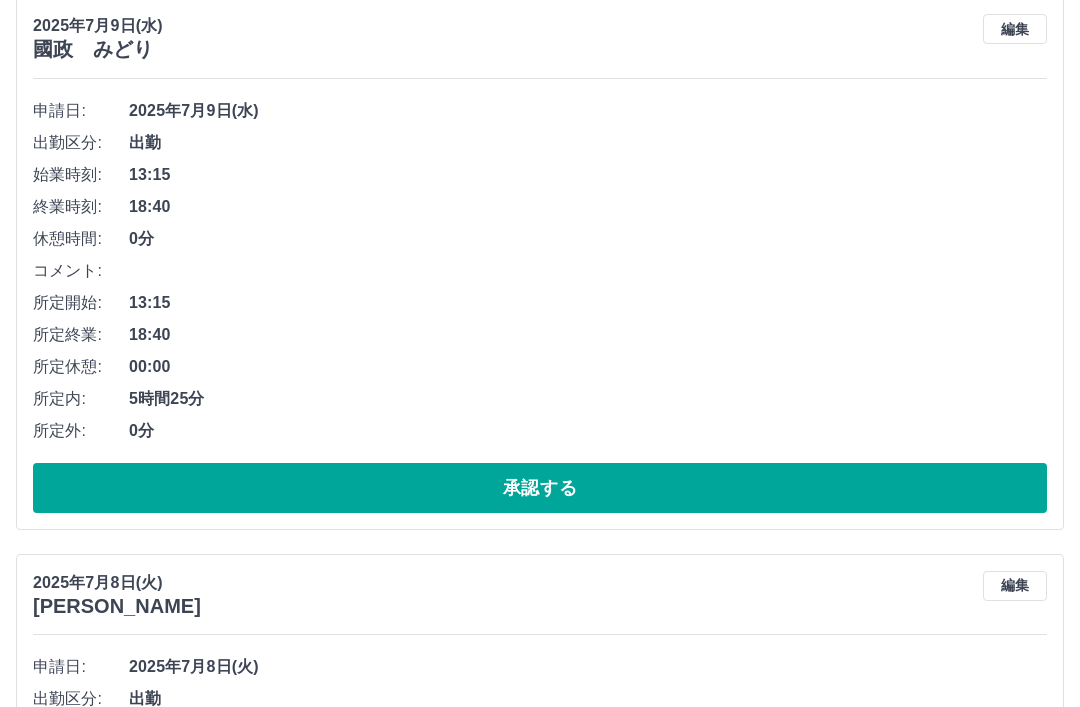 click on "所定休憩: 00:00" at bounding box center (540, 367) 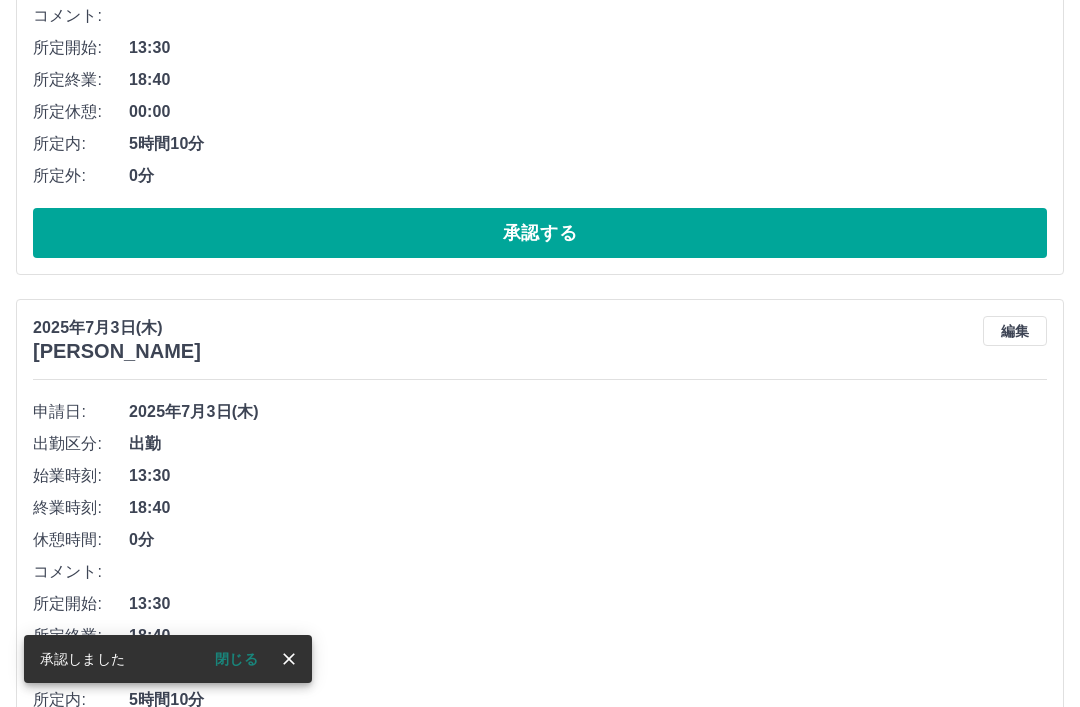 scroll, scrollTop: 11592, scrollLeft: 0, axis: vertical 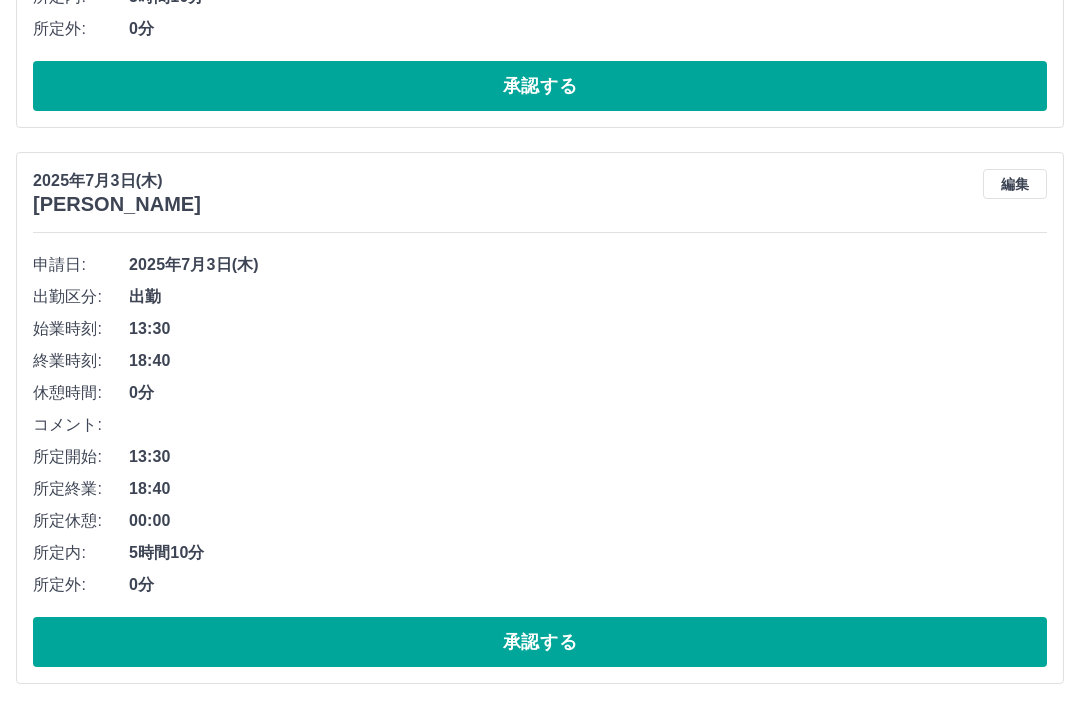 click on "もっと見る" at bounding box center [540, 733] 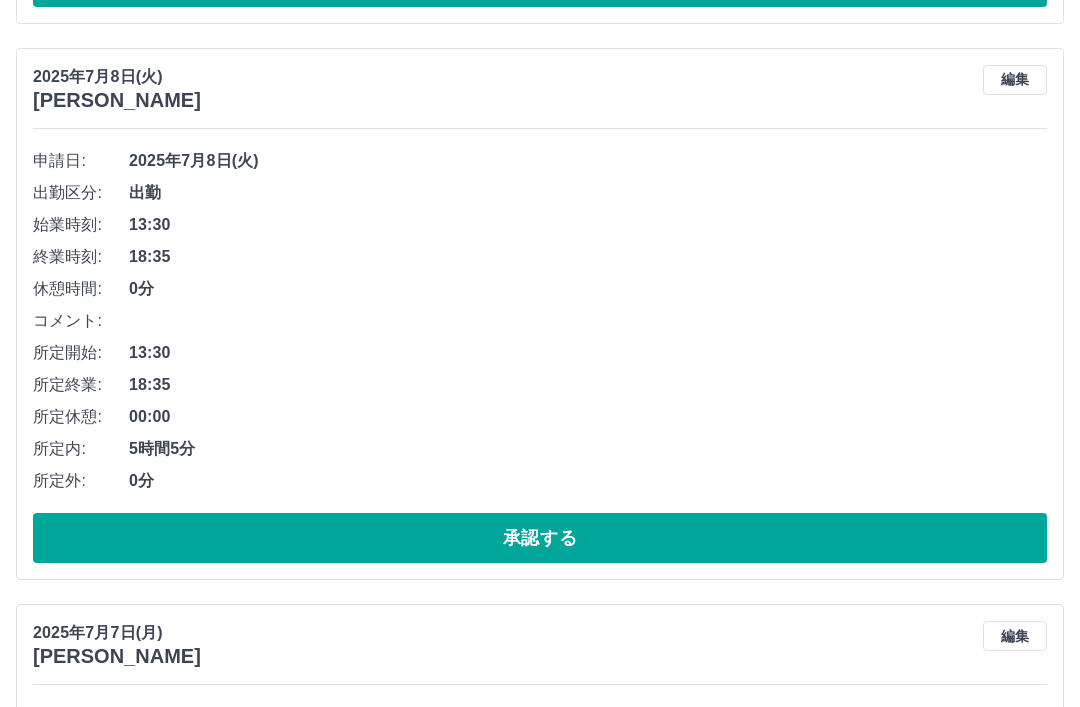 scroll, scrollTop: 9475, scrollLeft: 0, axis: vertical 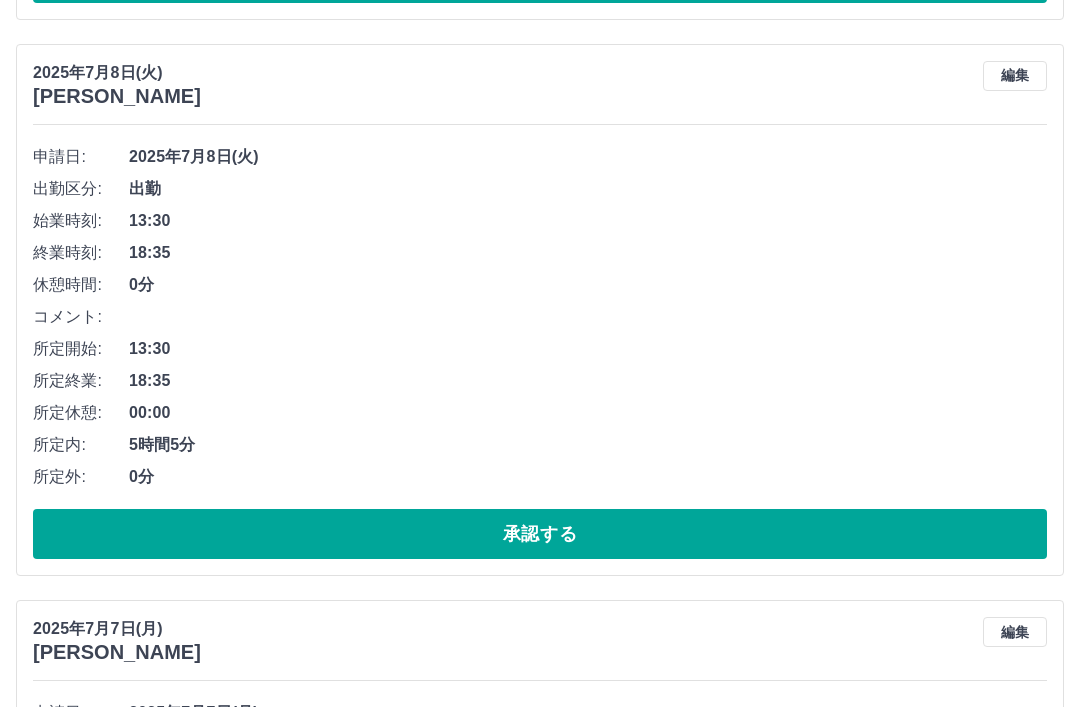click on "承認する" at bounding box center [540, 534] 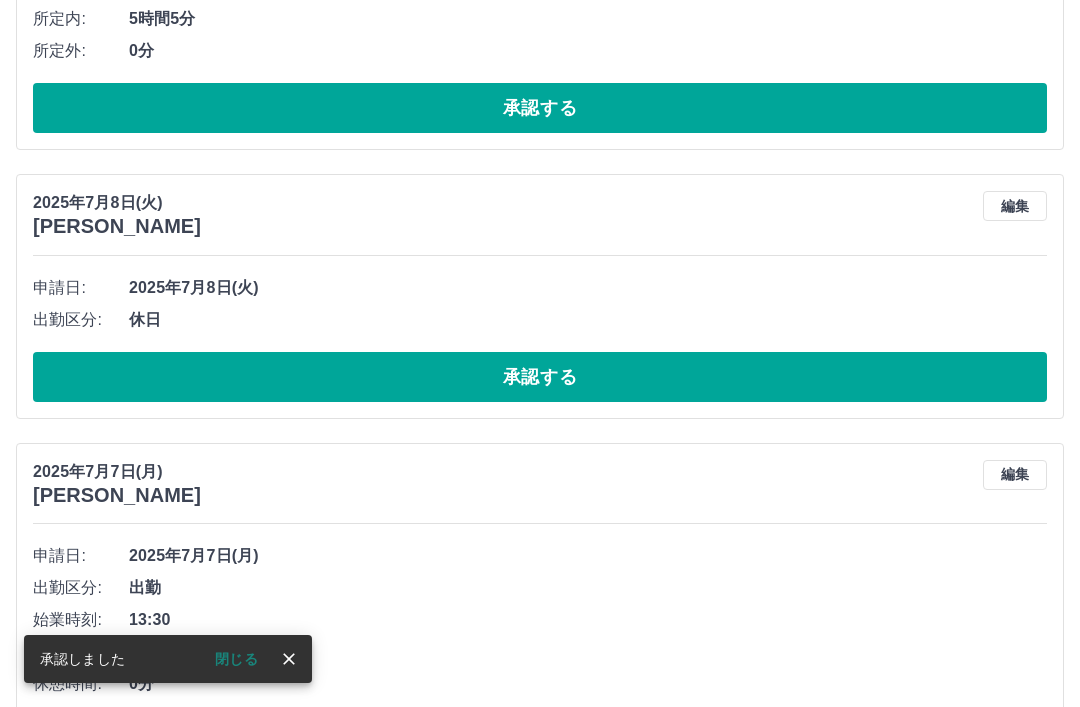 scroll, scrollTop: 9077, scrollLeft: 0, axis: vertical 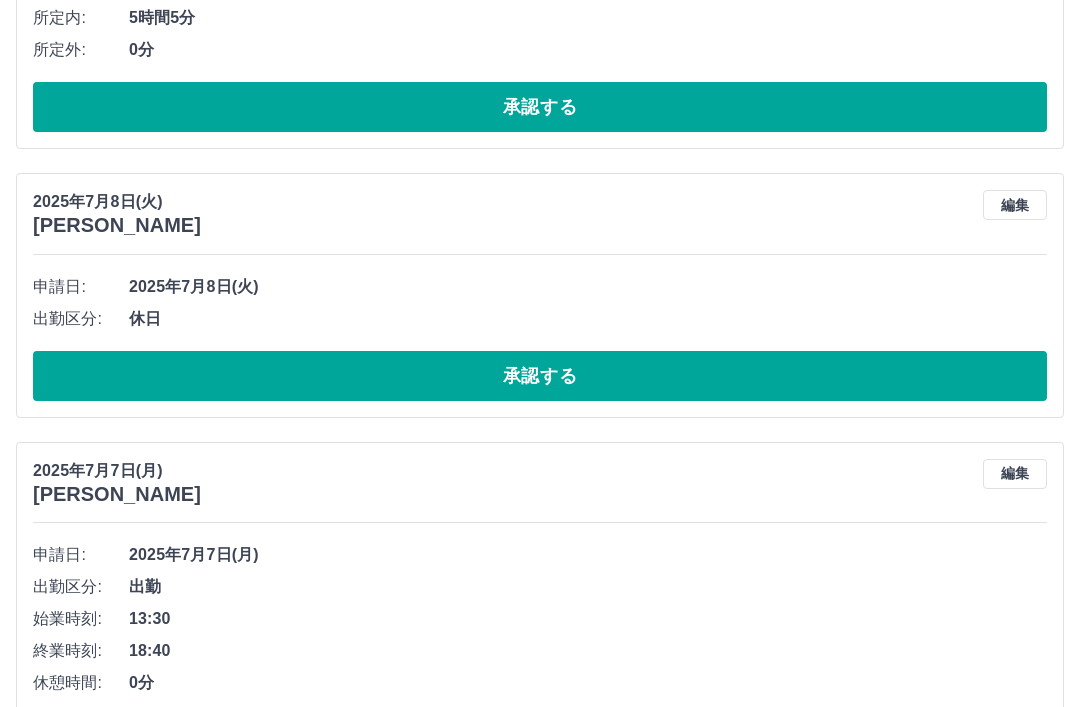 click on "承認する" at bounding box center (540, 376) 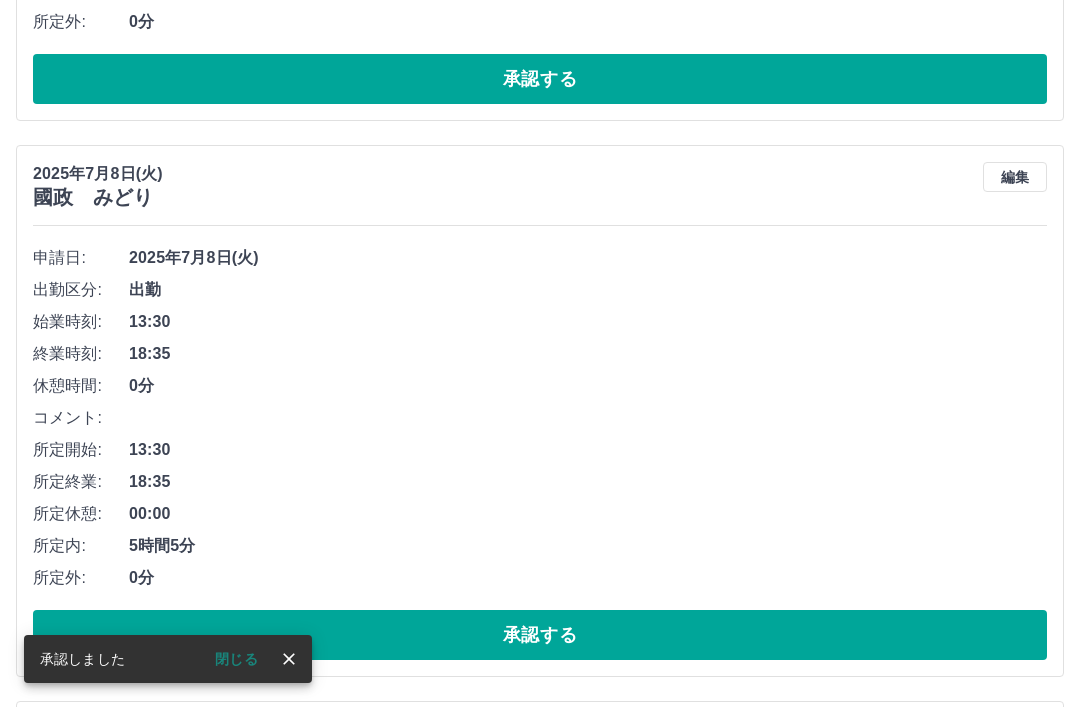 scroll, scrollTop: 8550, scrollLeft: 0, axis: vertical 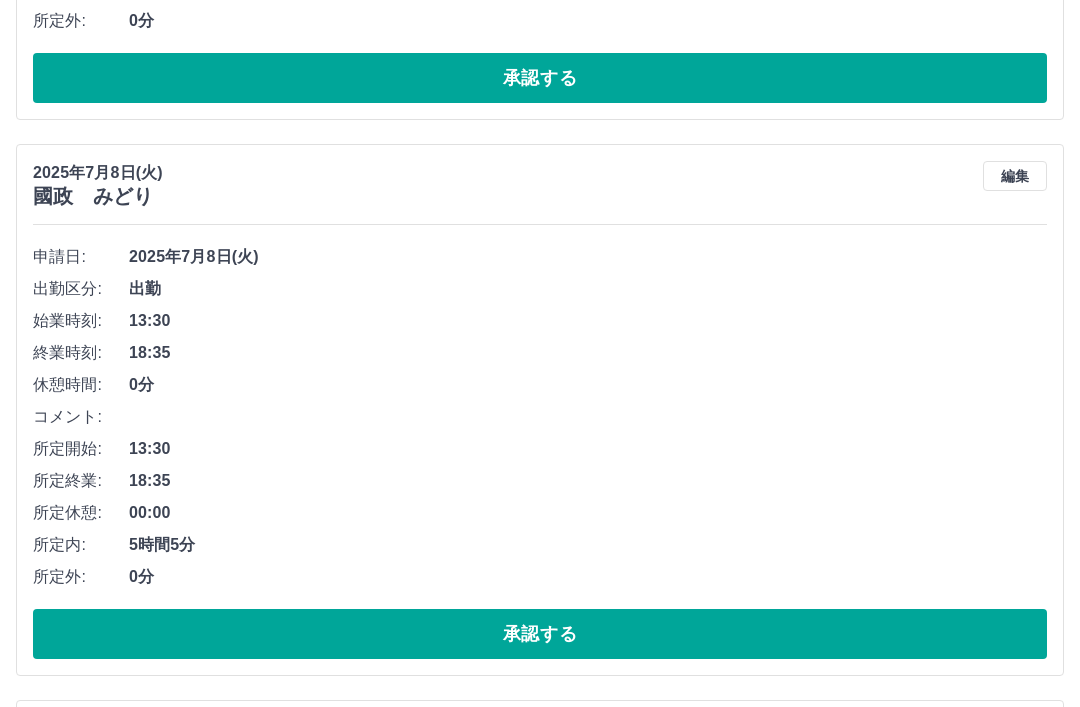 click on "承認する" at bounding box center (540, 634) 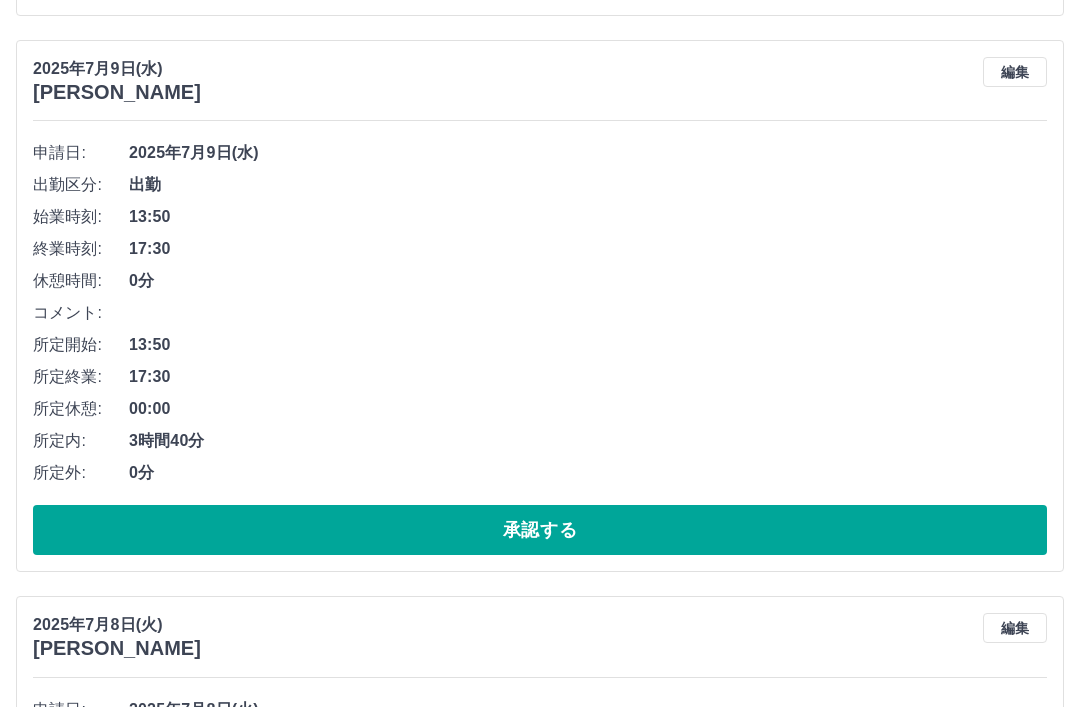 scroll, scrollTop: 6984, scrollLeft: 0, axis: vertical 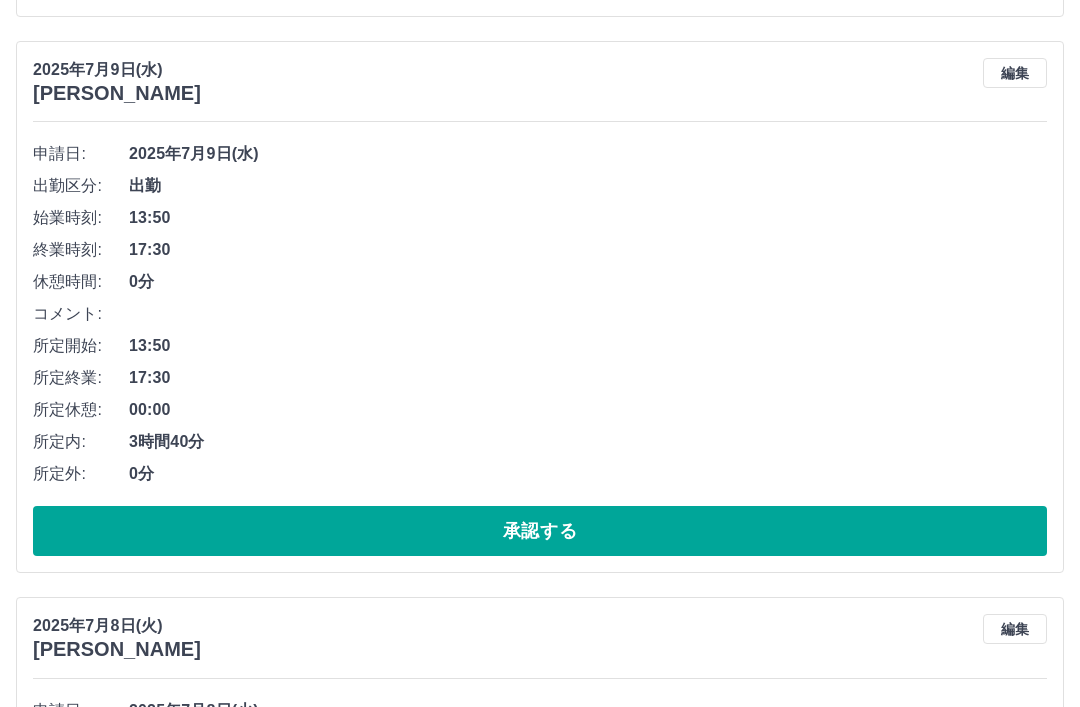 click on "承認する" at bounding box center [540, 531] 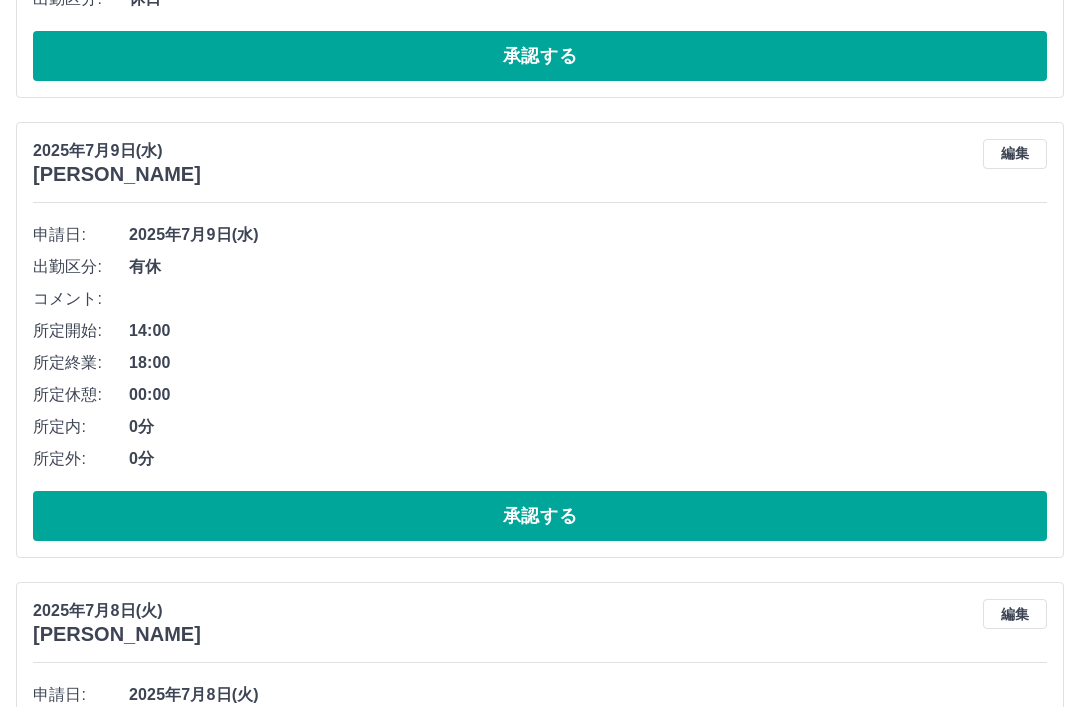 scroll, scrollTop: 6442, scrollLeft: 0, axis: vertical 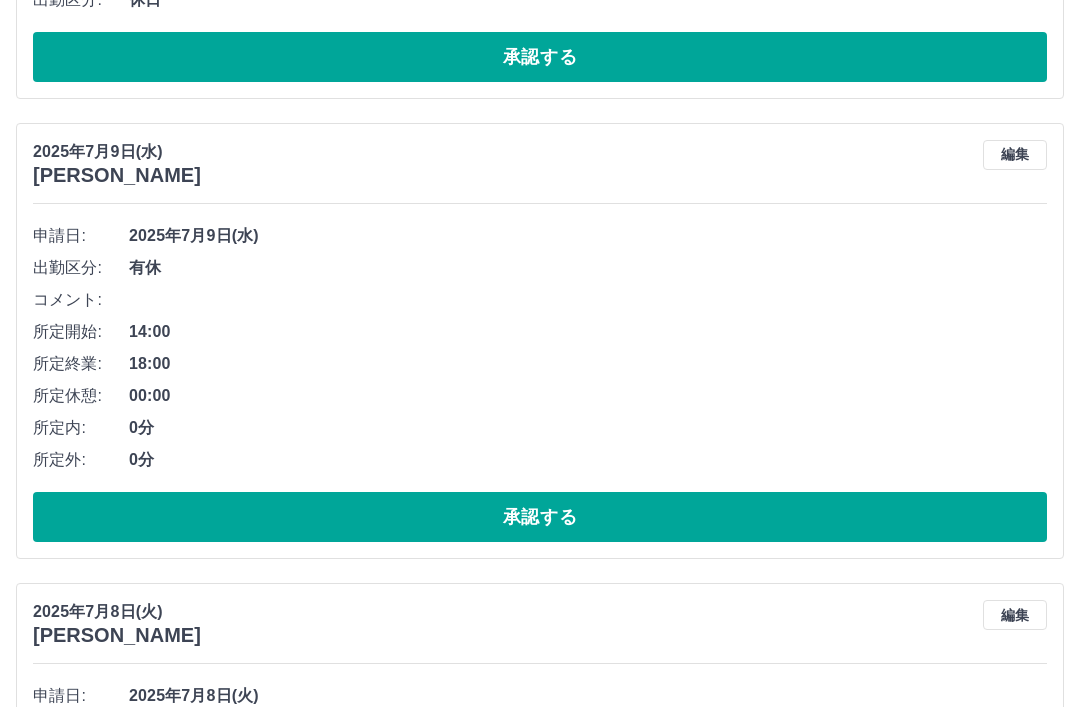 click on "承認する" at bounding box center [540, 517] 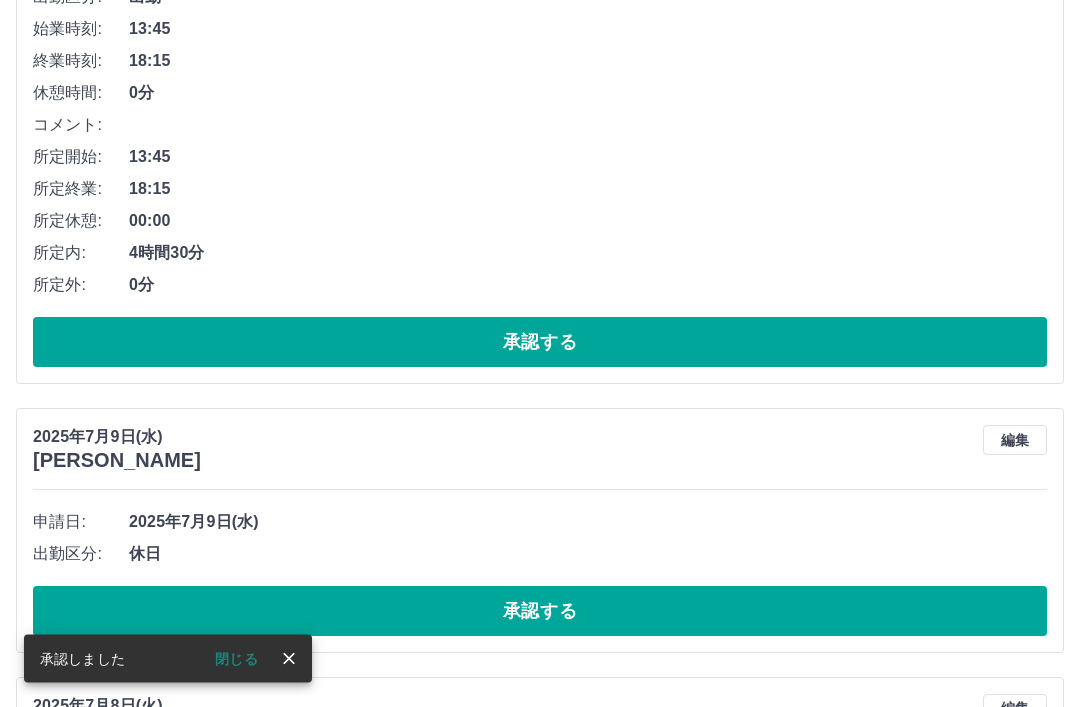 scroll, scrollTop: 5887, scrollLeft: 0, axis: vertical 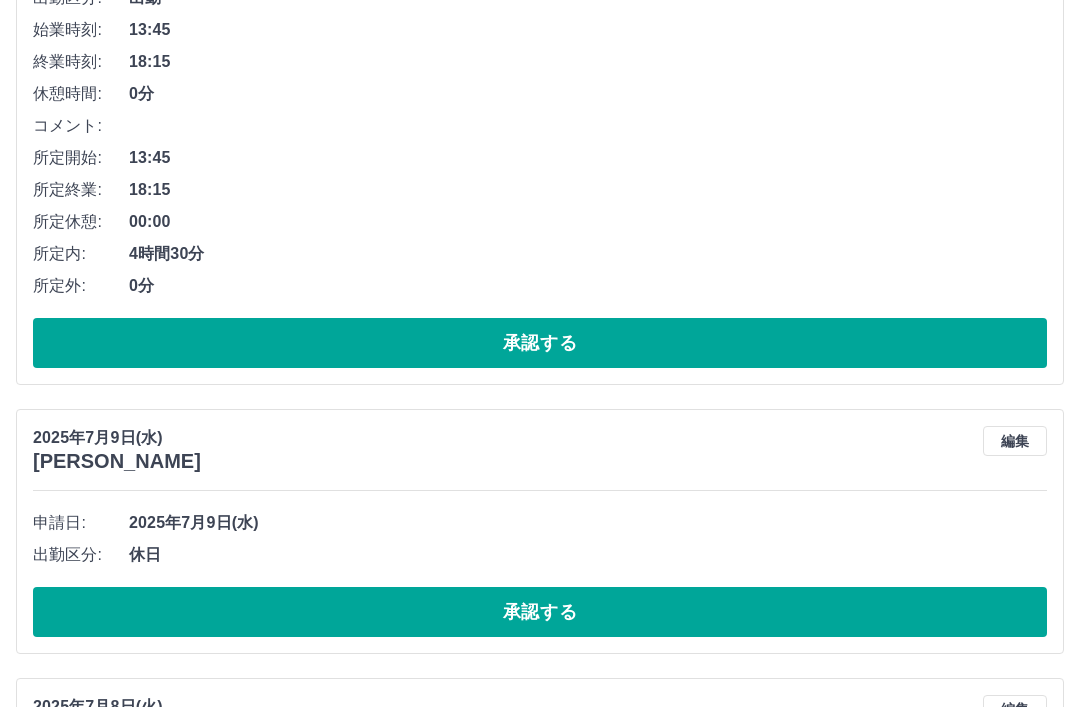 click on "承認する" at bounding box center [540, 612] 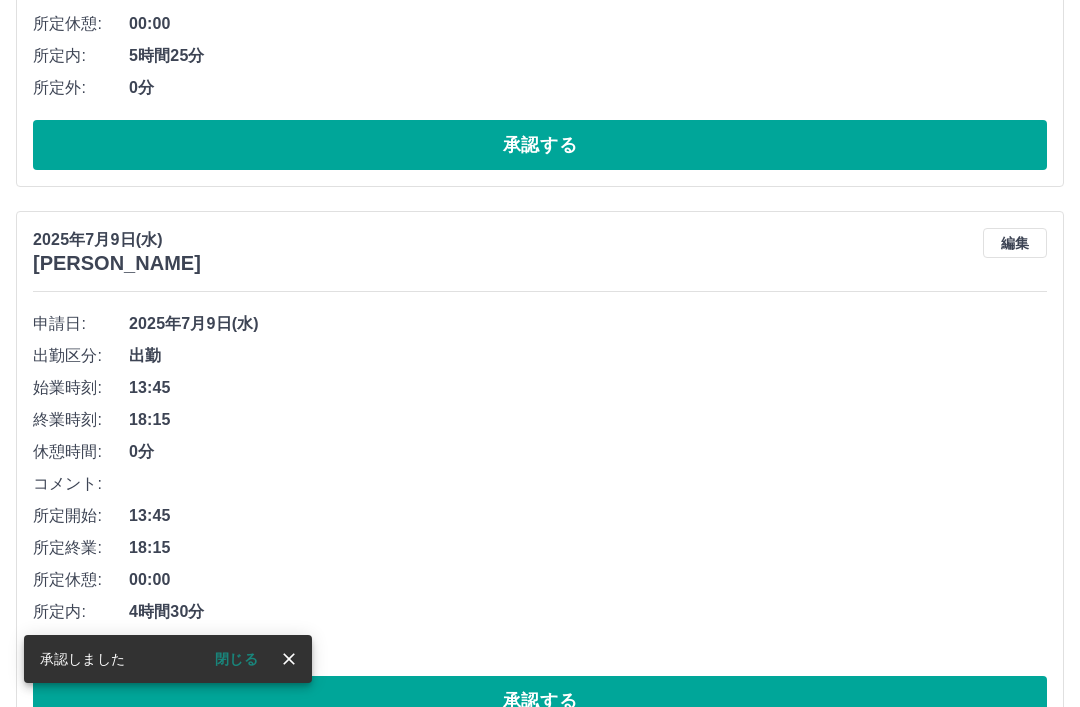 scroll, scrollTop: 5528, scrollLeft: 0, axis: vertical 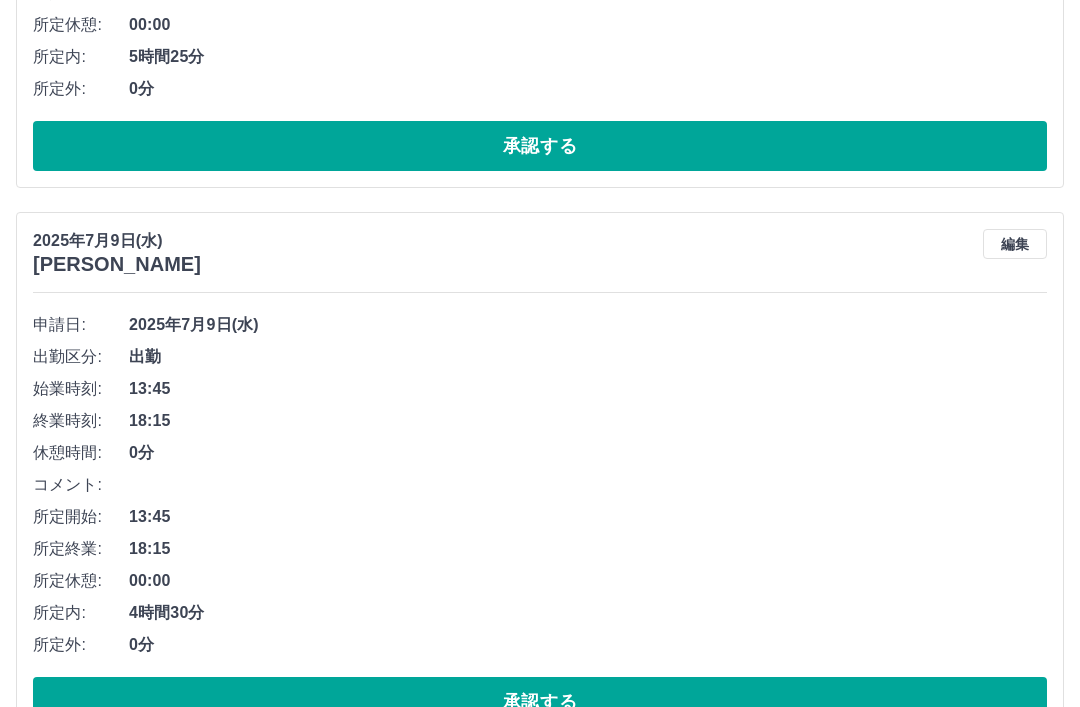 click on "承認する" at bounding box center (540, 702) 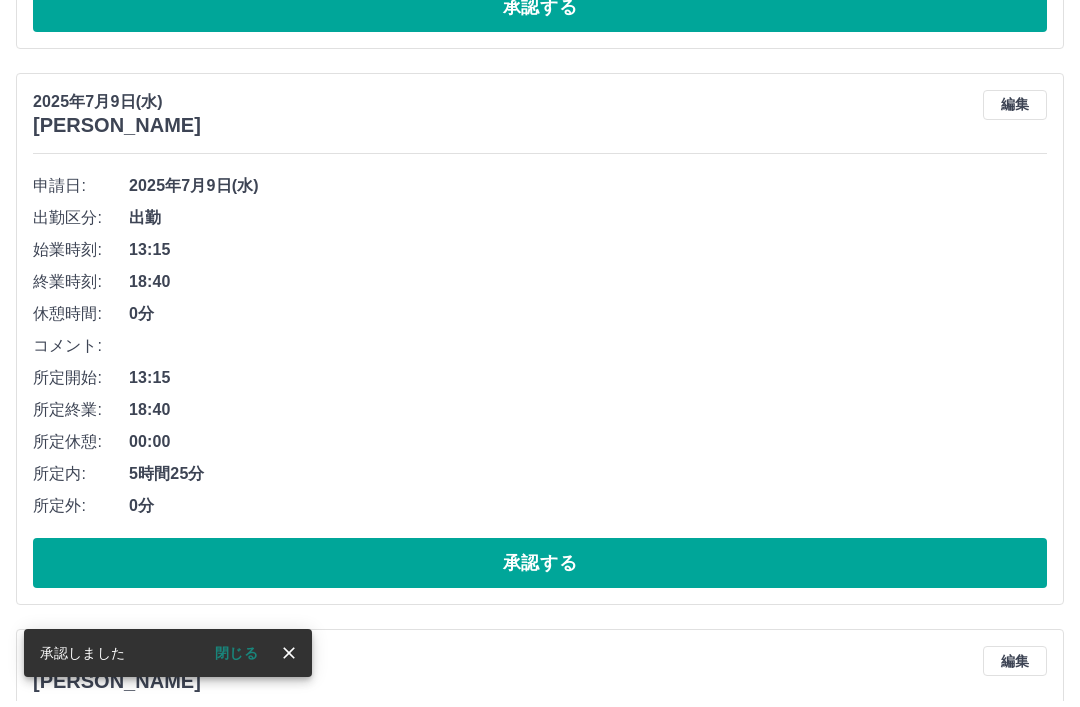scroll, scrollTop: 5112, scrollLeft: 0, axis: vertical 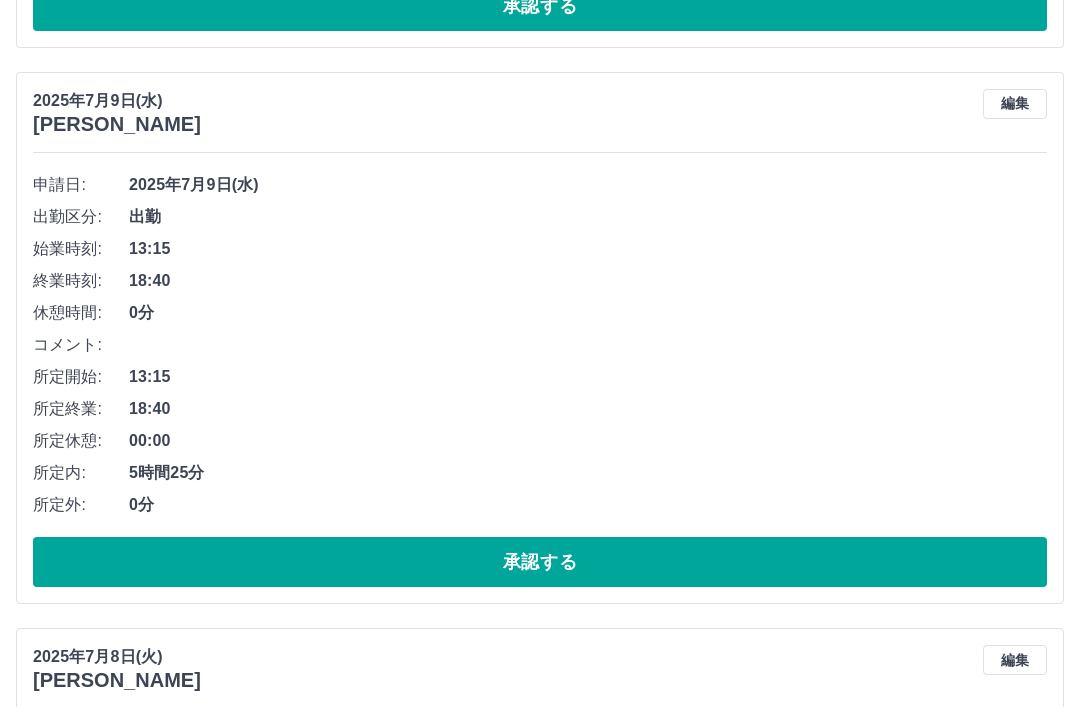 click on "承認する" at bounding box center (540, 562) 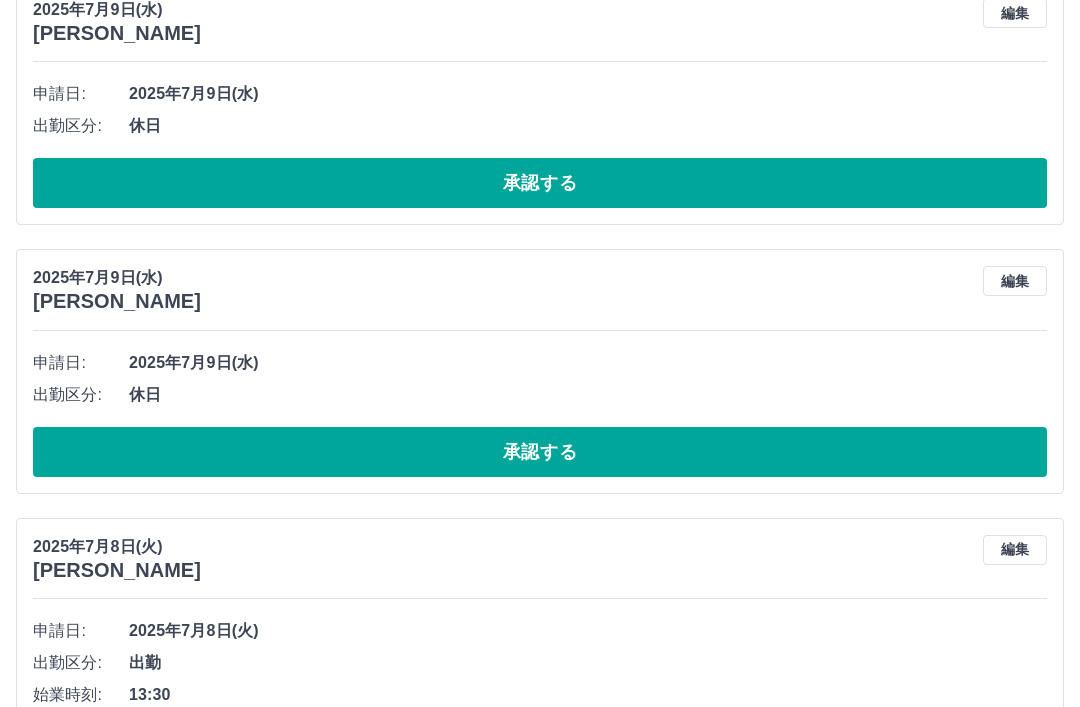 scroll, scrollTop: 4666, scrollLeft: 0, axis: vertical 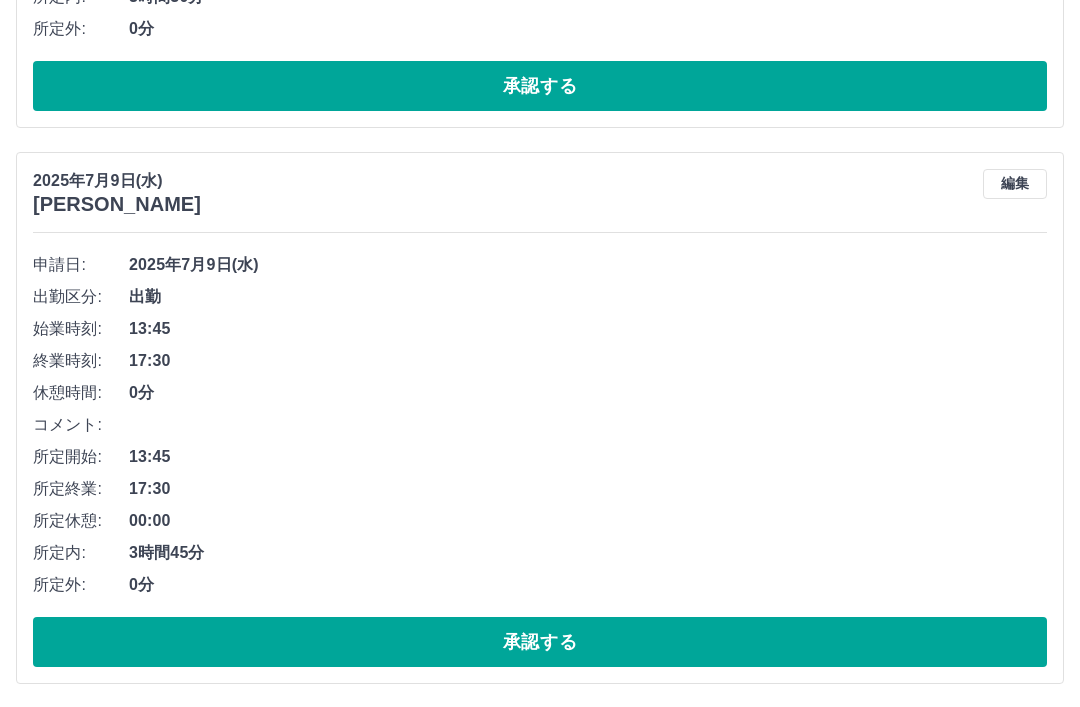 click on "承認する" at bounding box center [540, 642] 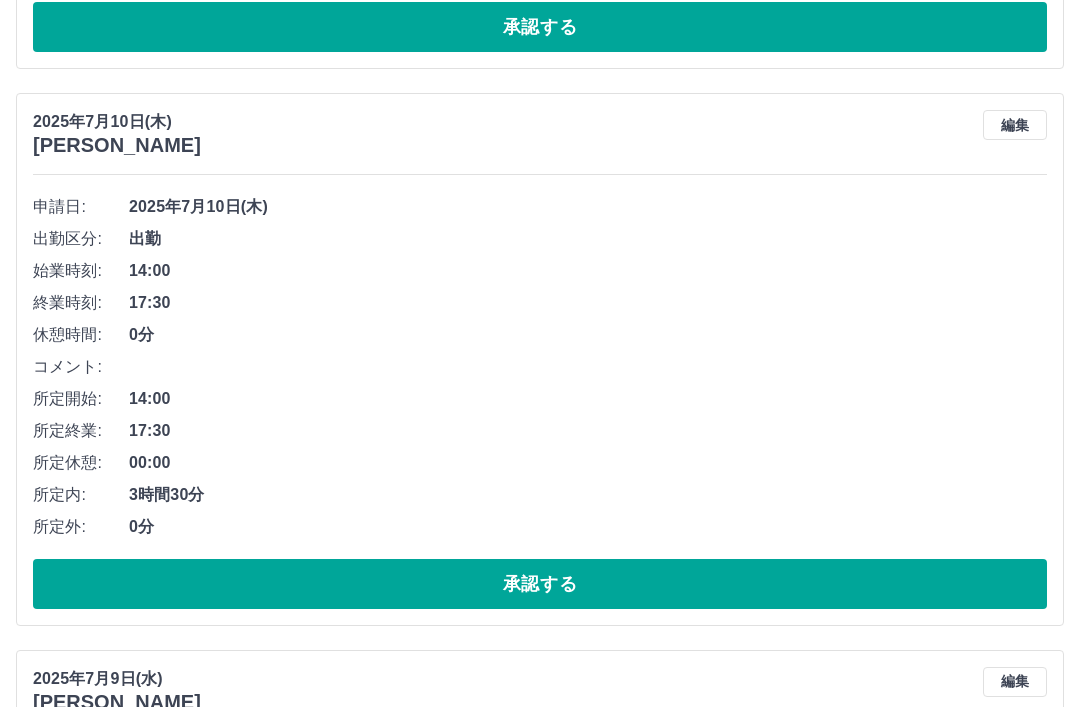 scroll, scrollTop: 3441, scrollLeft: 0, axis: vertical 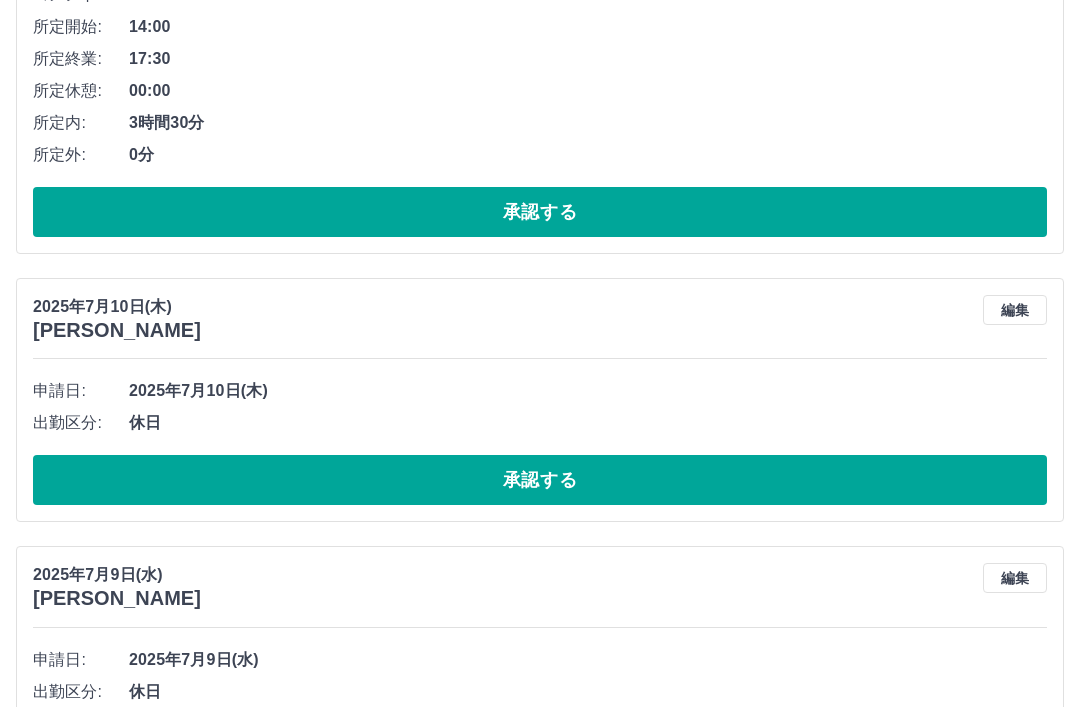 click on "承認する" at bounding box center [540, 480] 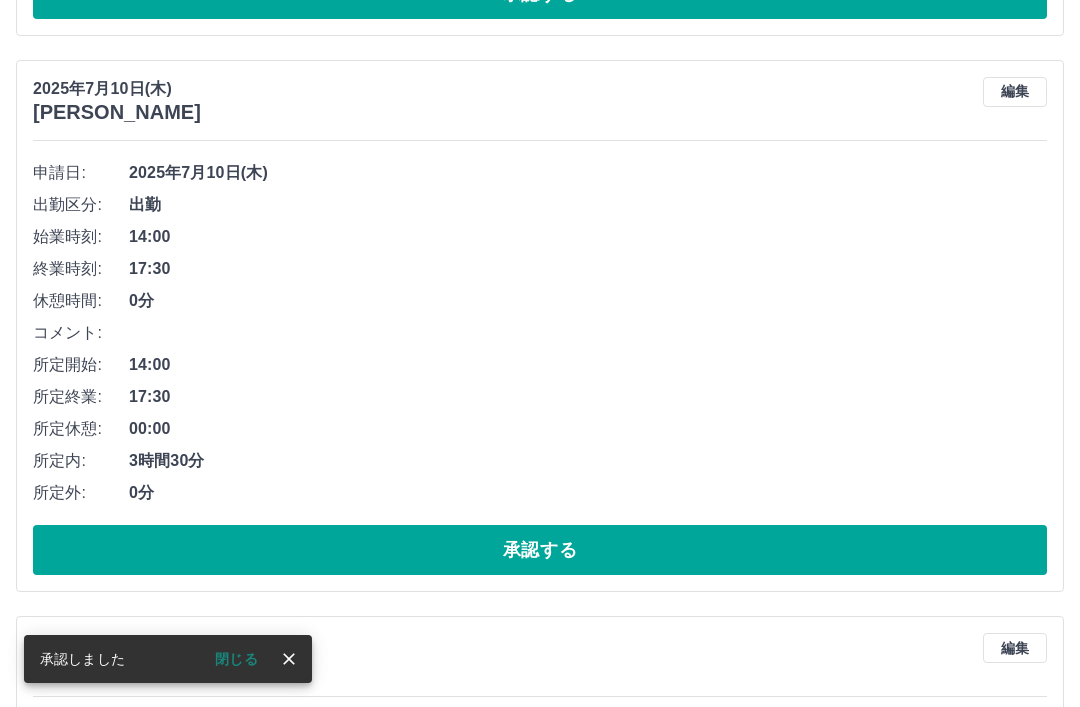 scroll, scrollTop: 2654, scrollLeft: 0, axis: vertical 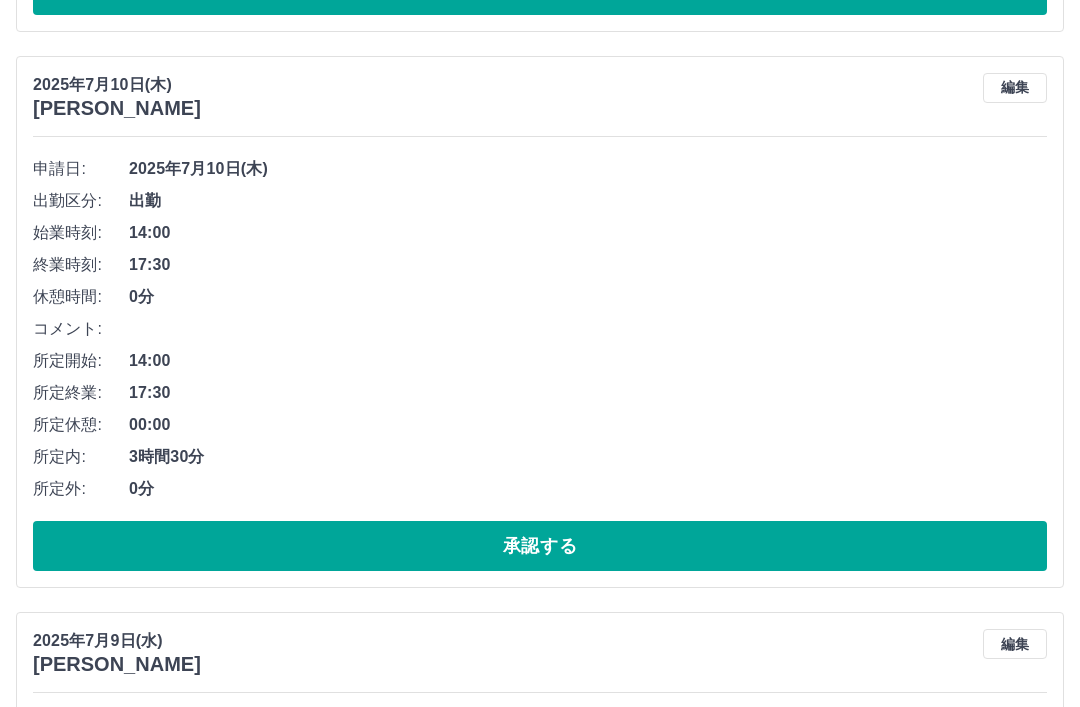 click on "承認する" at bounding box center (540, 546) 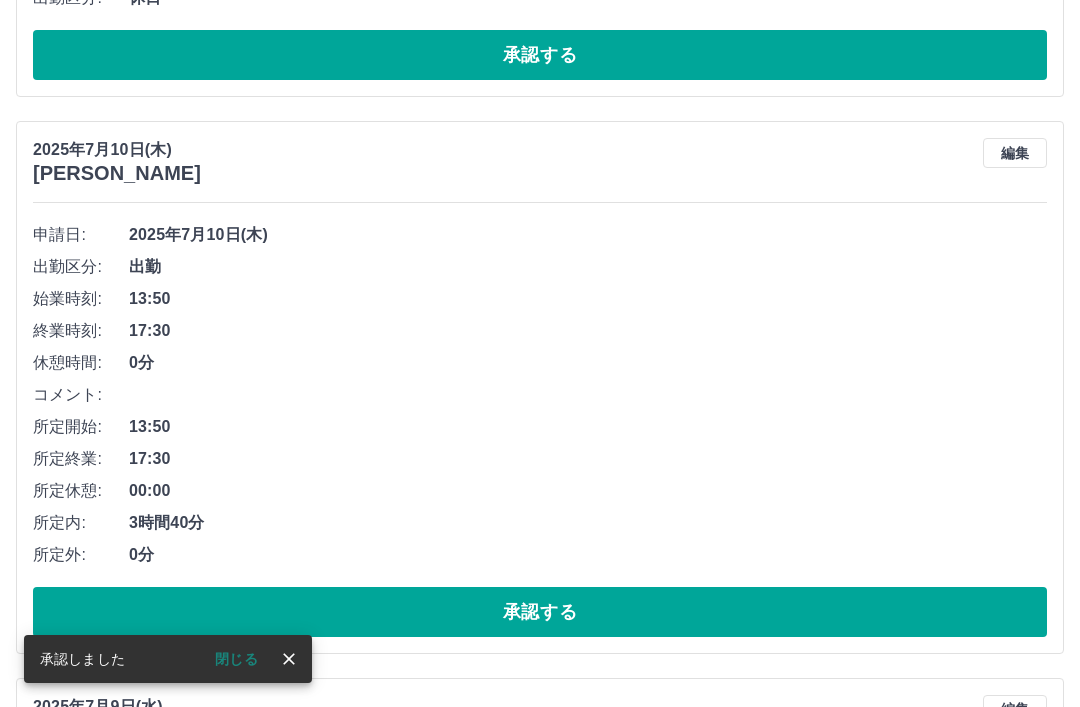 scroll, scrollTop: 2022, scrollLeft: 0, axis: vertical 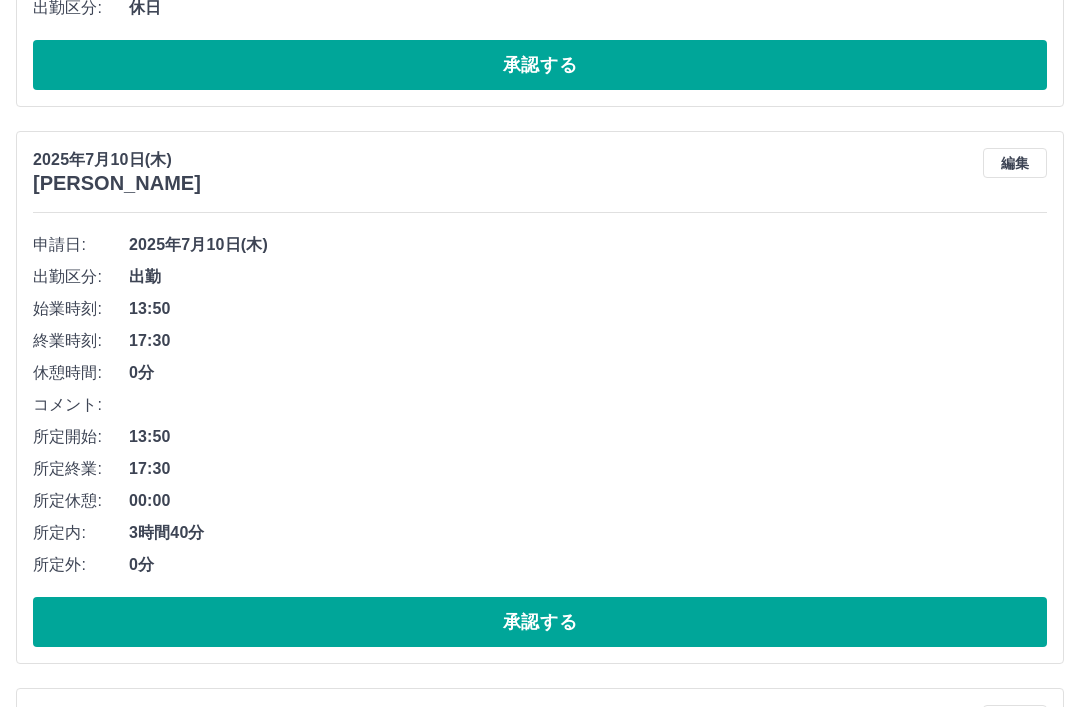 click on "承認する" at bounding box center [540, 622] 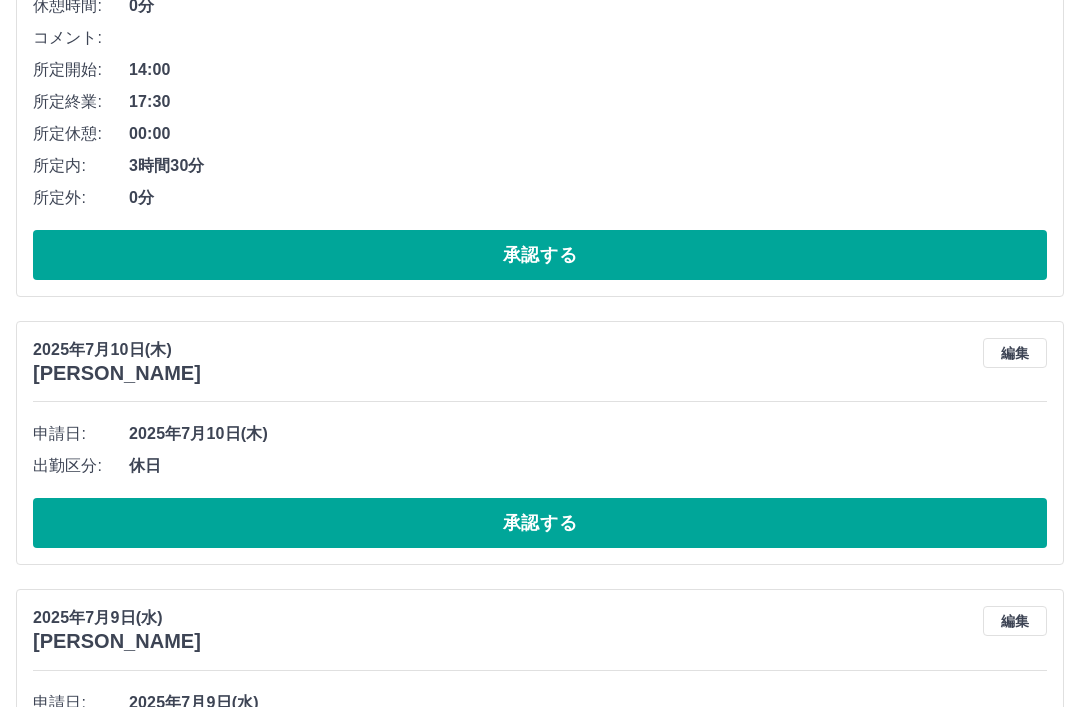 scroll, scrollTop: 1568, scrollLeft: 0, axis: vertical 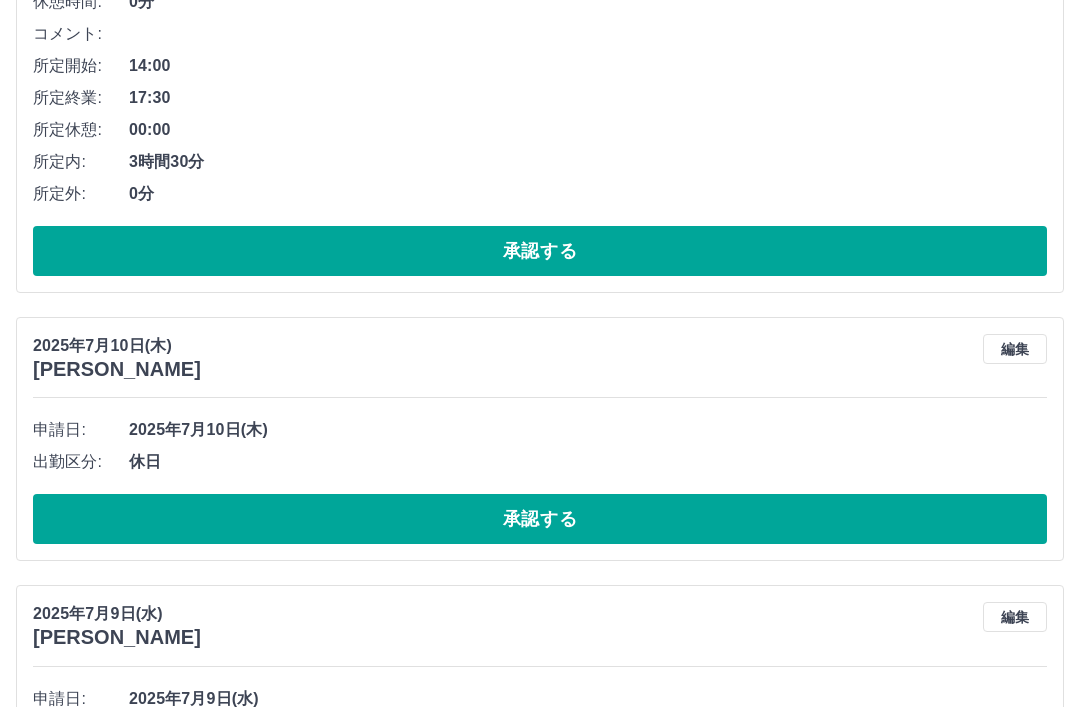 click on "承認する" at bounding box center (540, 519) 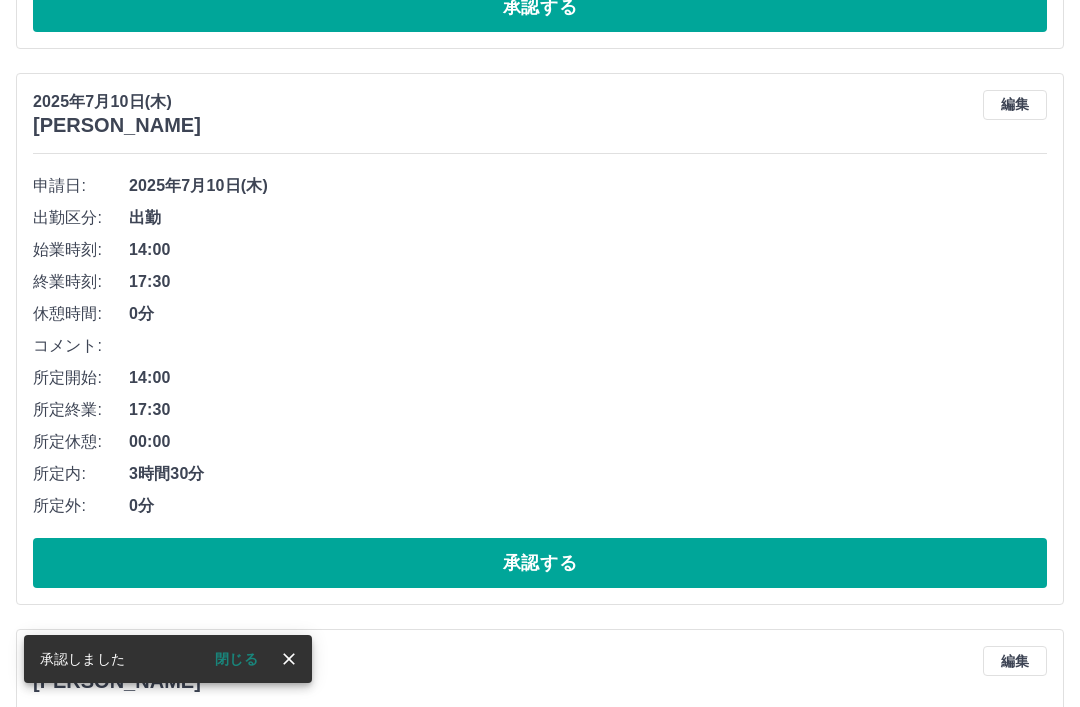 scroll, scrollTop: 1254, scrollLeft: 0, axis: vertical 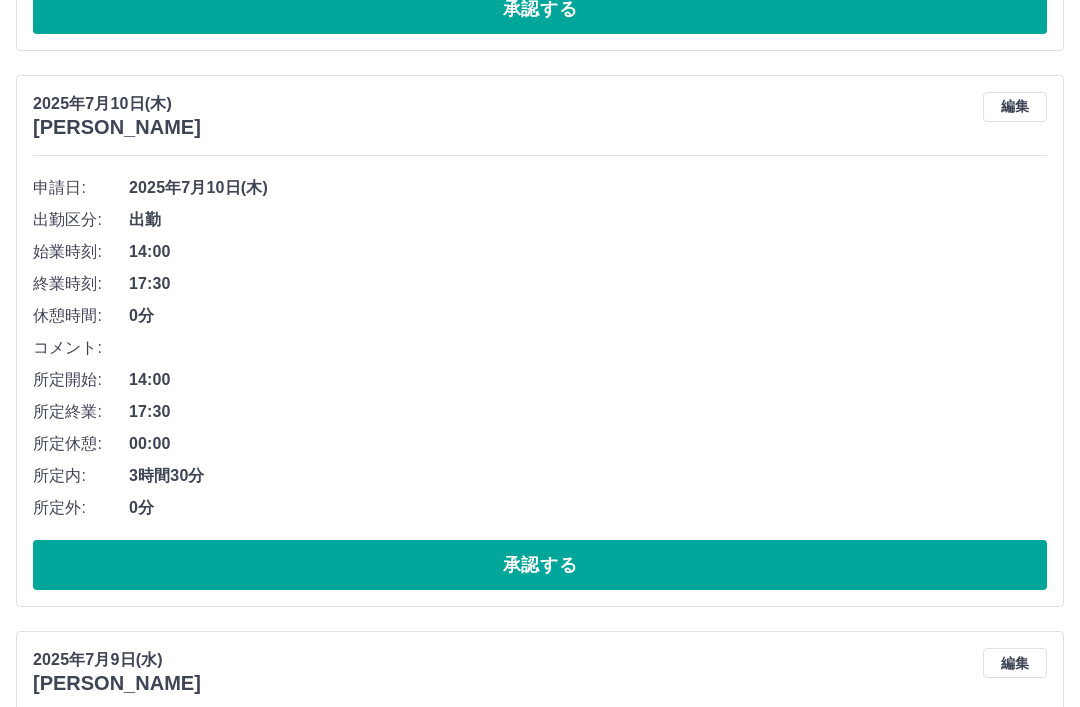 click on "承認する" at bounding box center (540, 565) 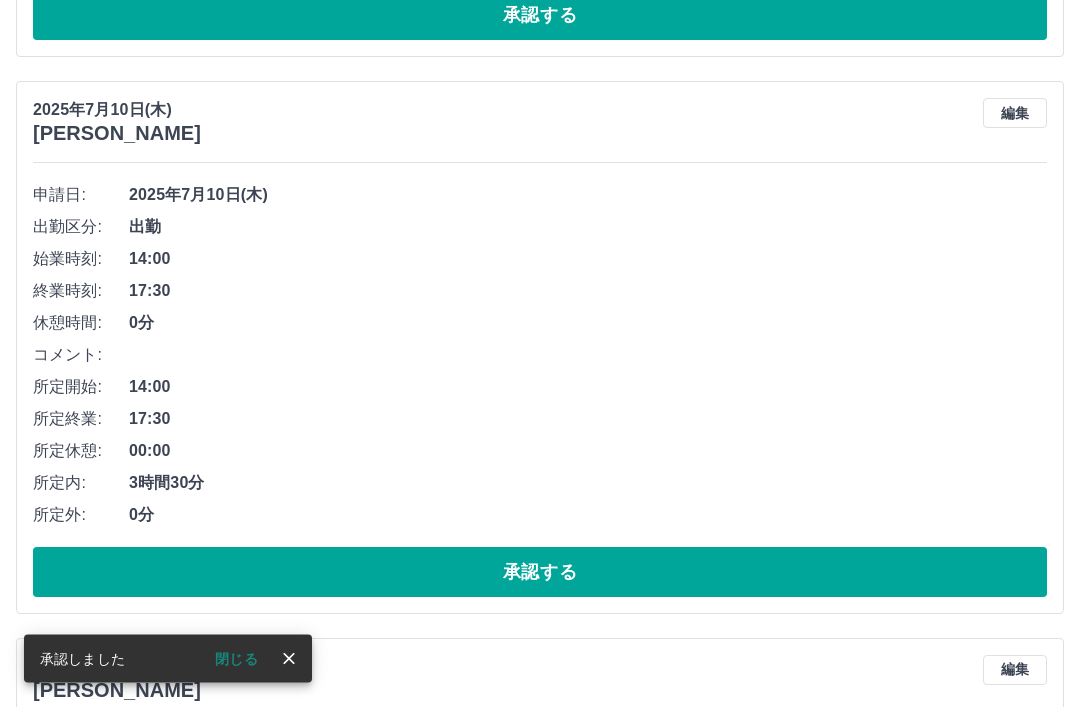 scroll, scrollTop: 691, scrollLeft: 0, axis: vertical 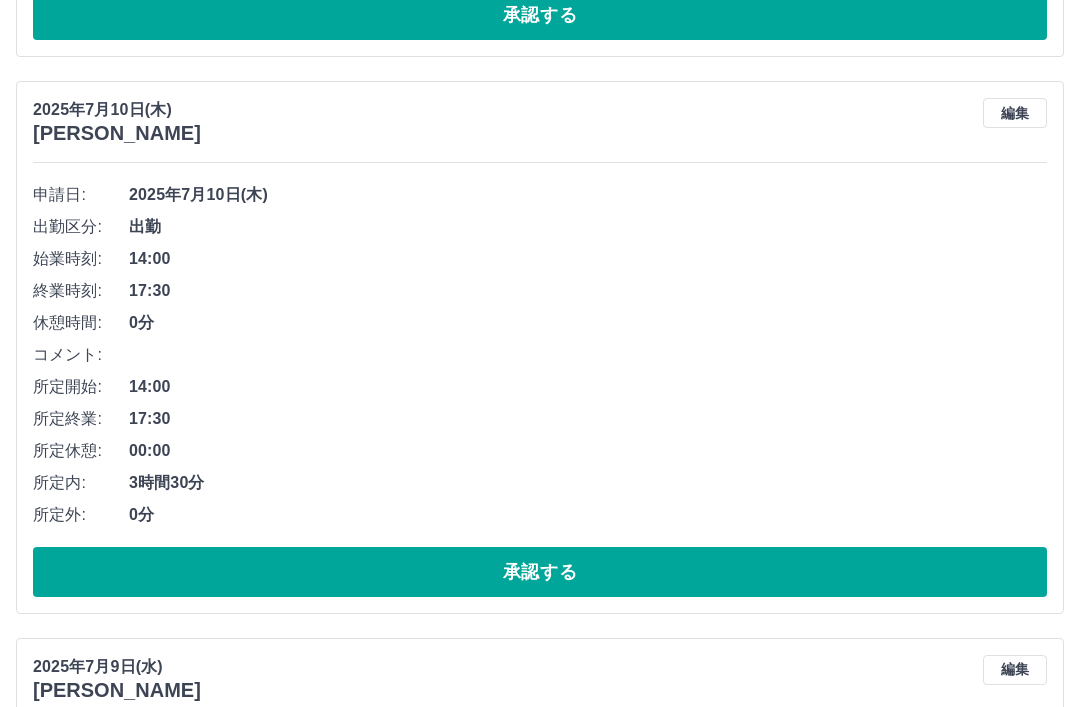 click on "承認する" at bounding box center [540, 572] 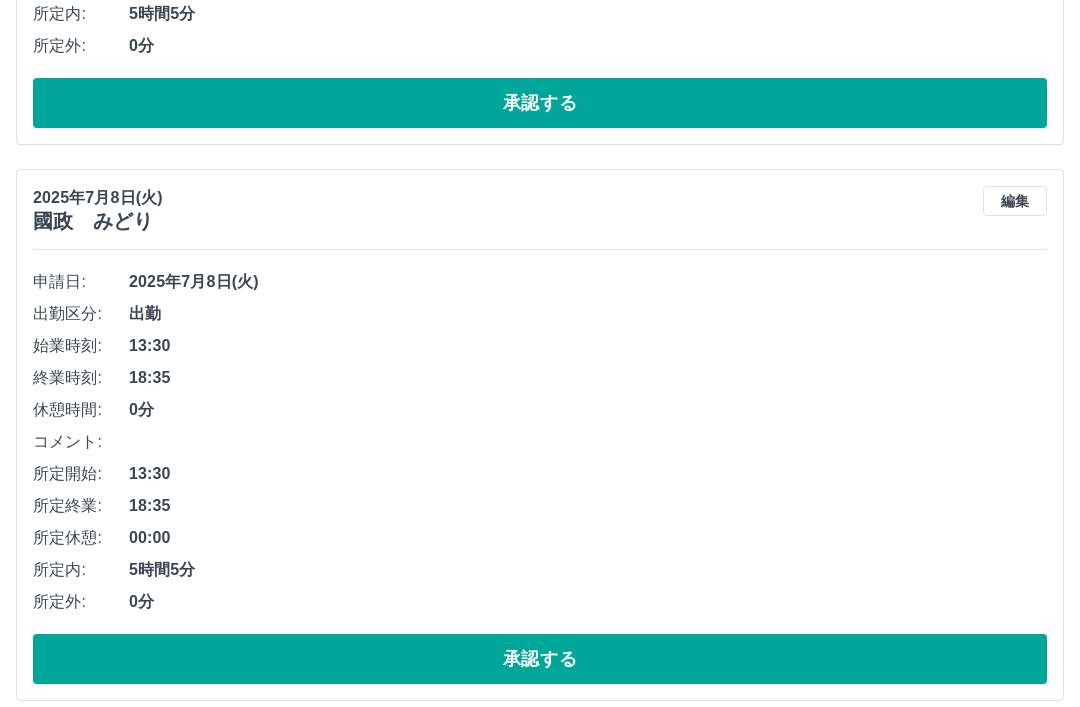 scroll, scrollTop: 1436, scrollLeft: 0, axis: vertical 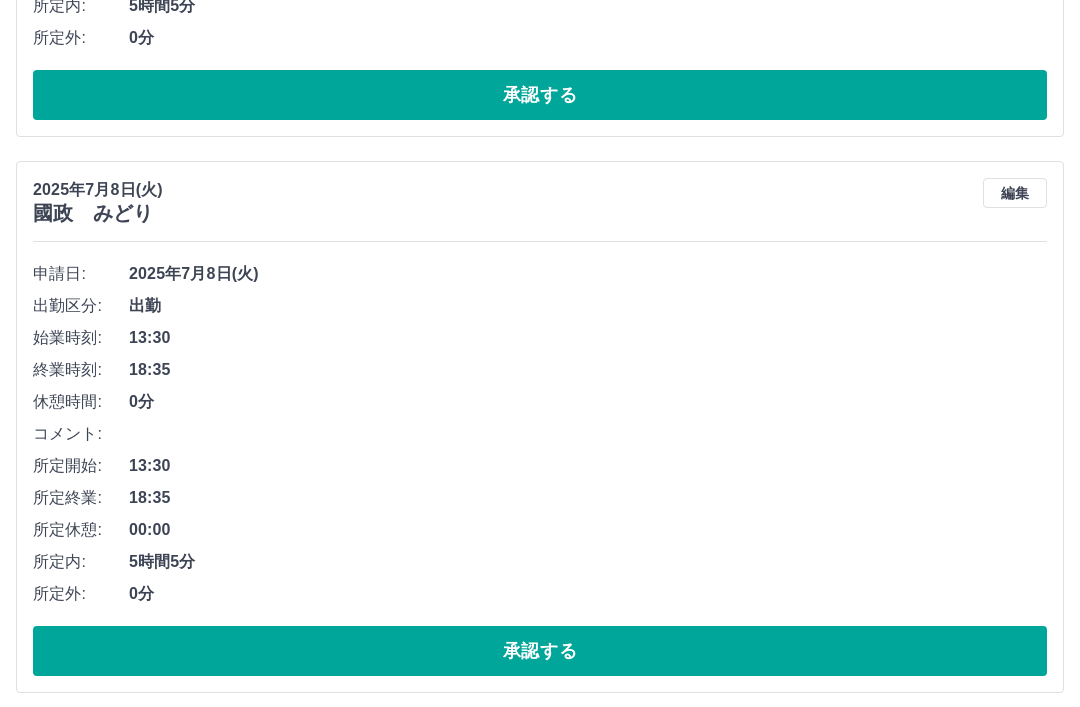 click on "承認する" at bounding box center (540, 651) 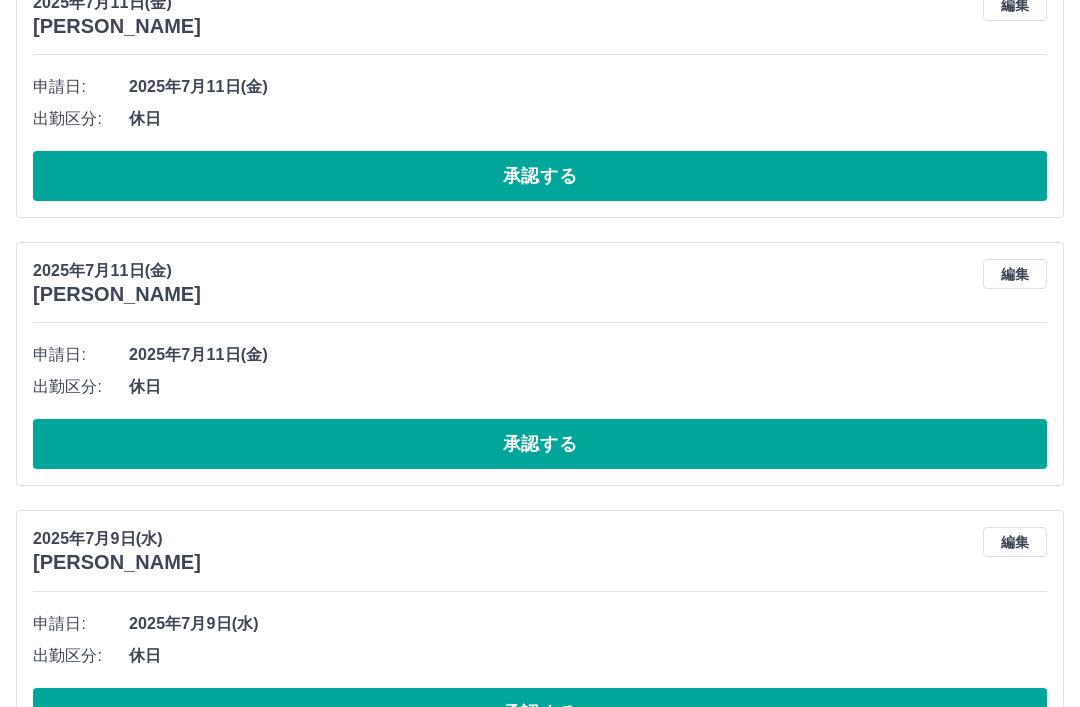 scroll, scrollTop: 0, scrollLeft: 0, axis: both 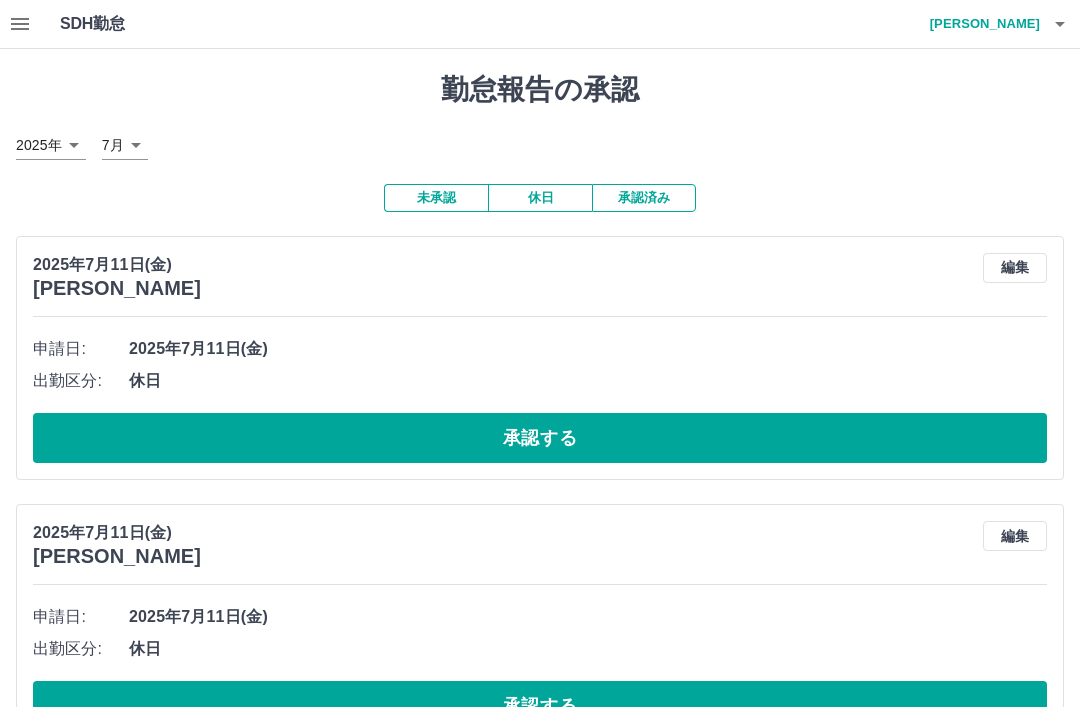 click on "髙﨑　賀恵子" at bounding box center (980, 24) 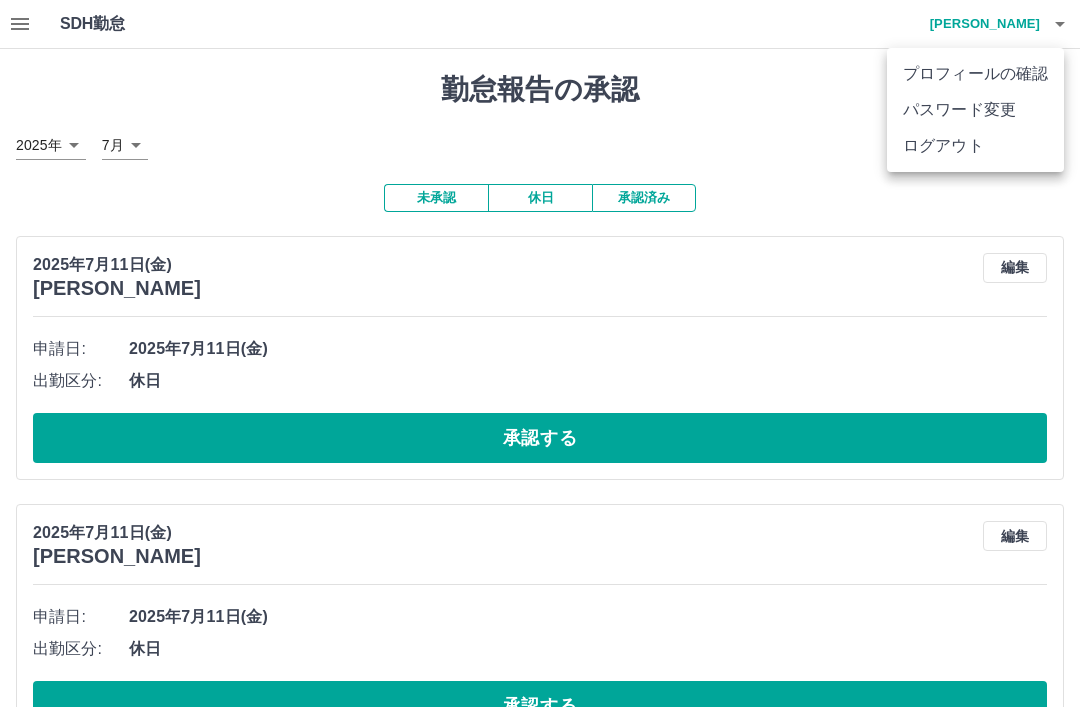 click on "ログアウト" at bounding box center (975, 146) 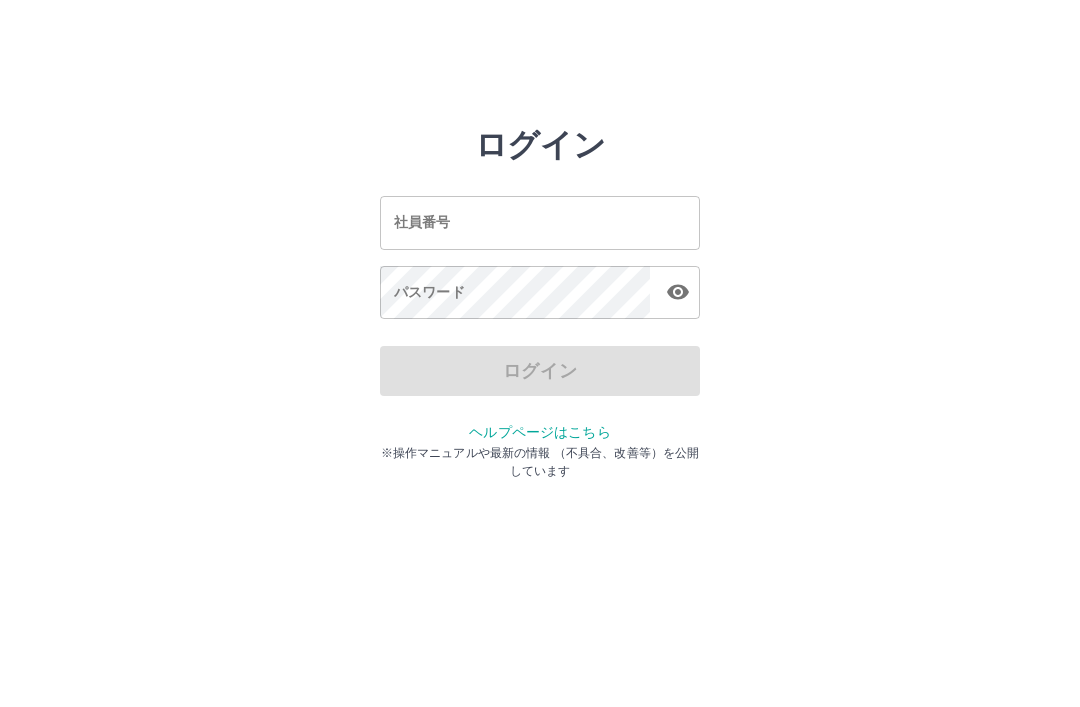 scroll, scrollTop: 0, scrollLeft: 0, axis: both 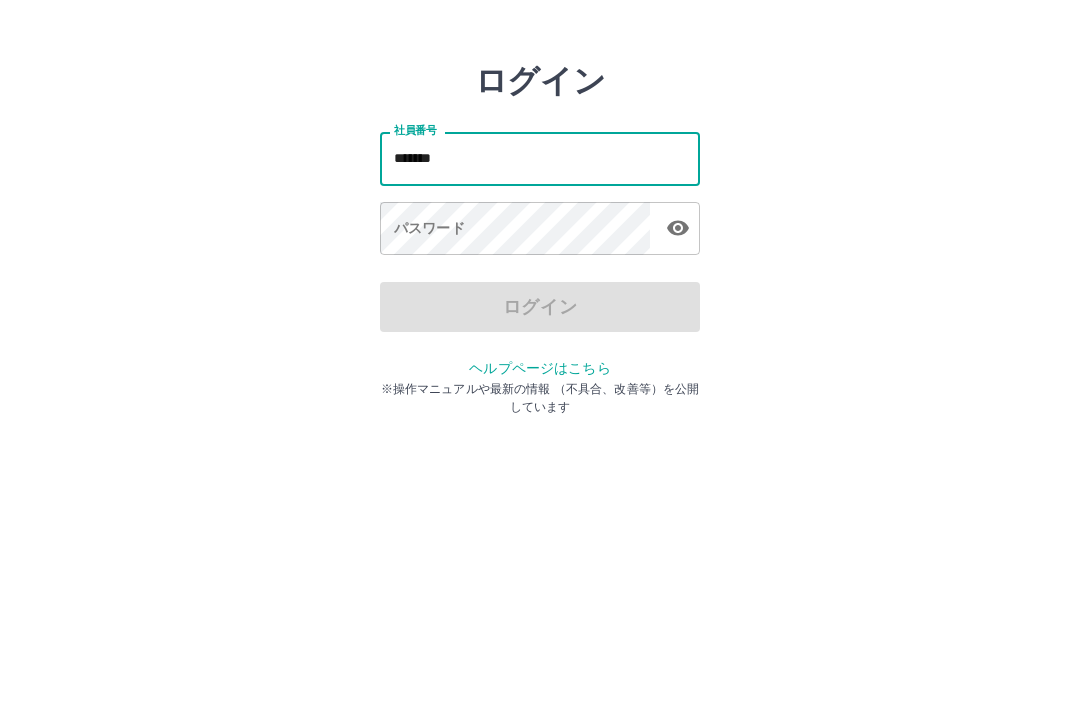 type on "*******" 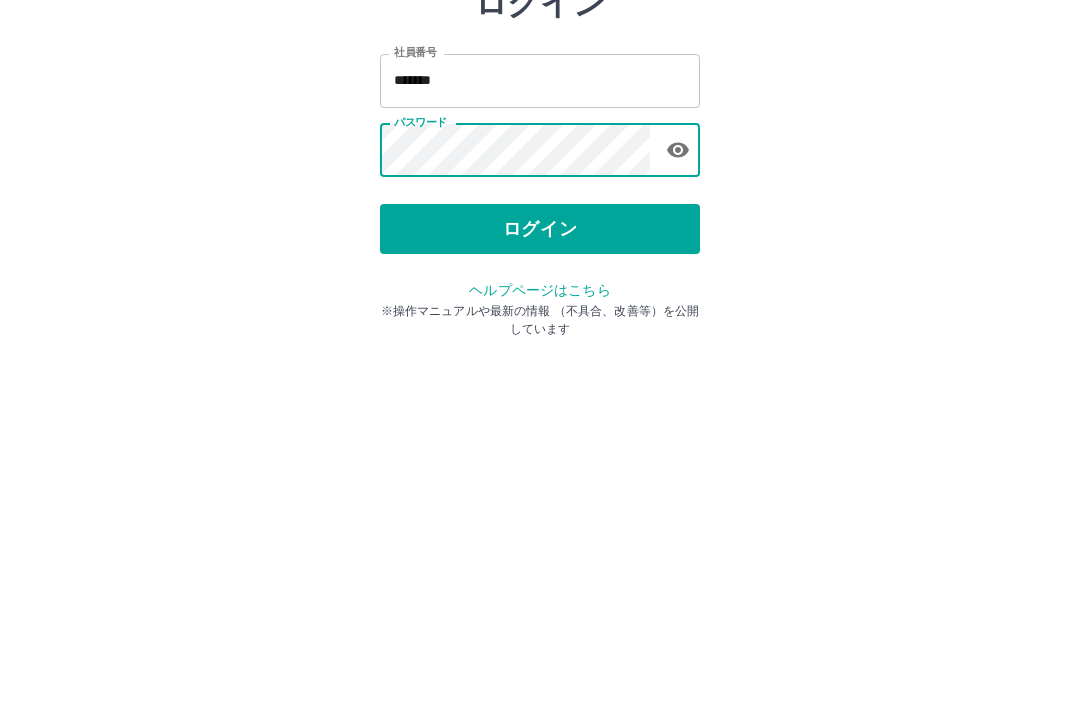 click on "ログイン" at bounding box center (540, 371) 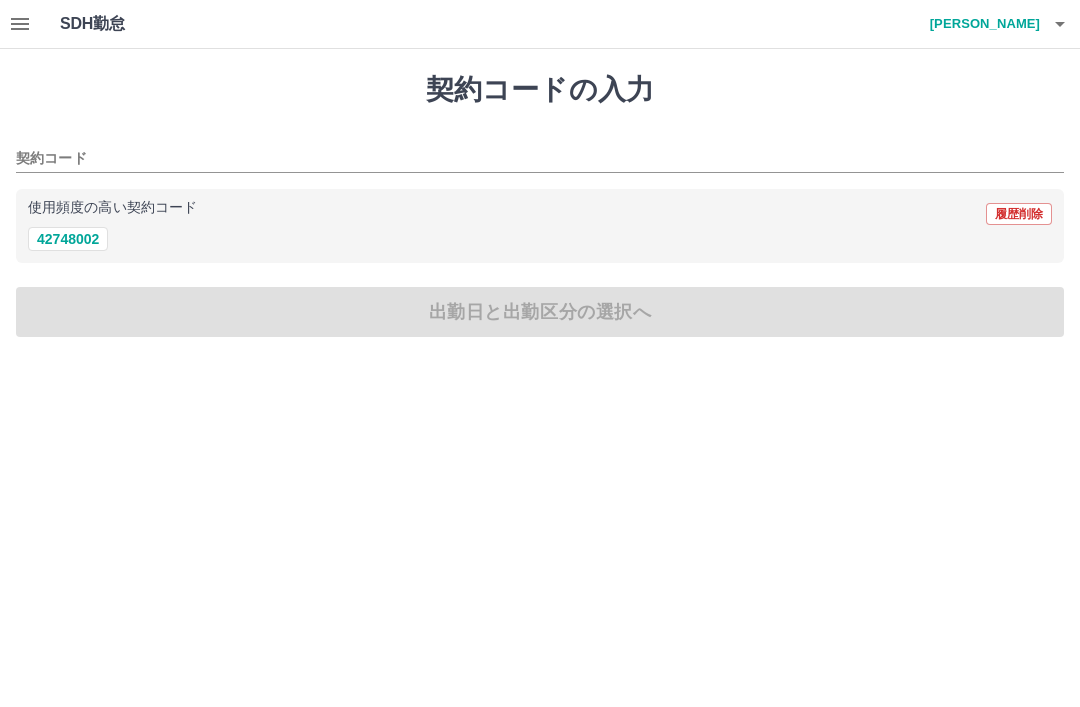 scroll, scrollTop: 0, scrollLeft: 0, axis: both 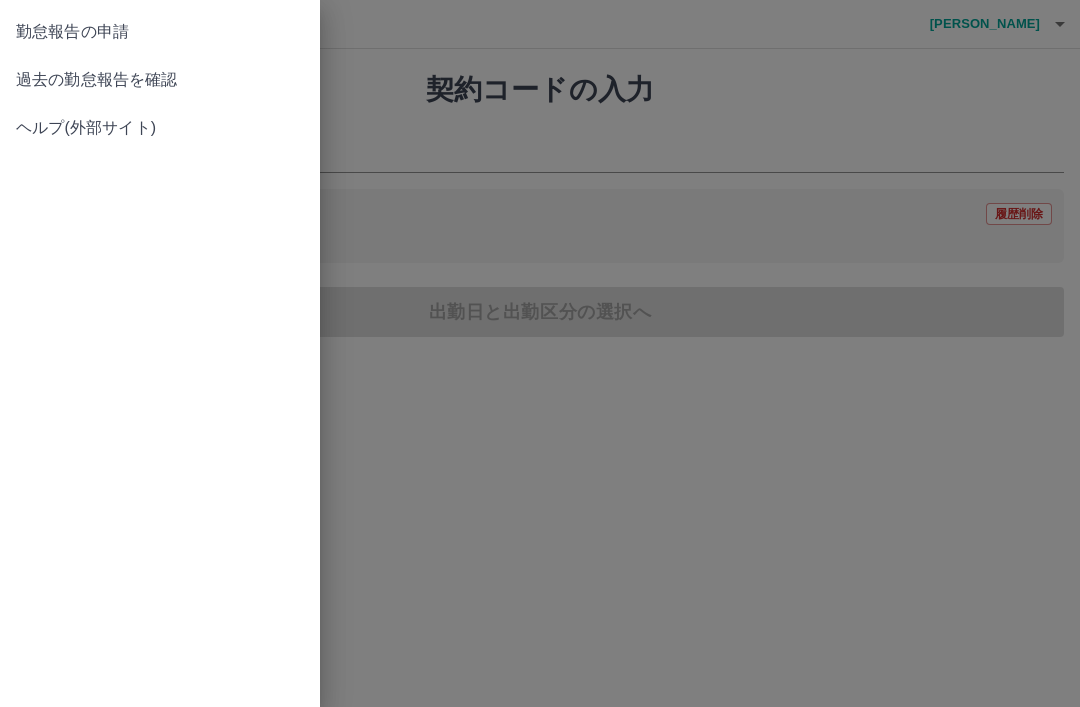 click on "勤怠報告の申請" at bounding box center [160, 32] 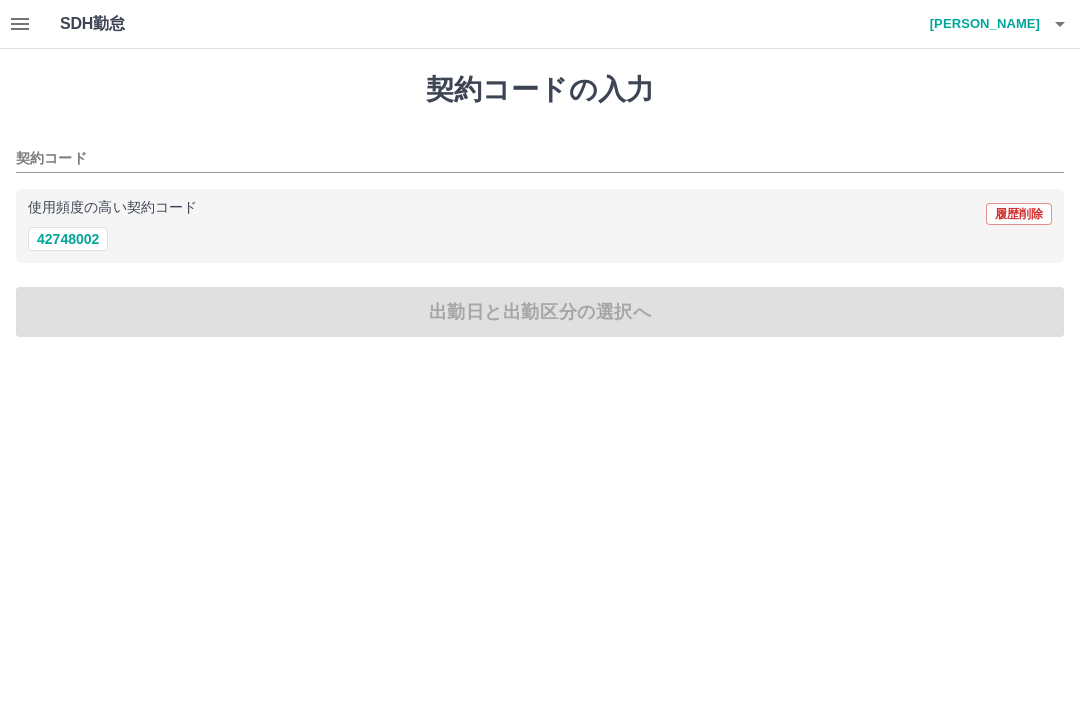 click on "SDH勤怠" at bounding box center [125, 24] 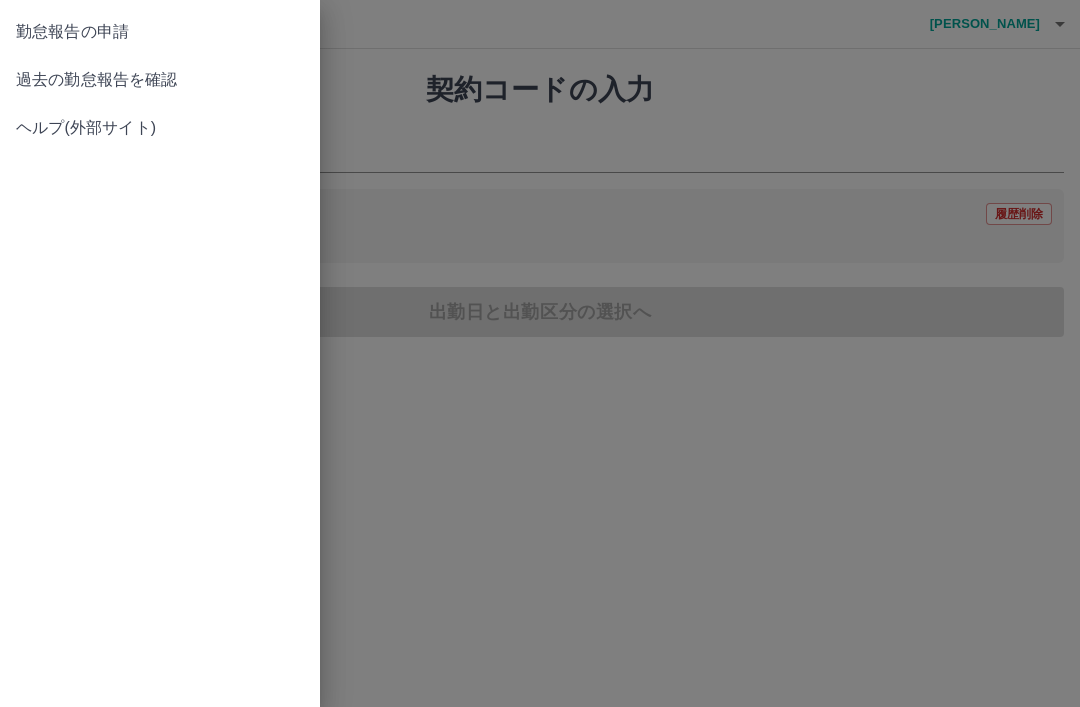 click on "過去の勤怠報告を確認" at bounding box center (160, 80) 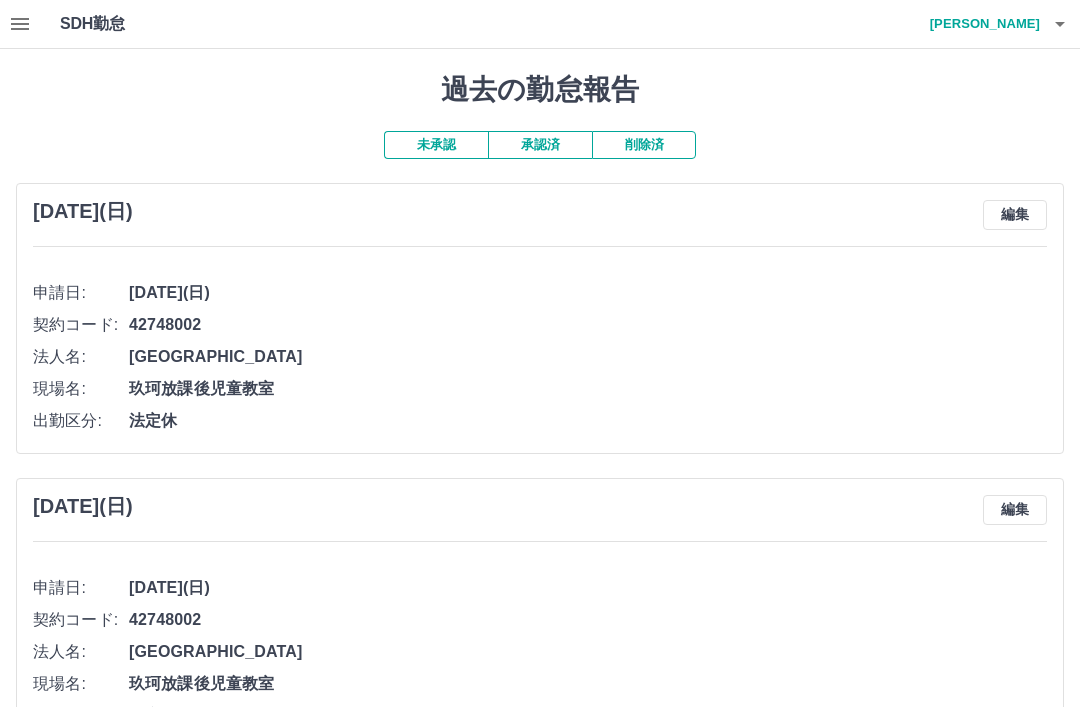 click on "岩国市" at bounding box center (588, 652) 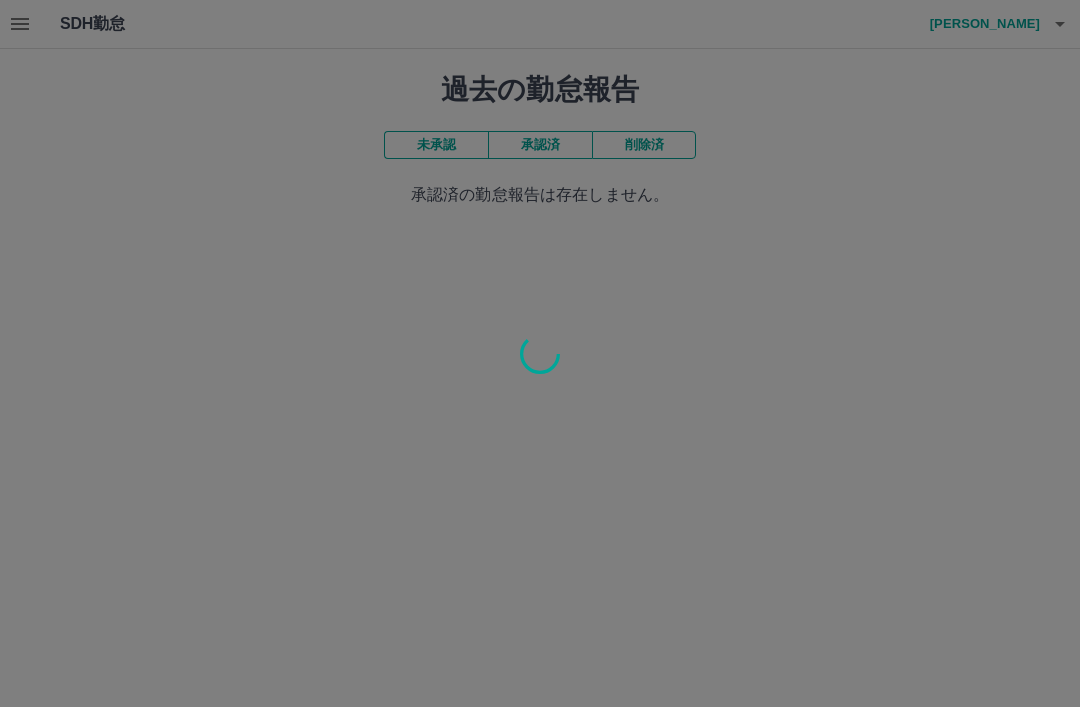 click at bounding box center (540, 353) 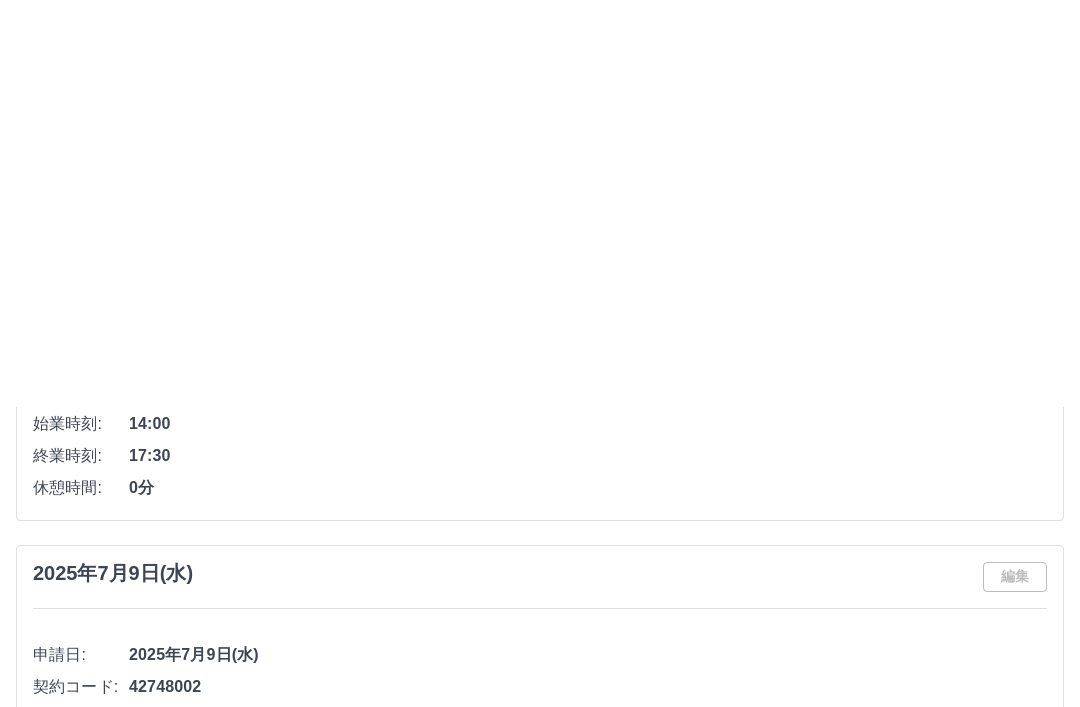 scroll, scrollTop: 0, scrollLeft: 0, axis: both 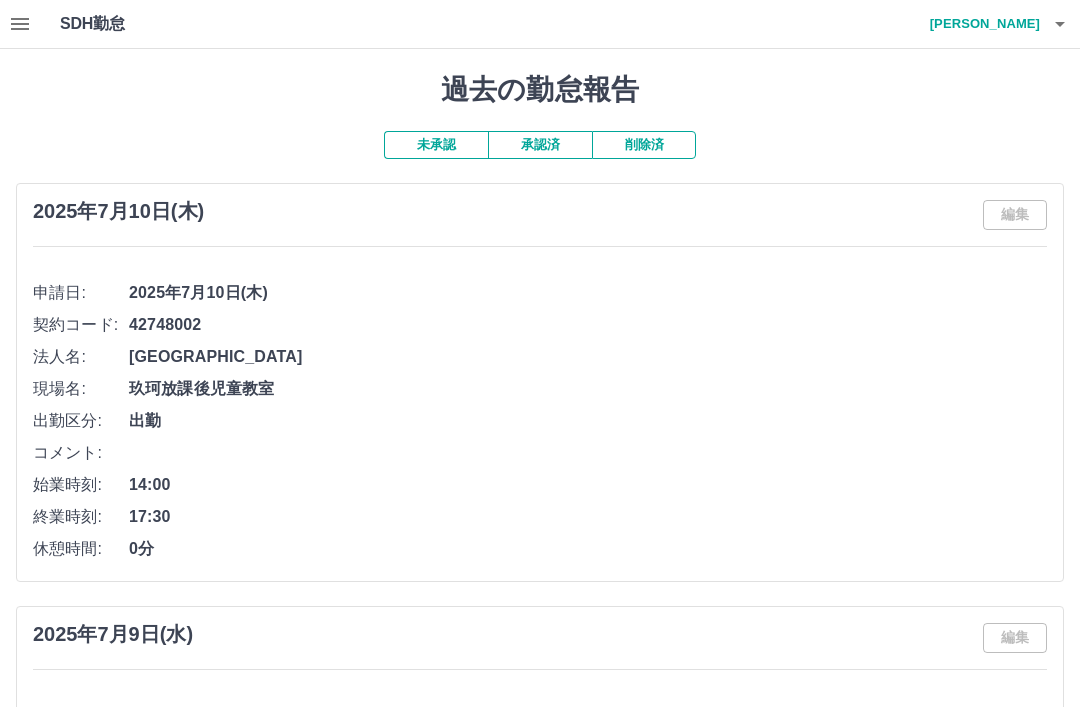 click on "黒川　惇子" at bounding box center [980, 24] 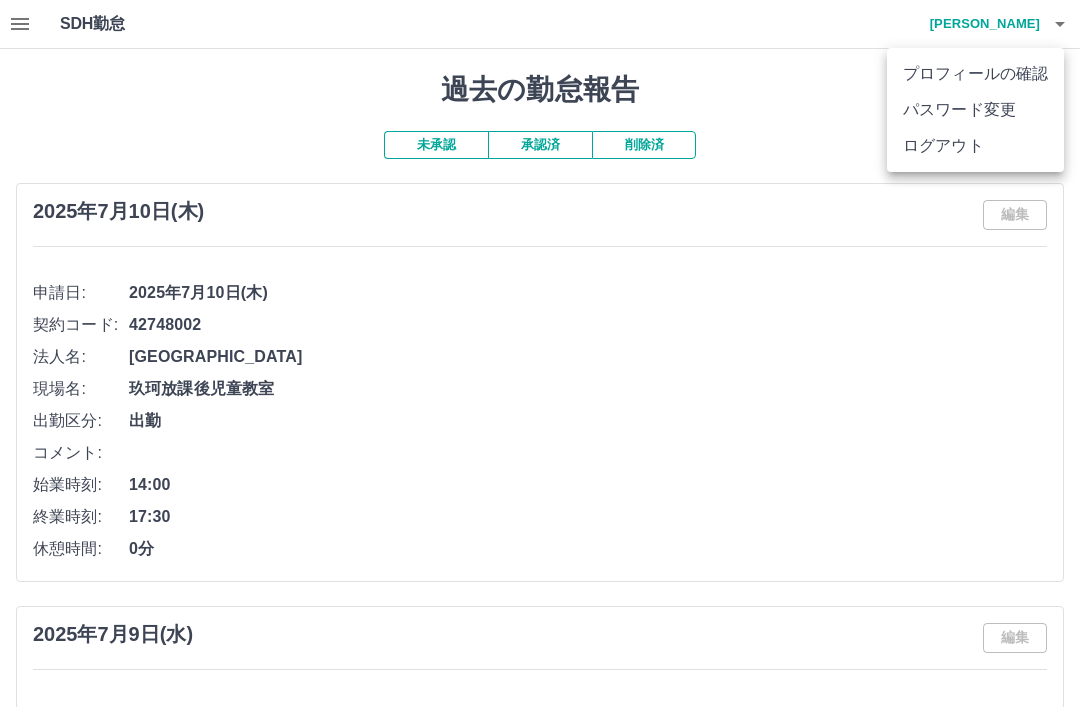 click on "ログアウト" at bounding box center [975, 146] 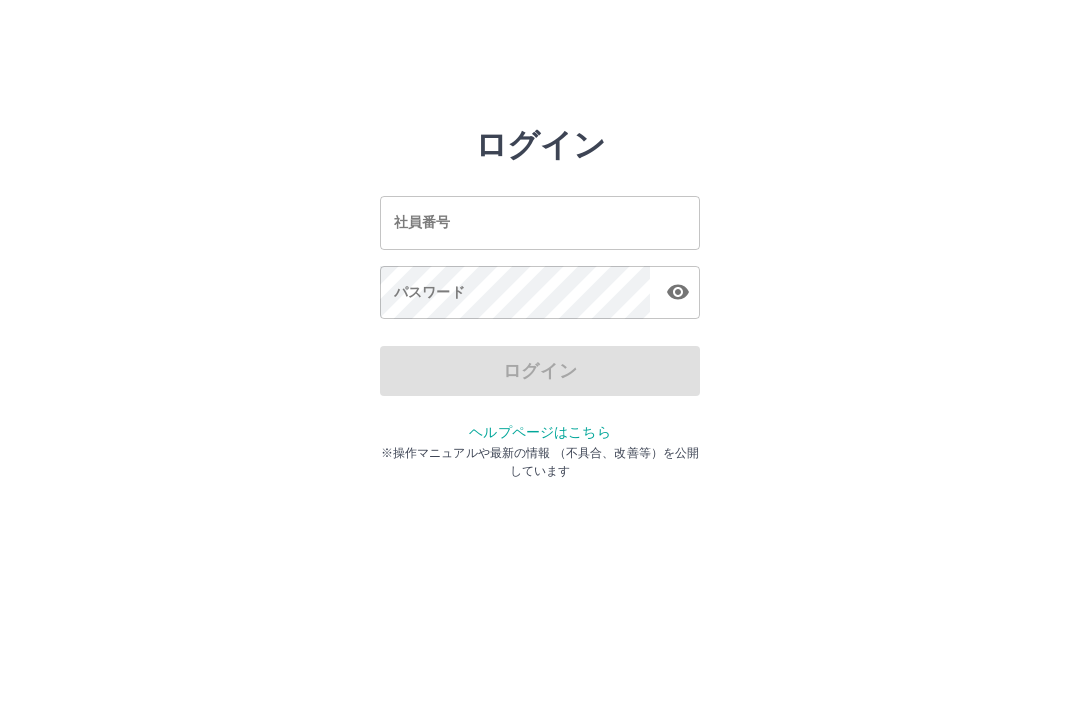 scroll, scrollTop: 0, scrollLeft: 0, axis: both 